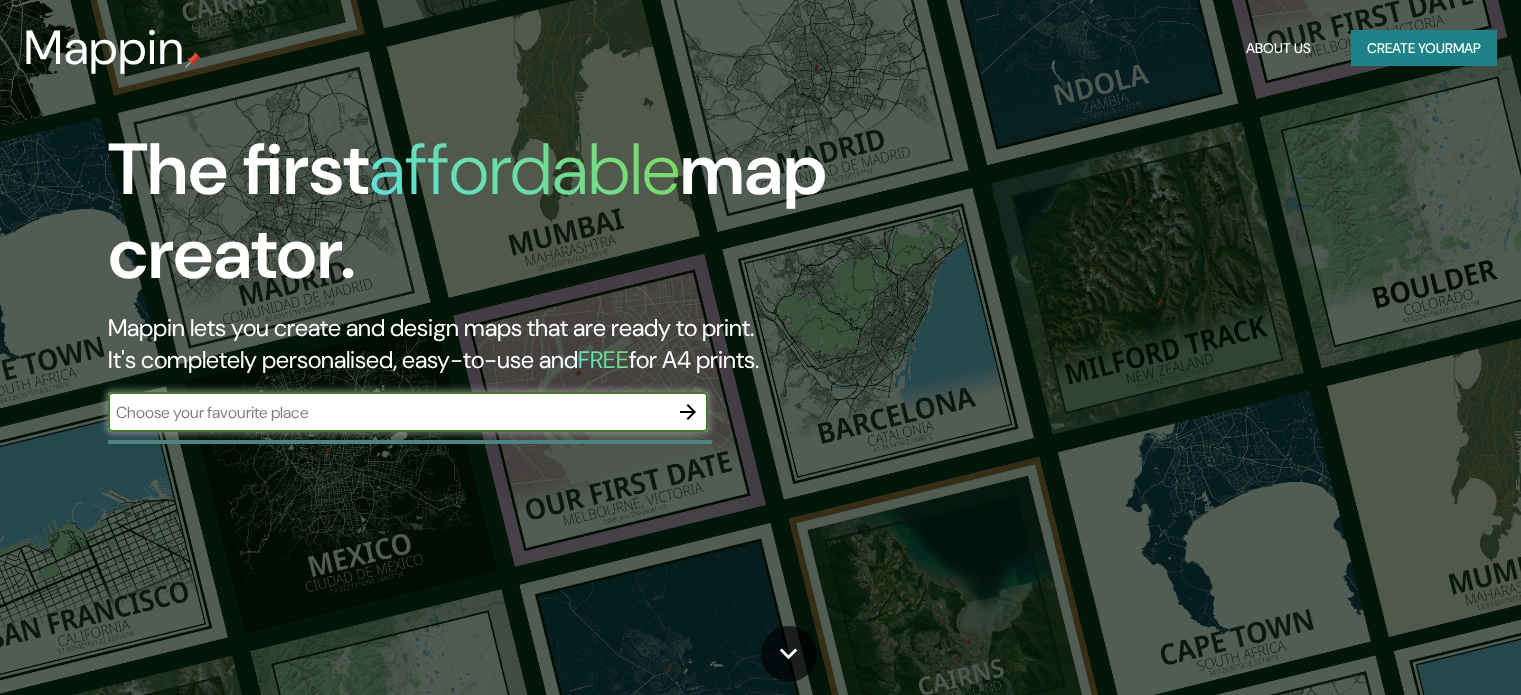 scroll, scrollTop: 0, scrollLeft: 0, axis: both 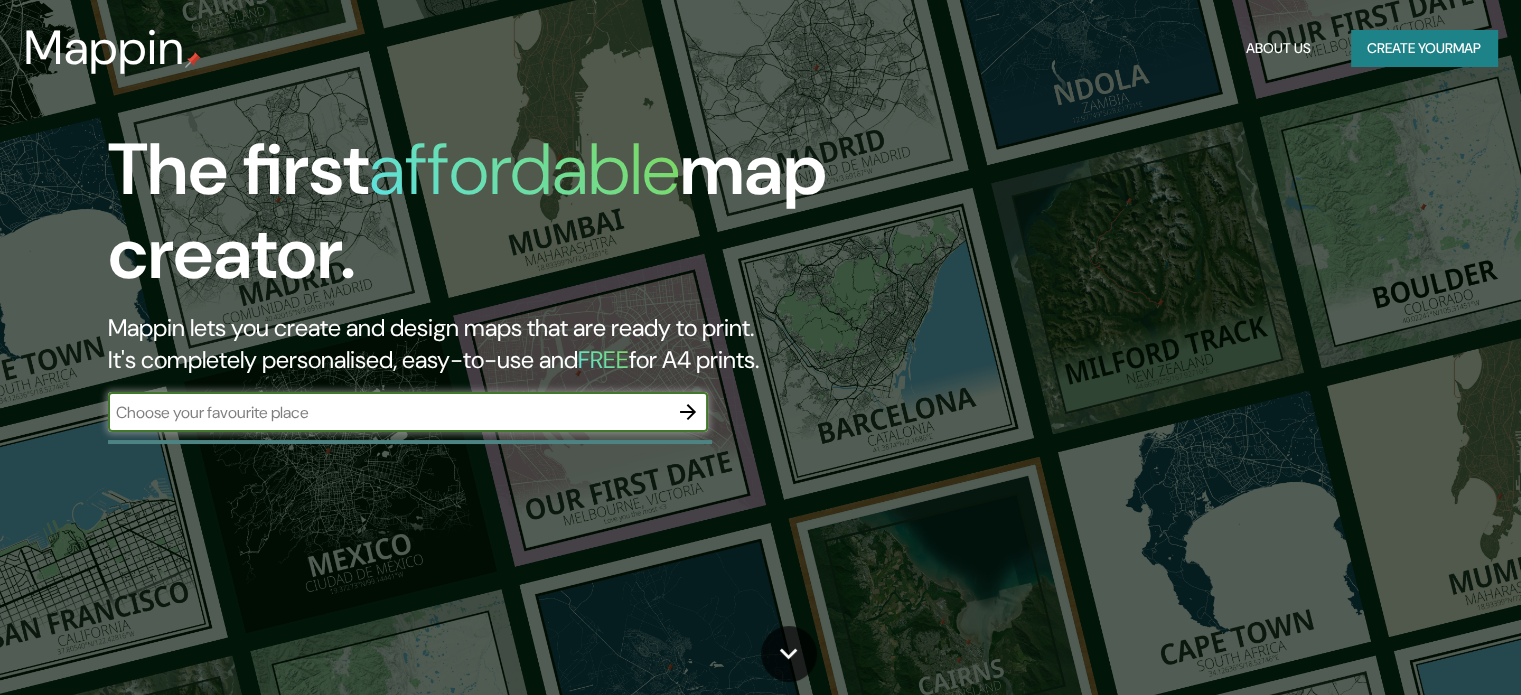 click at bounding box center (388, 412) 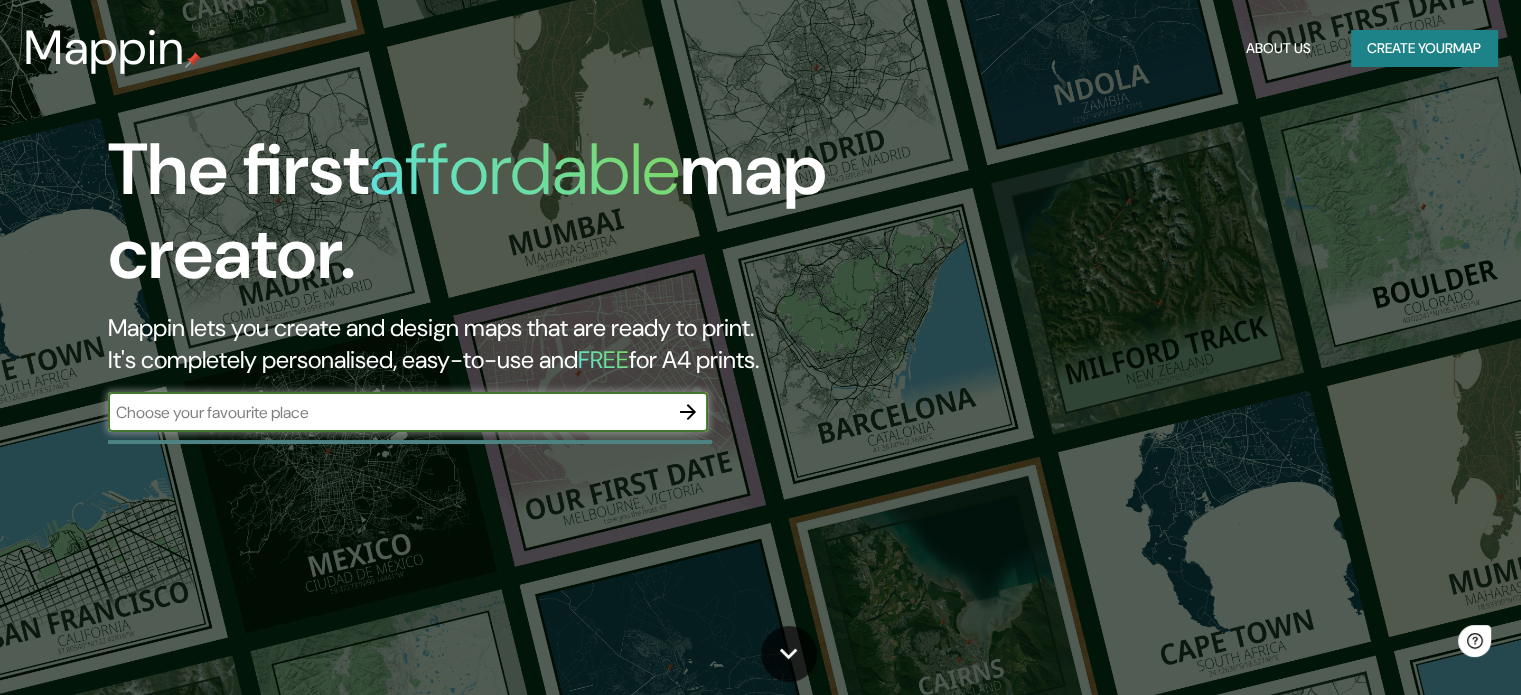 scroll, scrollTop: 0, scrollLeft: 0, axis: both 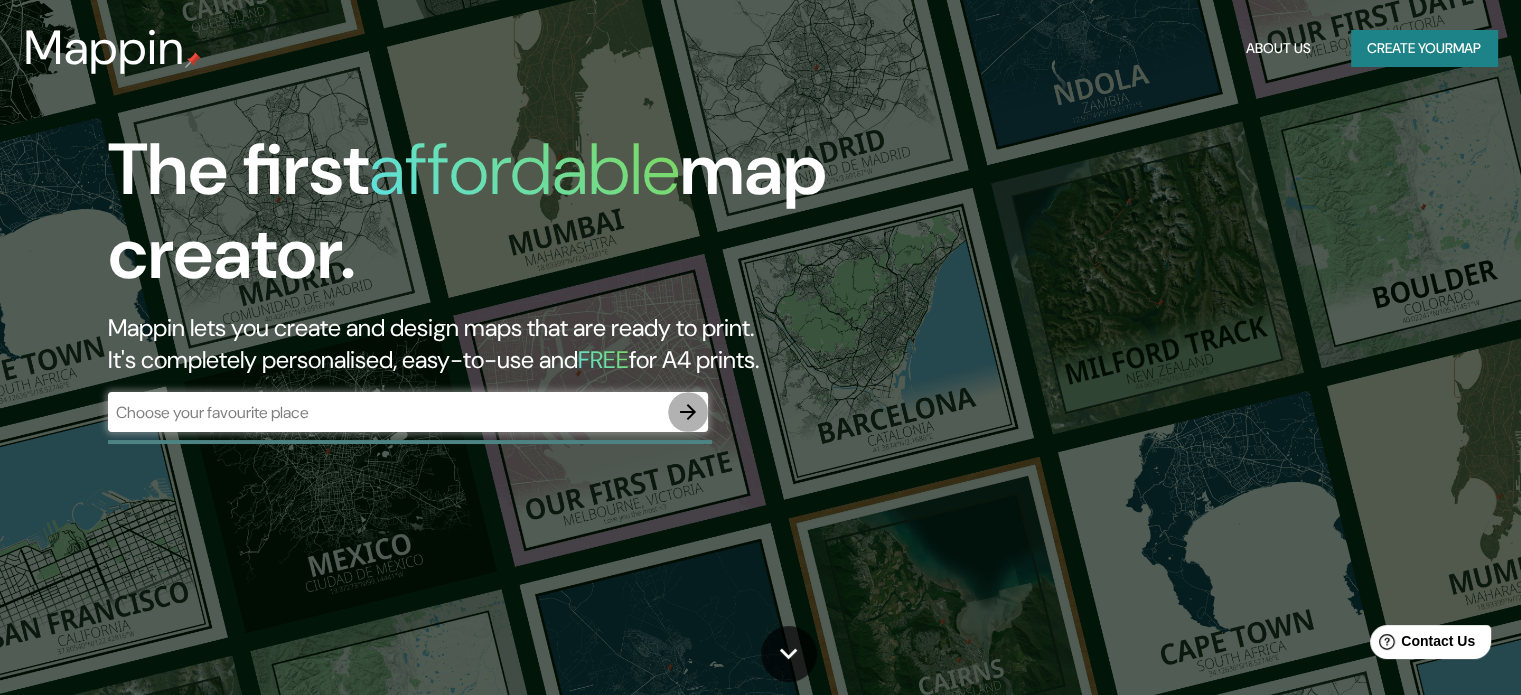 click 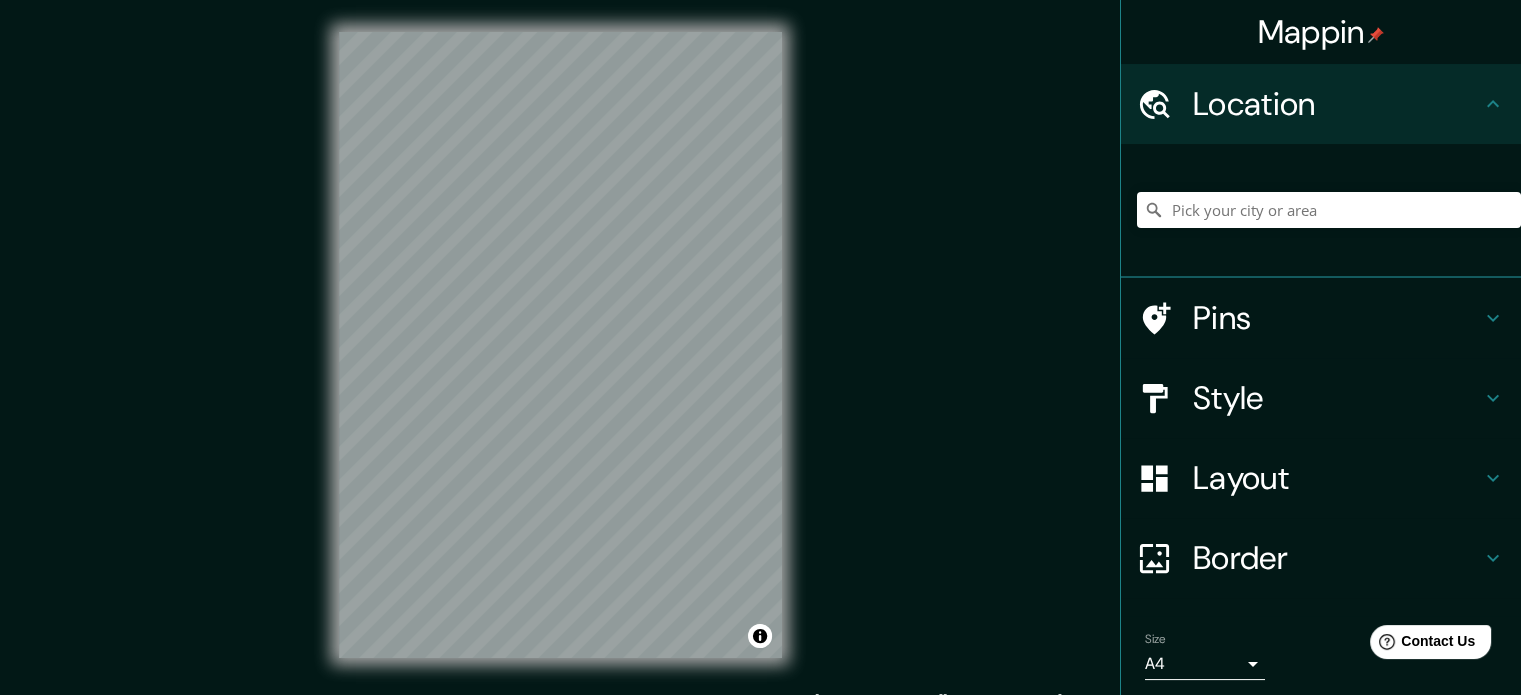 scroll, scrollTop: 26, scrollLeft: 0, axis: vertical 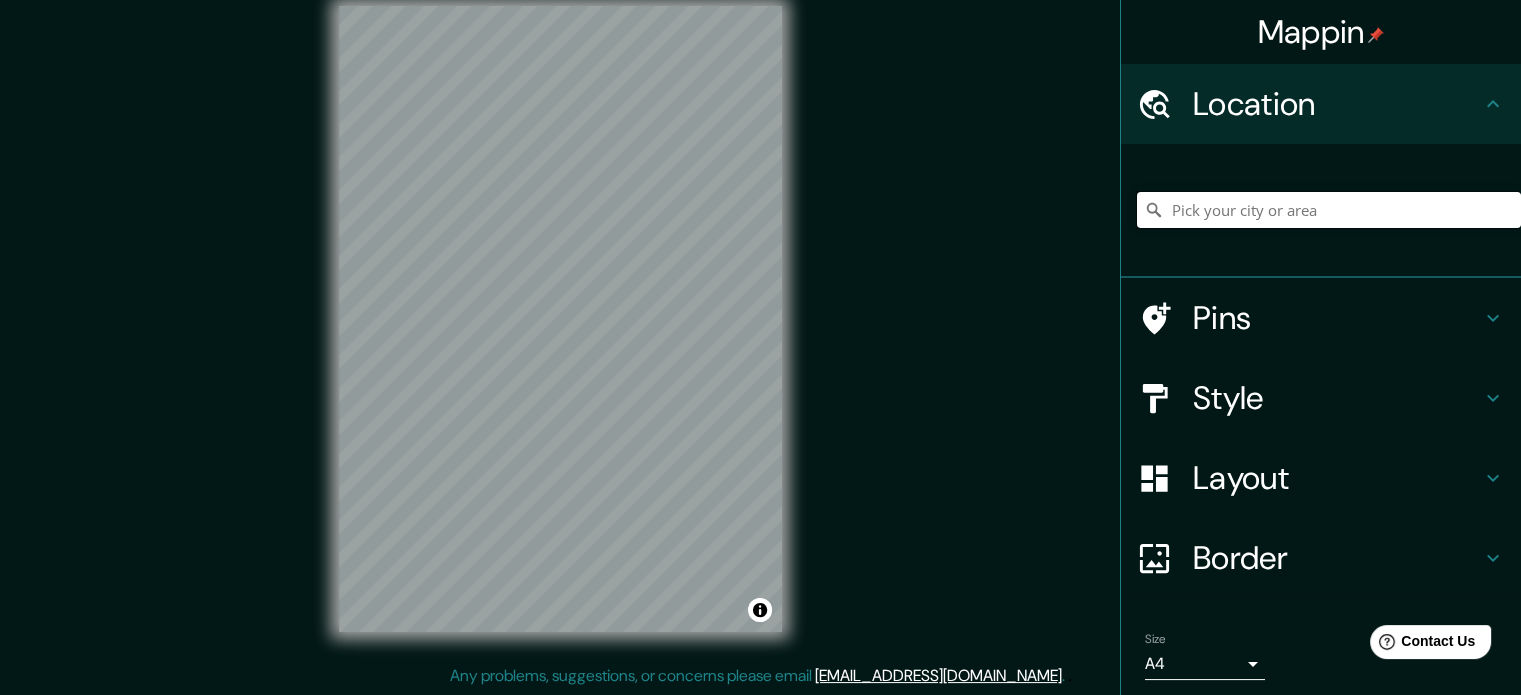click at bounding box center (1329, 210) 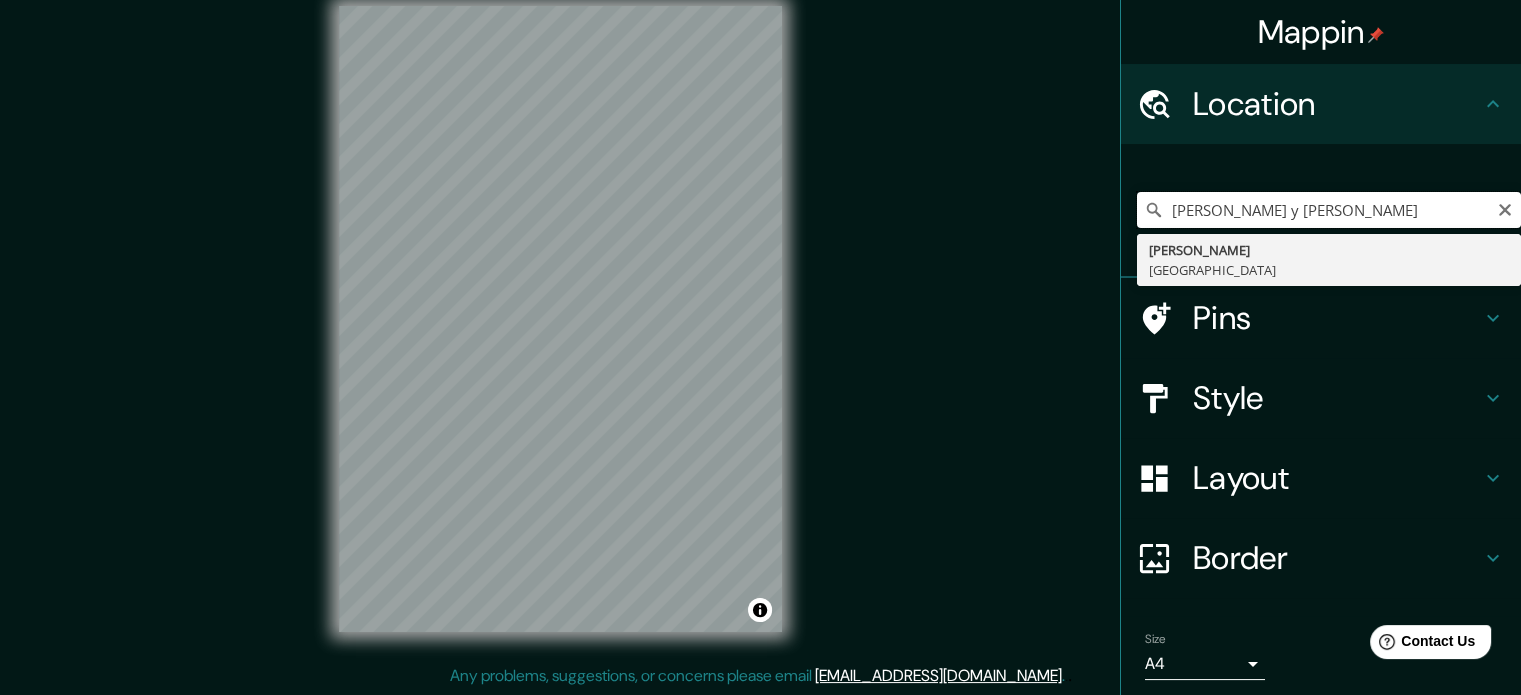 click on "av donado y ricardo baolbin" at bounding box center [1329, 210] 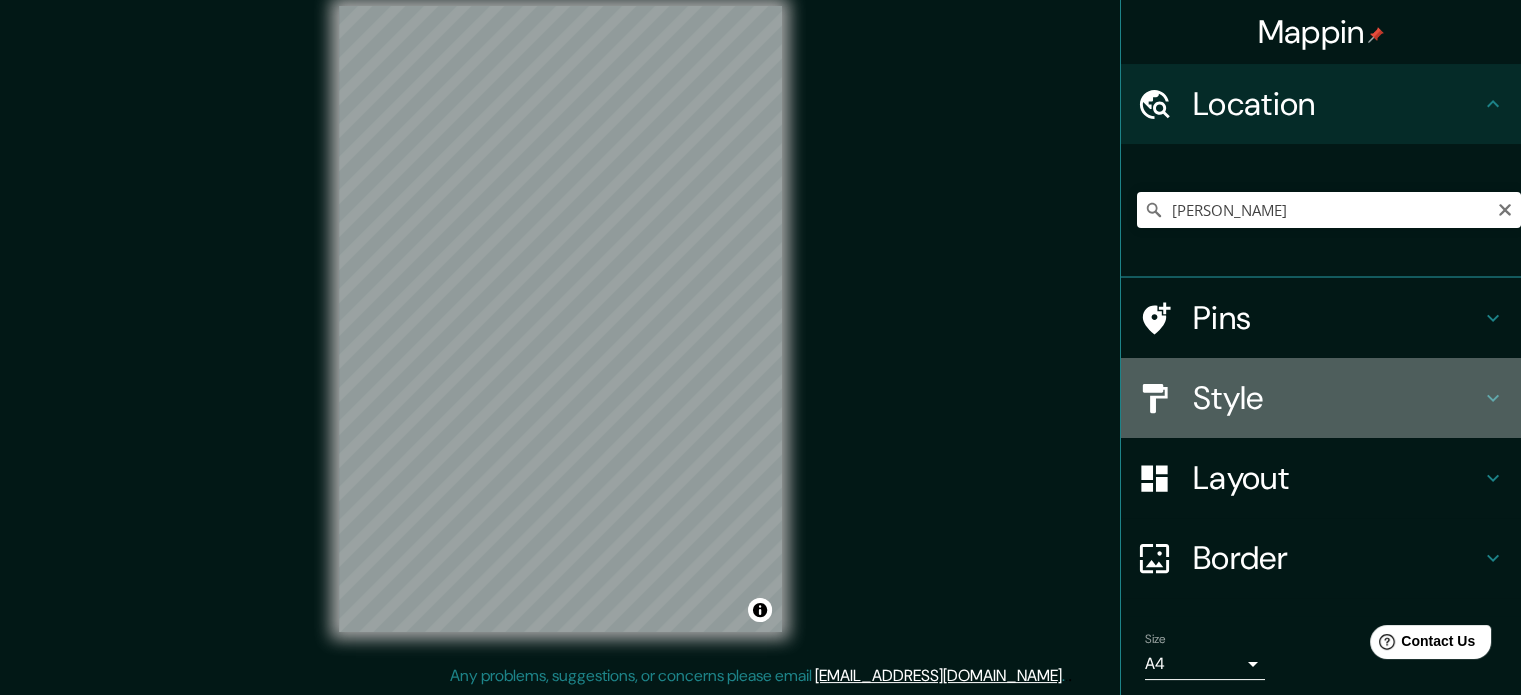 click on "Style" at bounding box center [1337, 398] 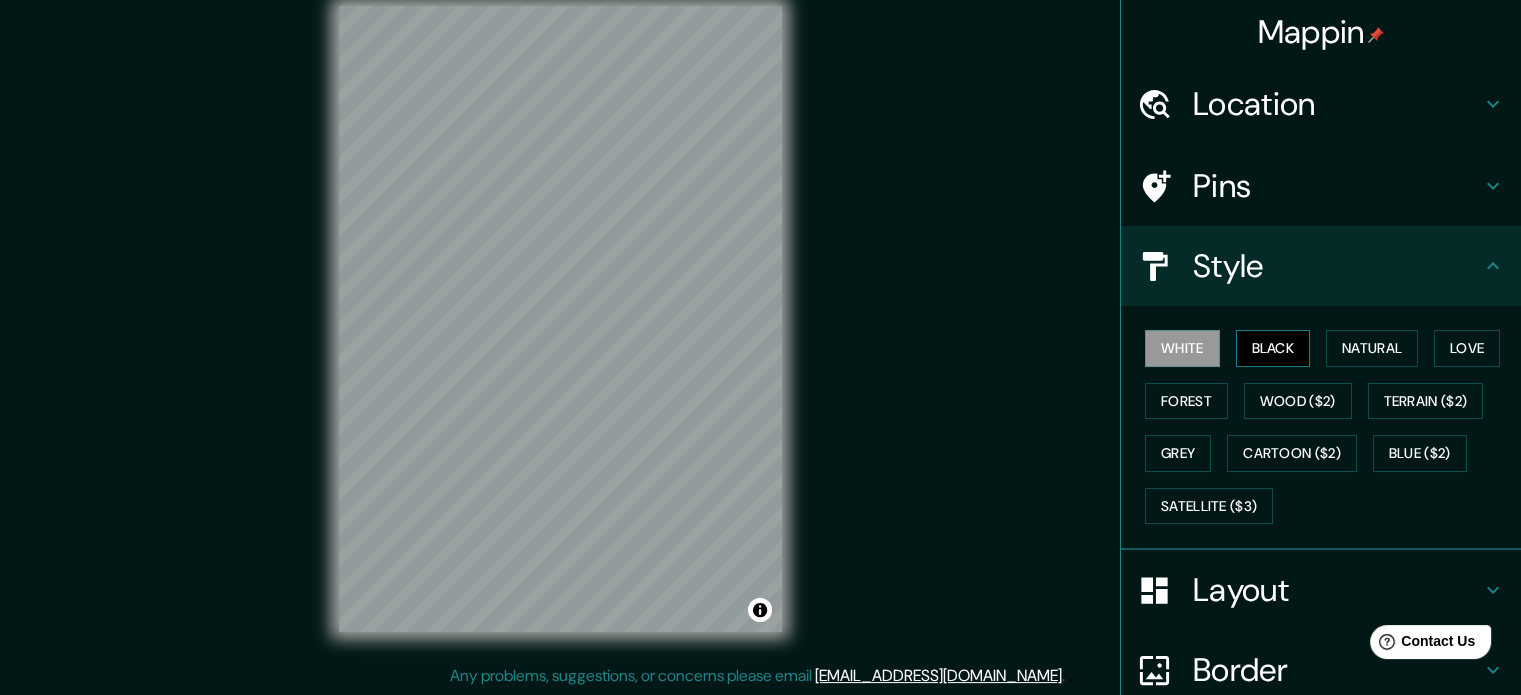 click on "Black" at bounding box center (1273, 348) 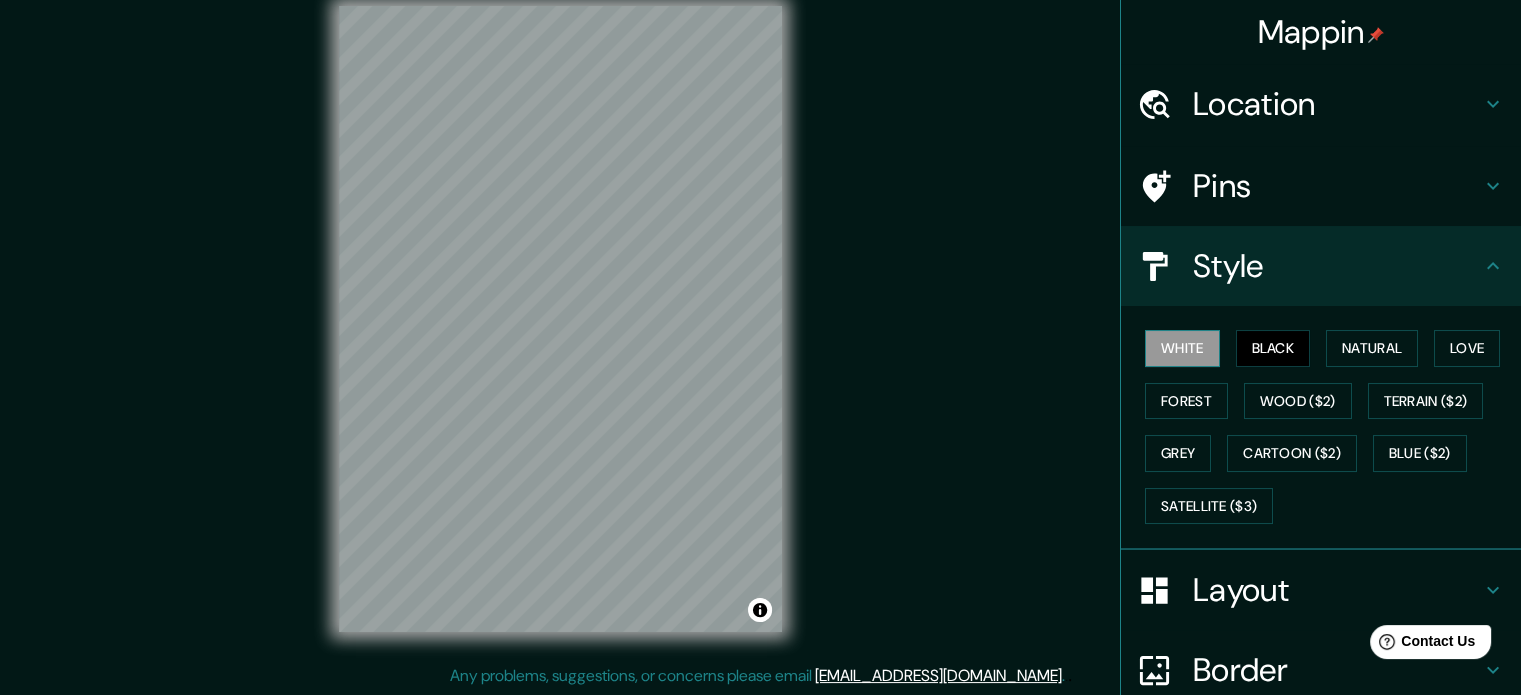 click on "White" at bounding box center (1182, 348) 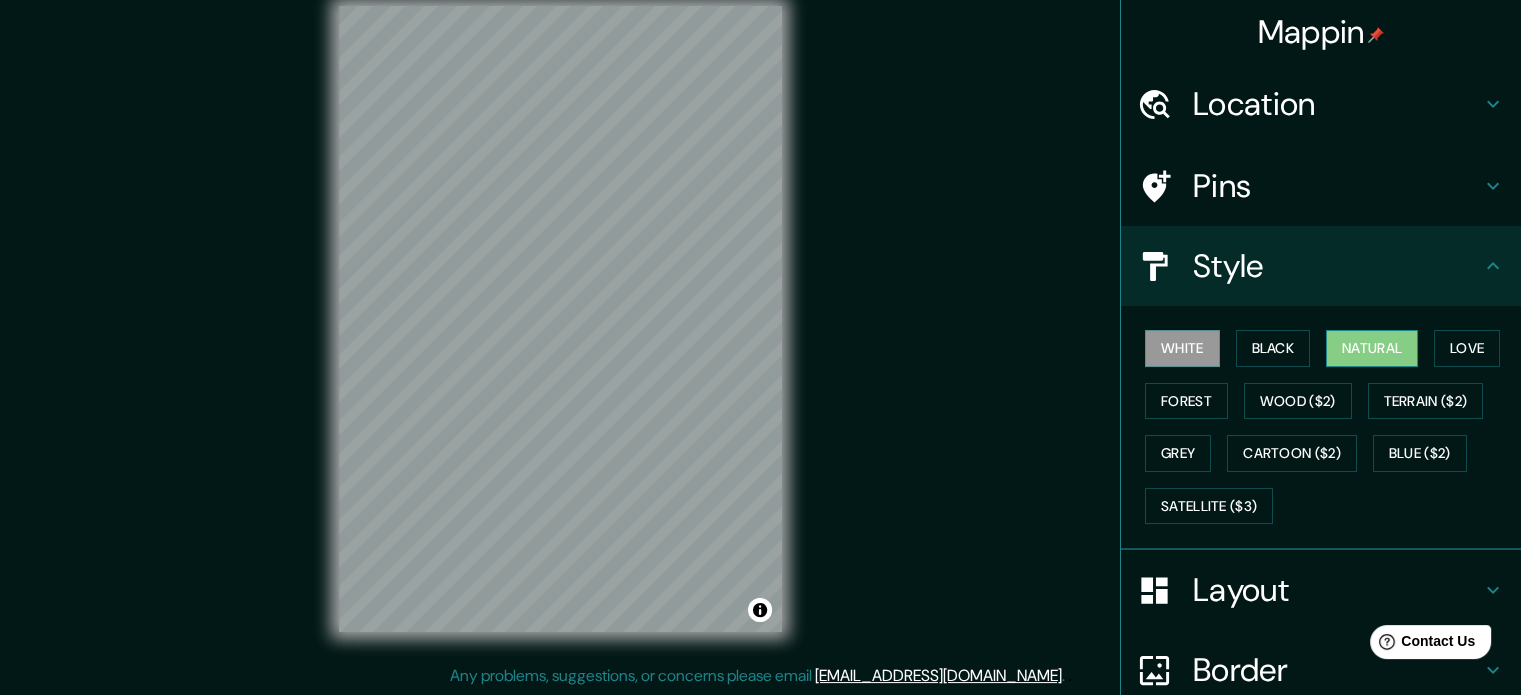 click on "Natural" at bounding box center [1372, 348] 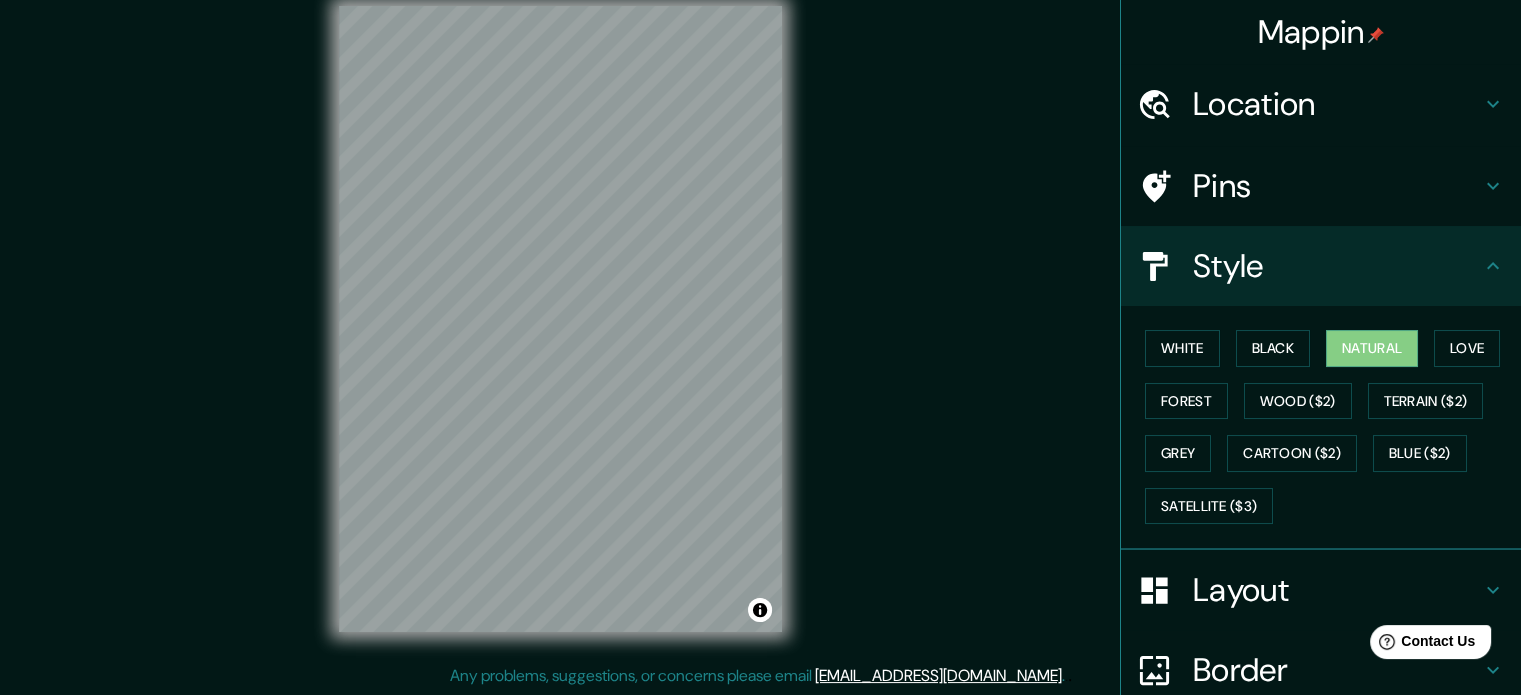click on "White Black Natural Love Forest Wood ($2) Terrain ($2) Grey Cartoon ($2) Blue ($2) Satellite ($3)" at bounding box center (1329, 427) 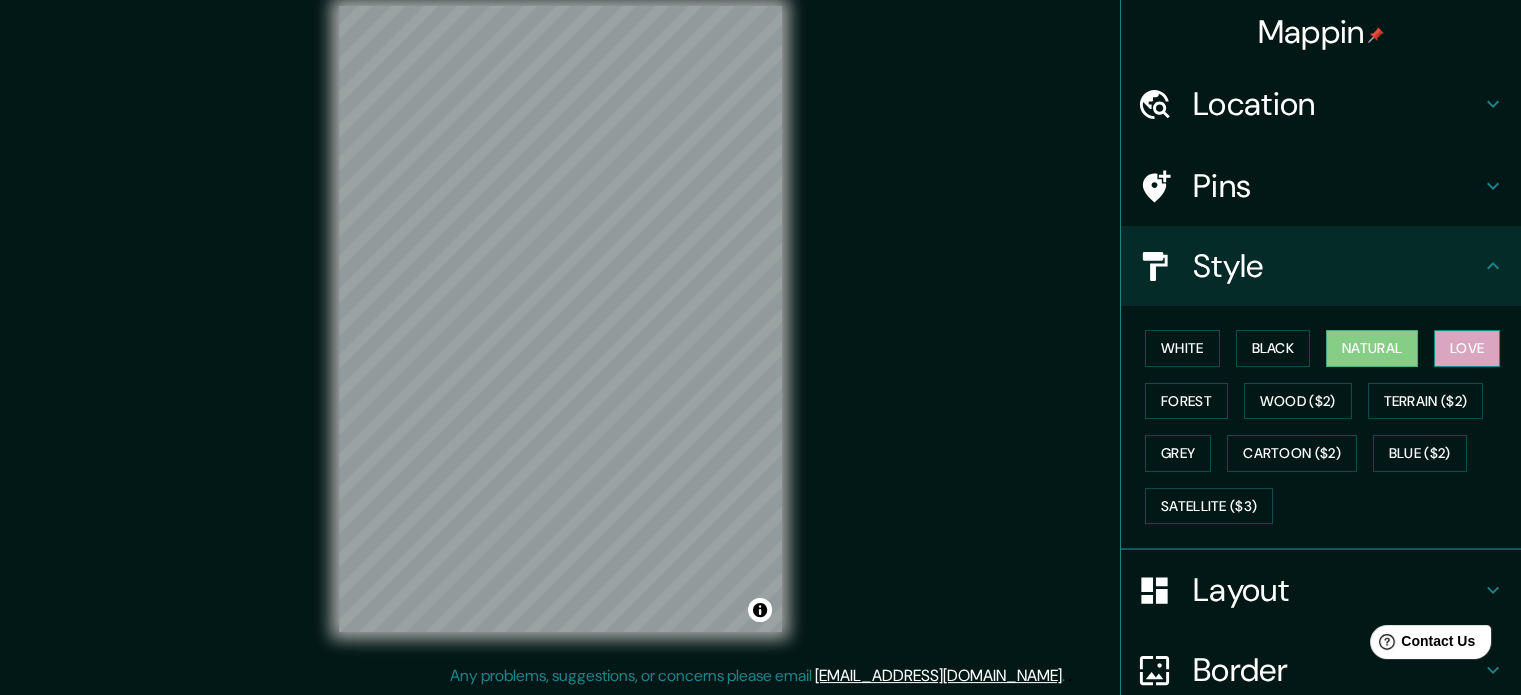 click on "Love" at bounding box center [1467, 348] 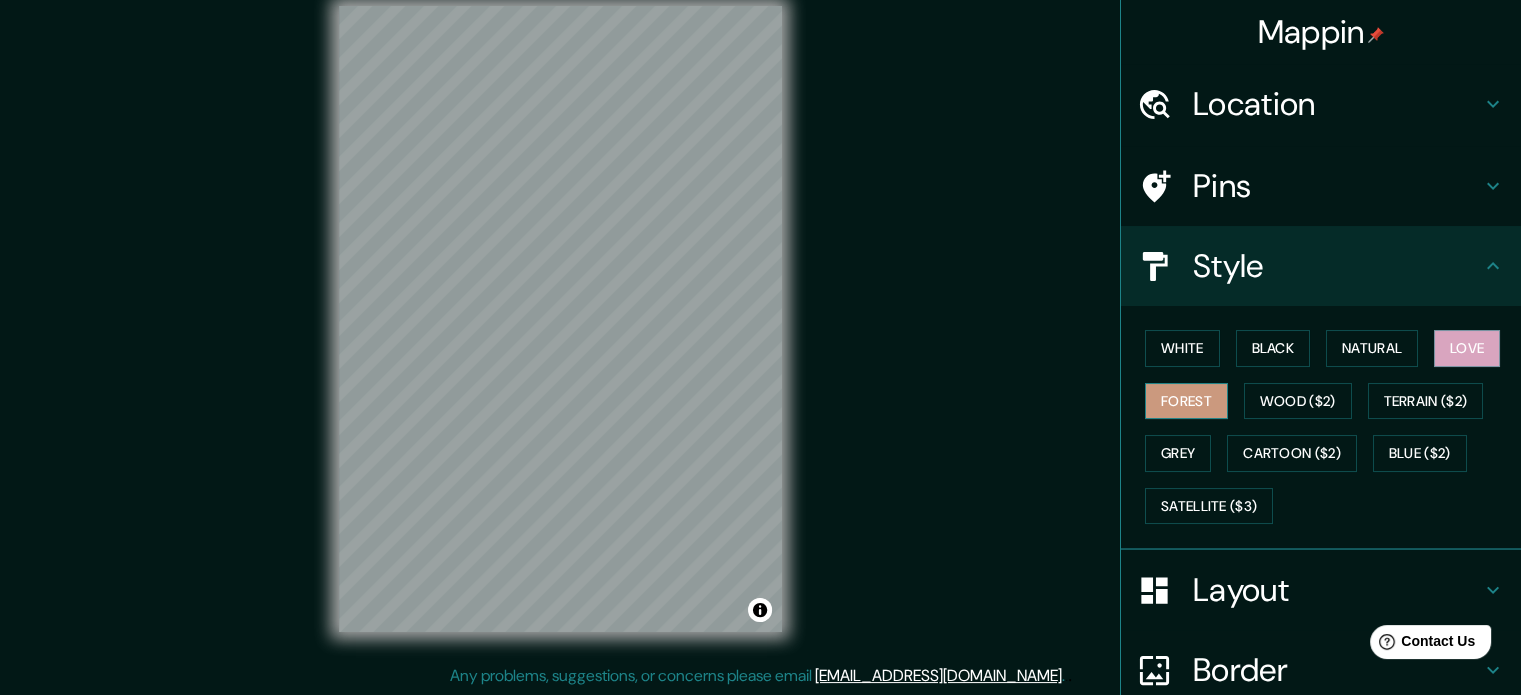 click on "Forest" at bounding box center [1186, 401] 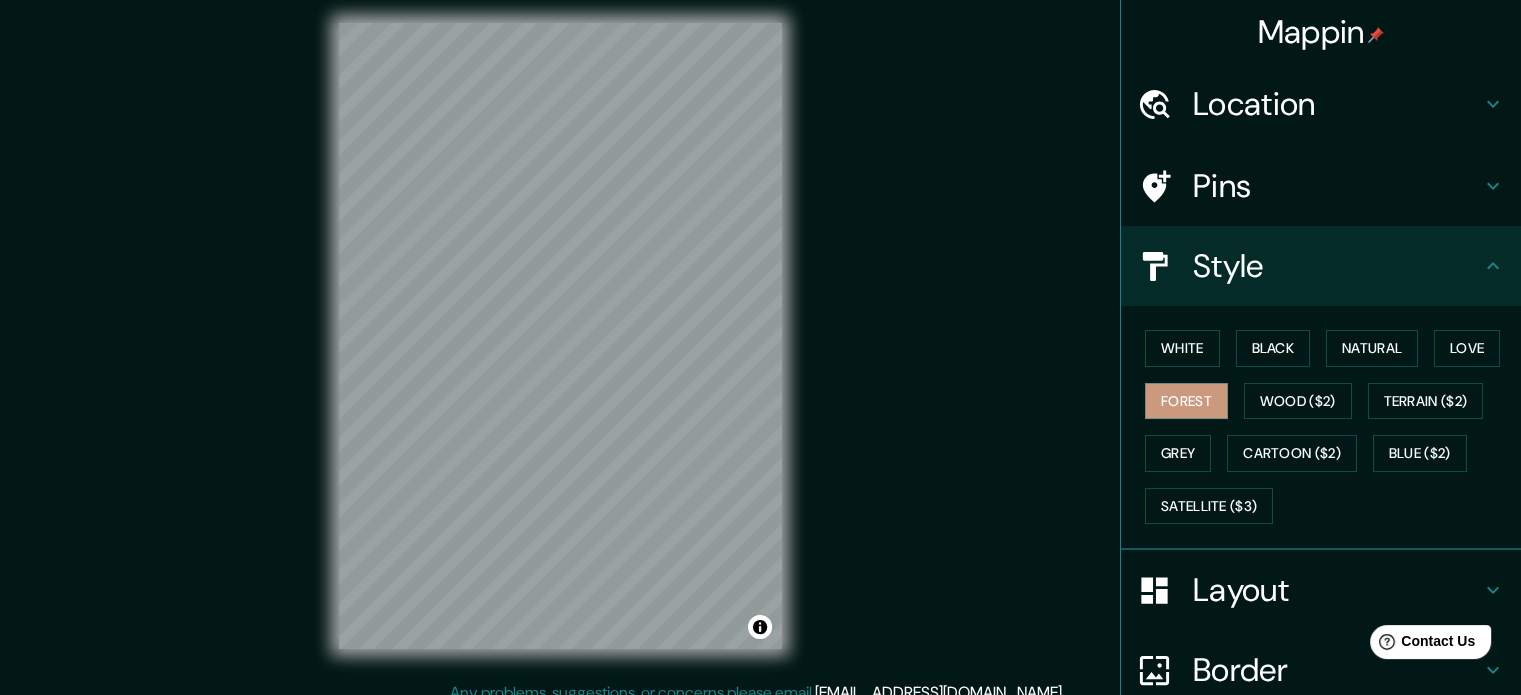 scroll, scrollTop: 0, scrollLeft: 0, axis: both 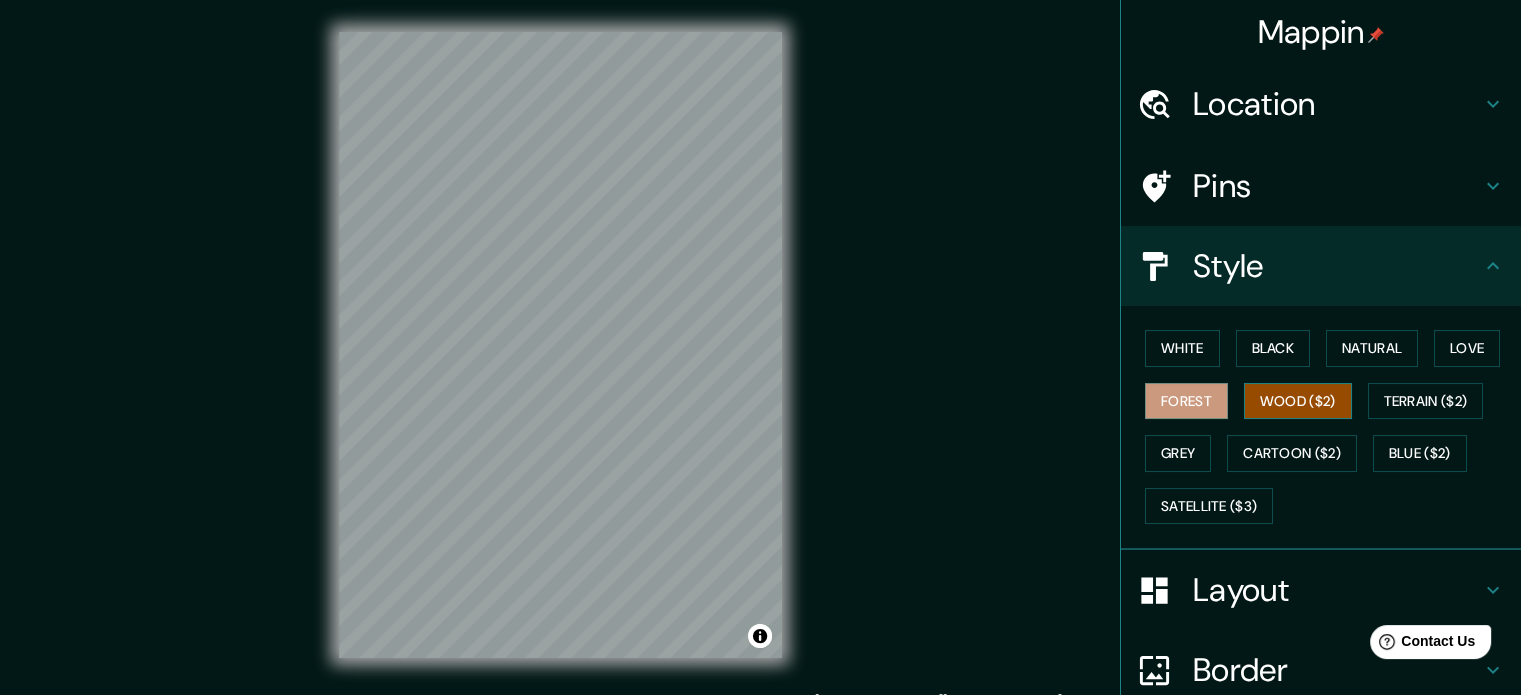 click on "Wood ($2)" at bounding box center [1298, 401] 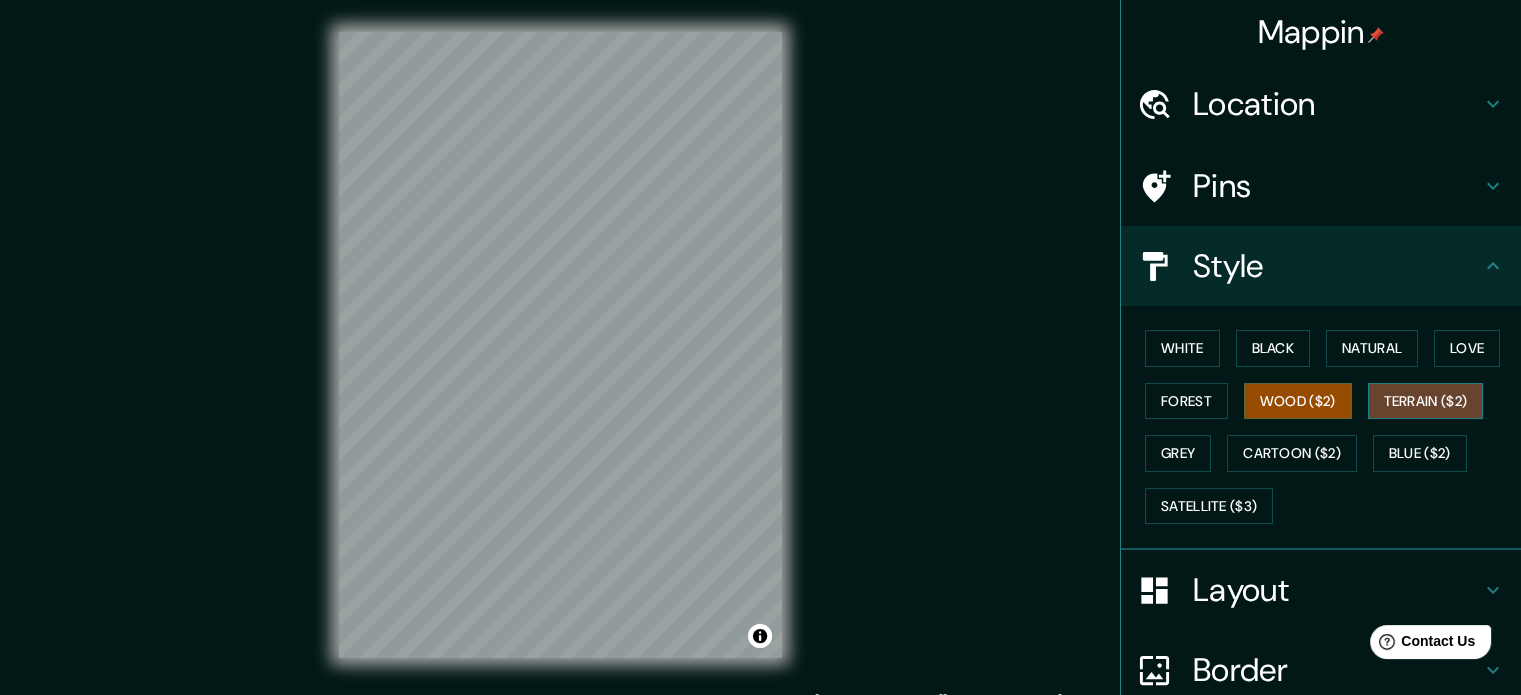 click on "Terrain ($2)" at bounding box center (1426, 401) 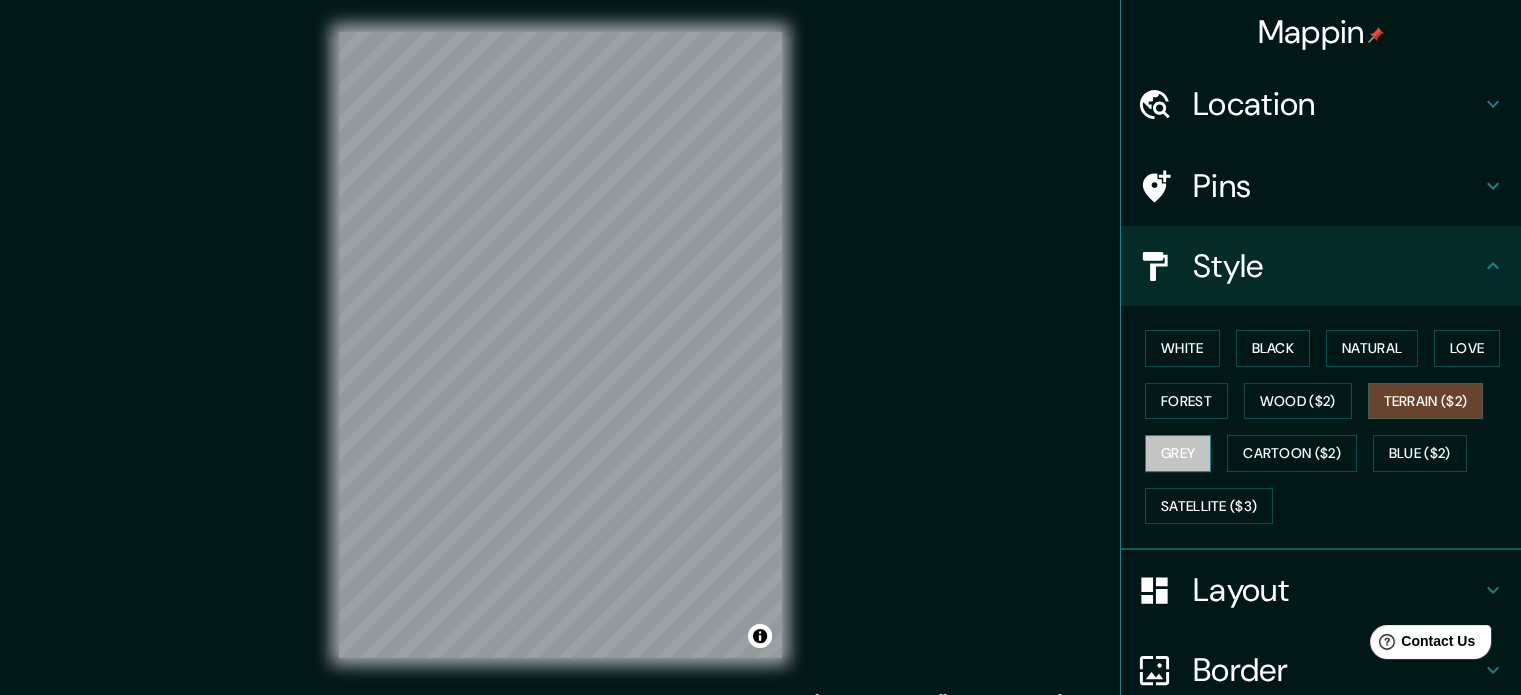 click on "Grey" at bounding box center [1178, 453] 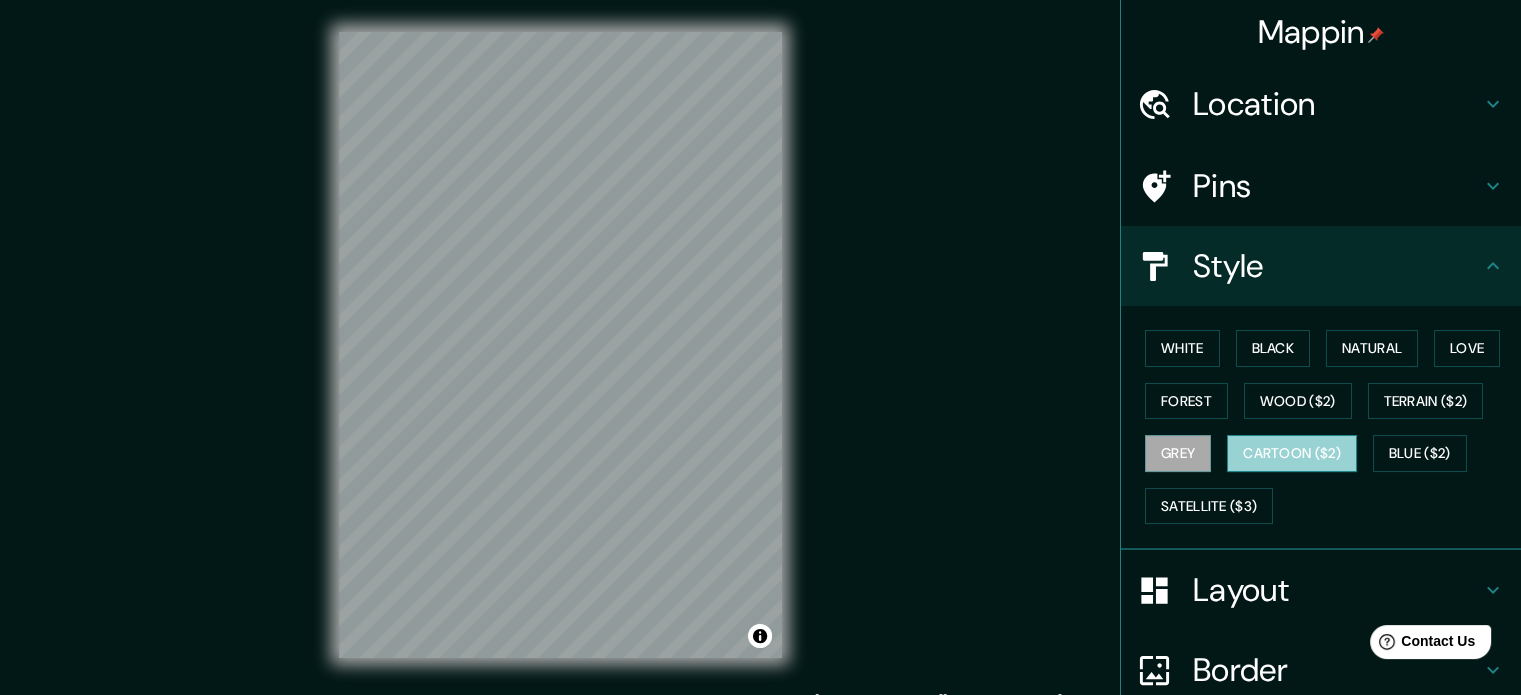 click on "Cartoon ($2)" at bounding box center (1292, 453) 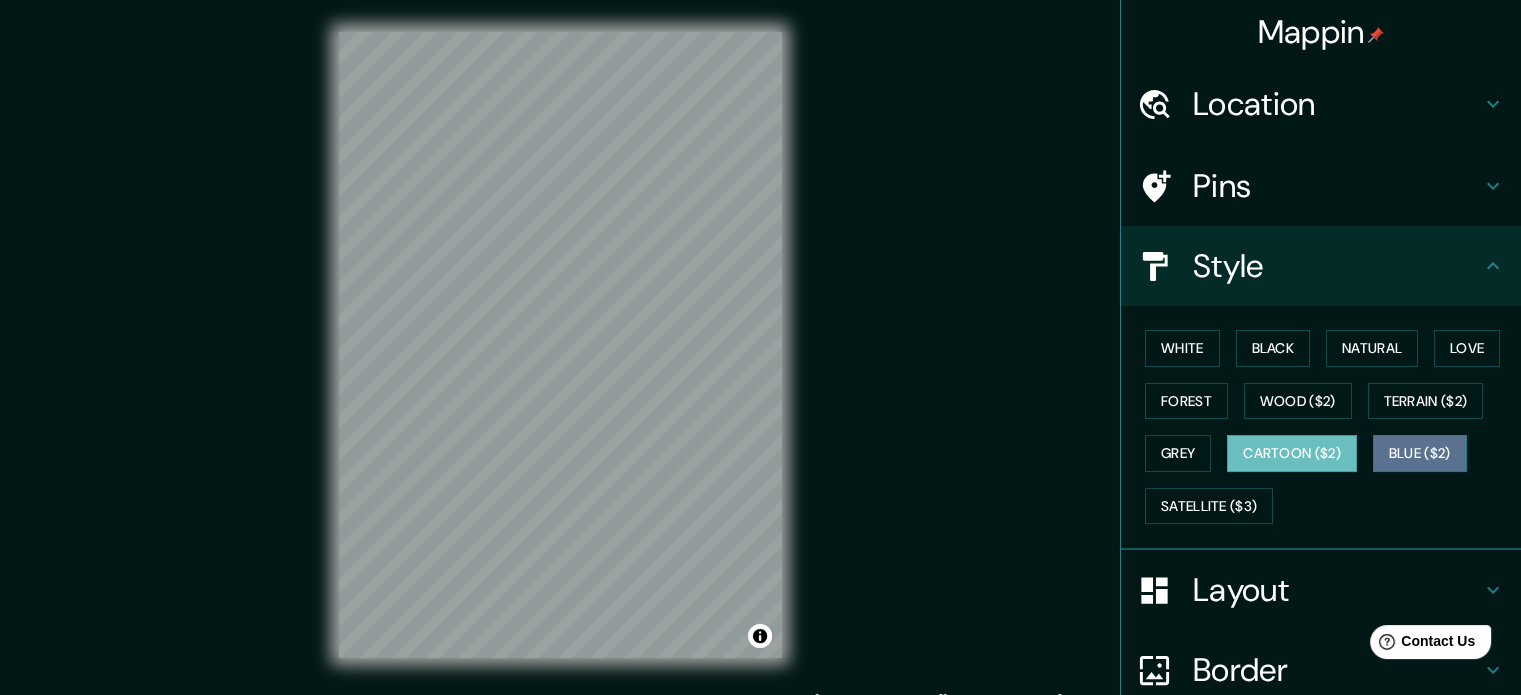 click on "Blue ($2)" at bounding box center [1420, 453] 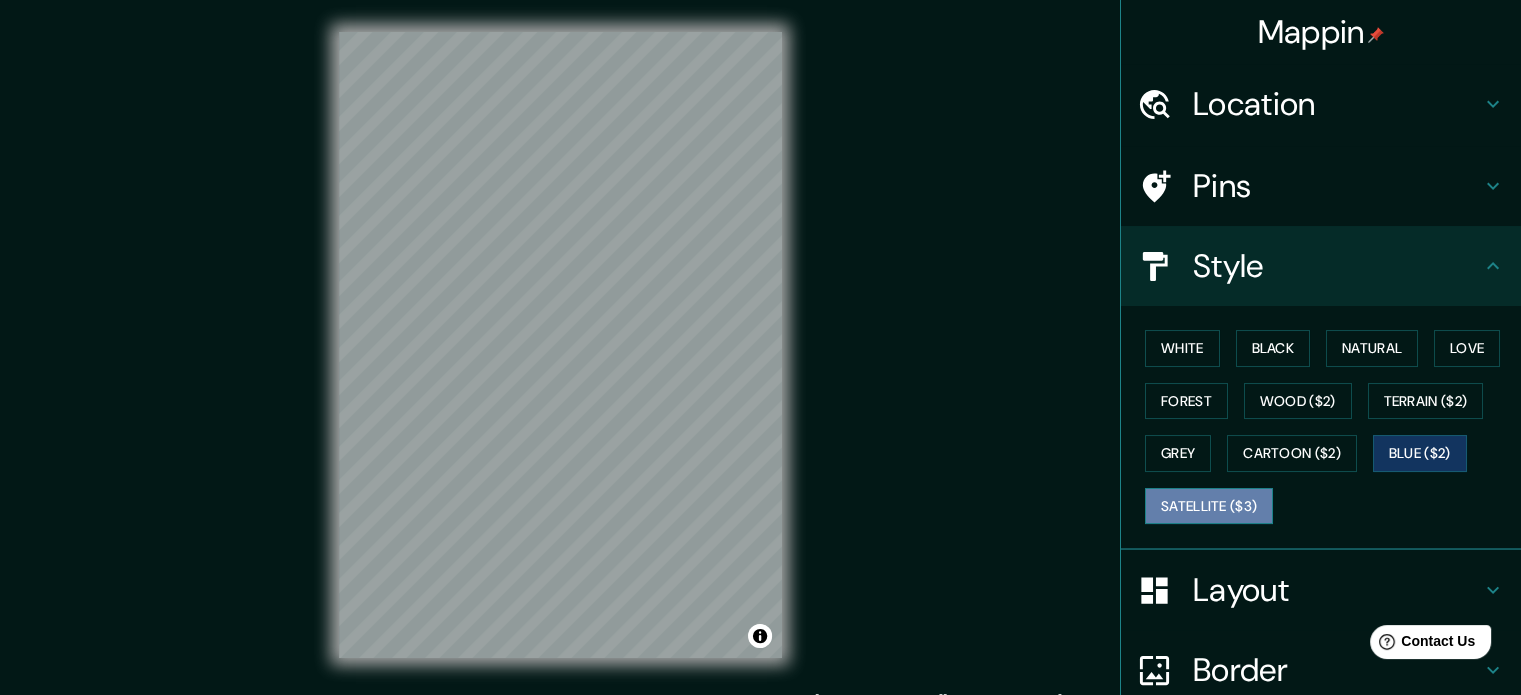 click on "Satellite ($3)" at bounding box center [1209, 506] 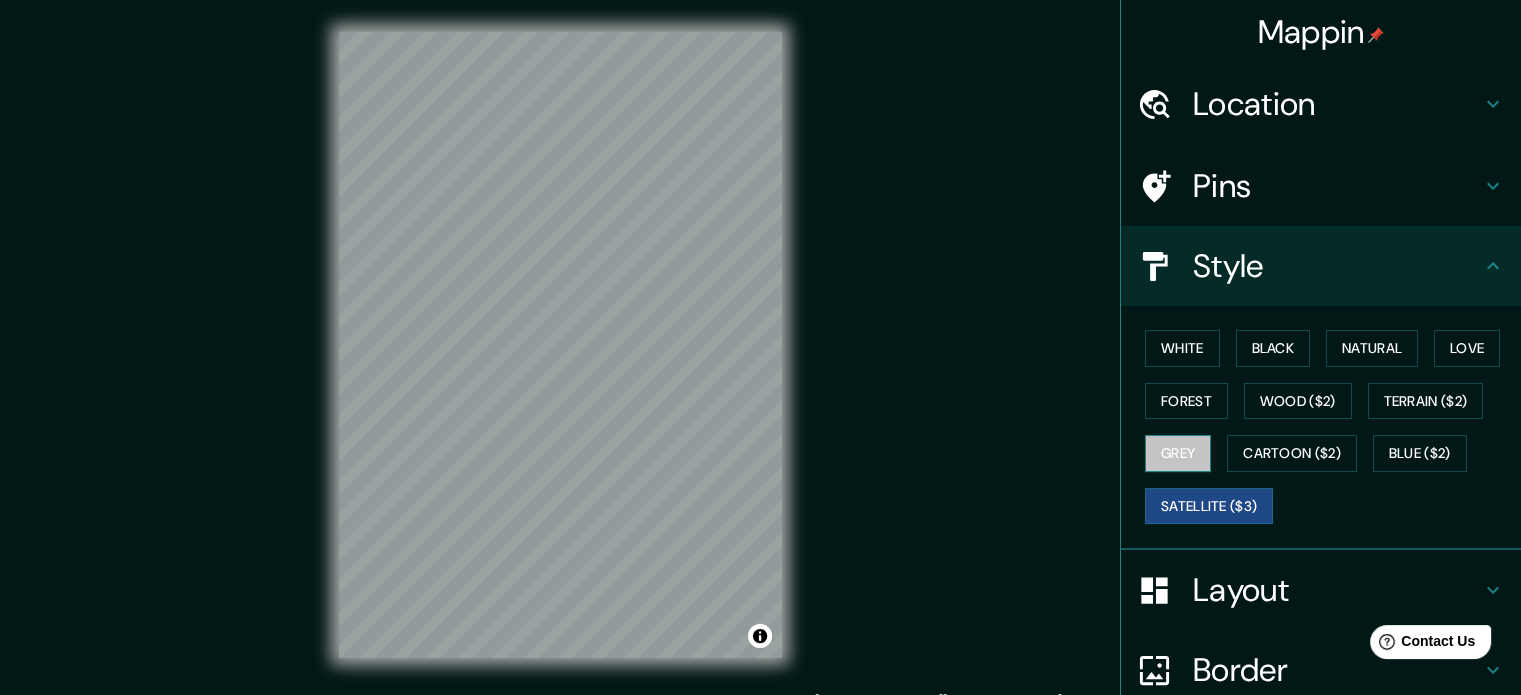 click on "Grey" at bounding box center [1178, 453] 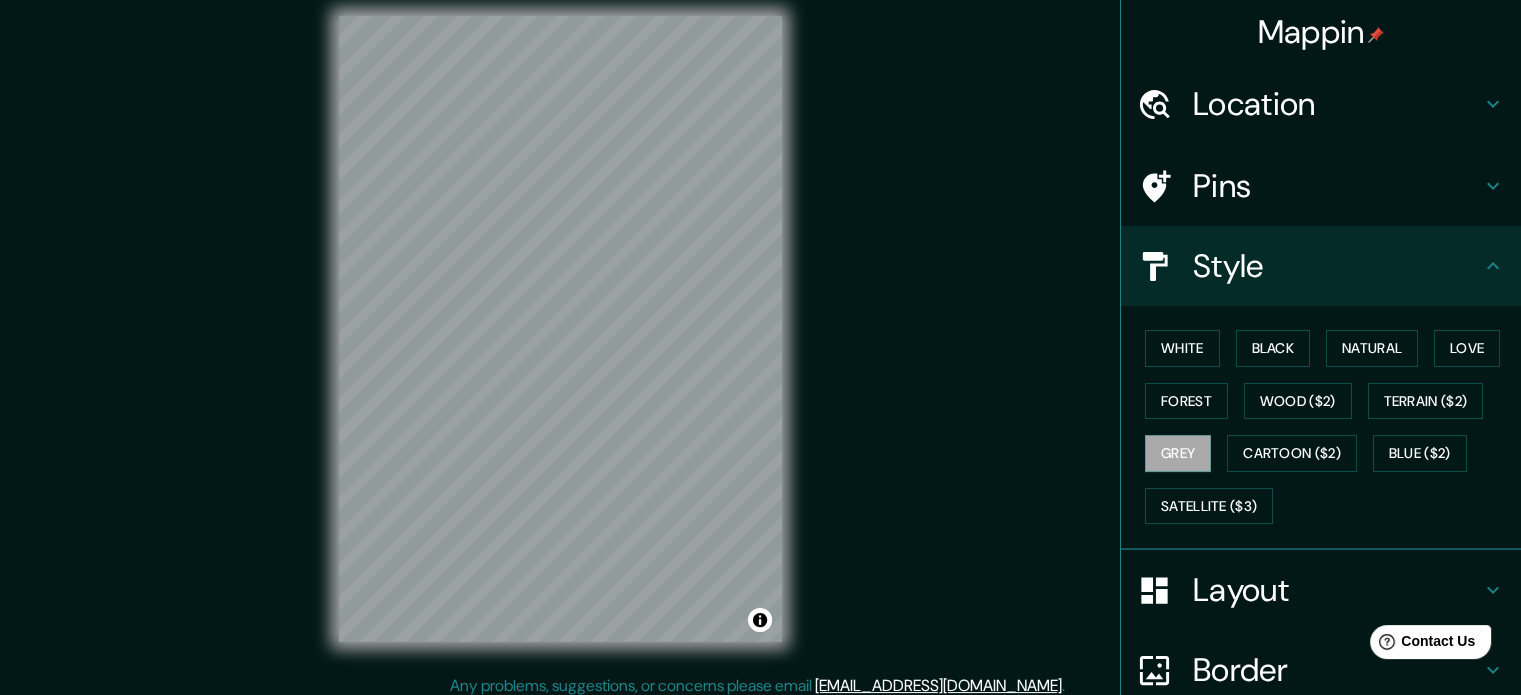 scroll, scrollTop: 0, scrollLeft: 0, axis: both 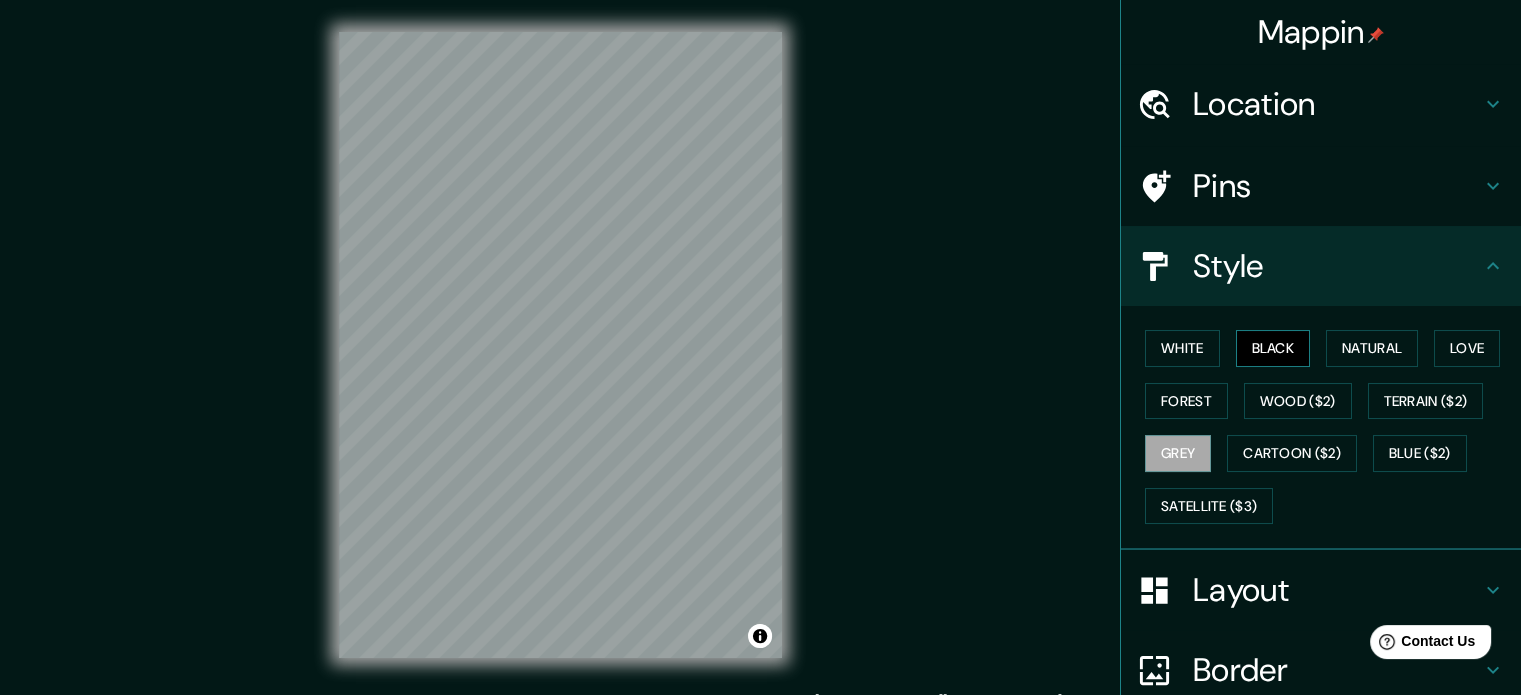 click on "Black" at bounding box center [1273, 348] 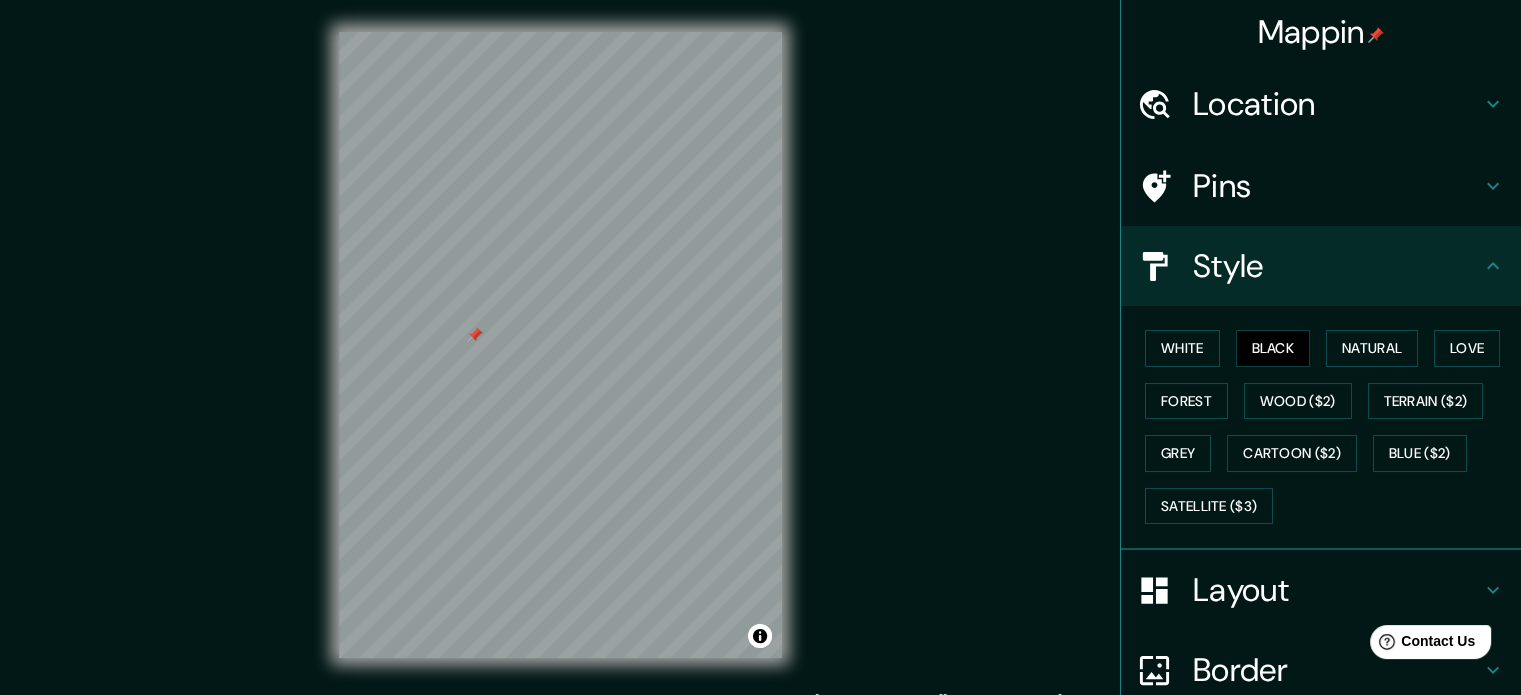 click at bounding box center (475, 335) 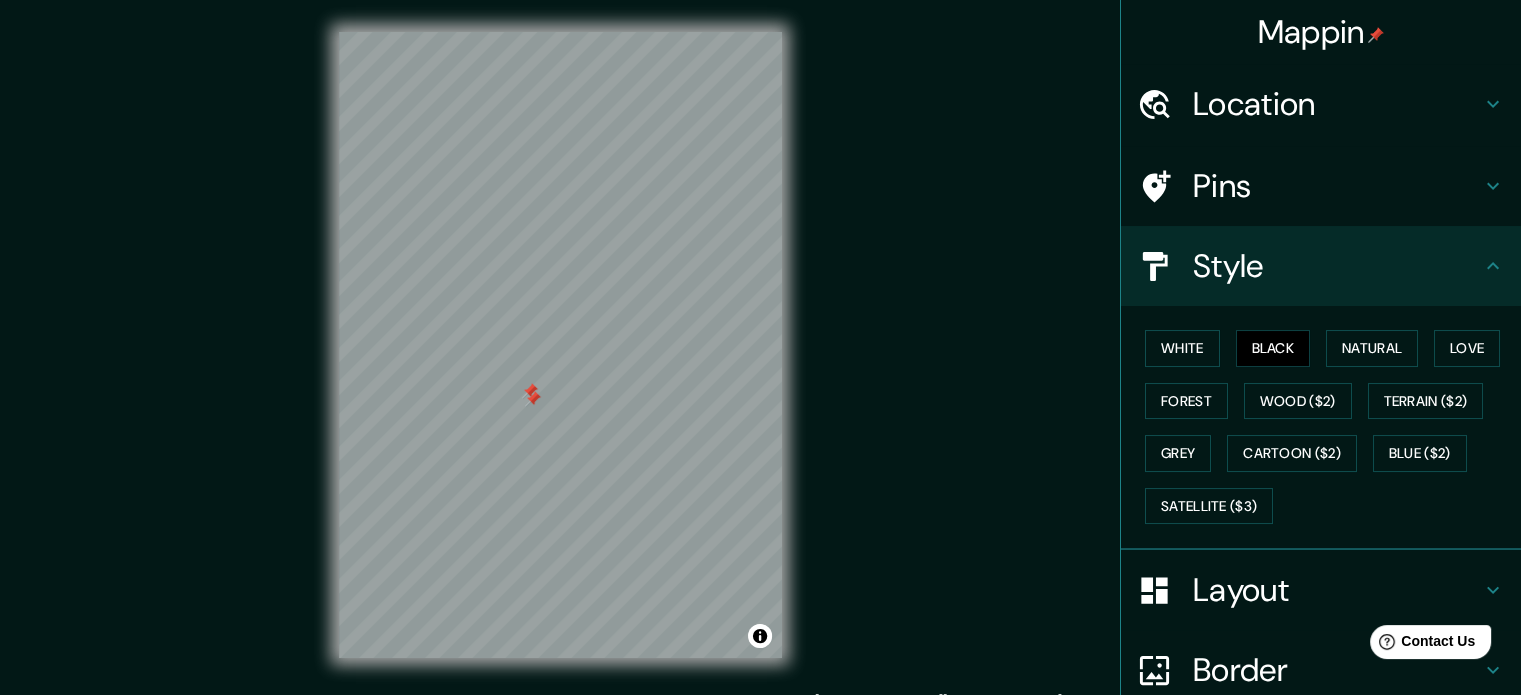 type on "ricardo balbin save" 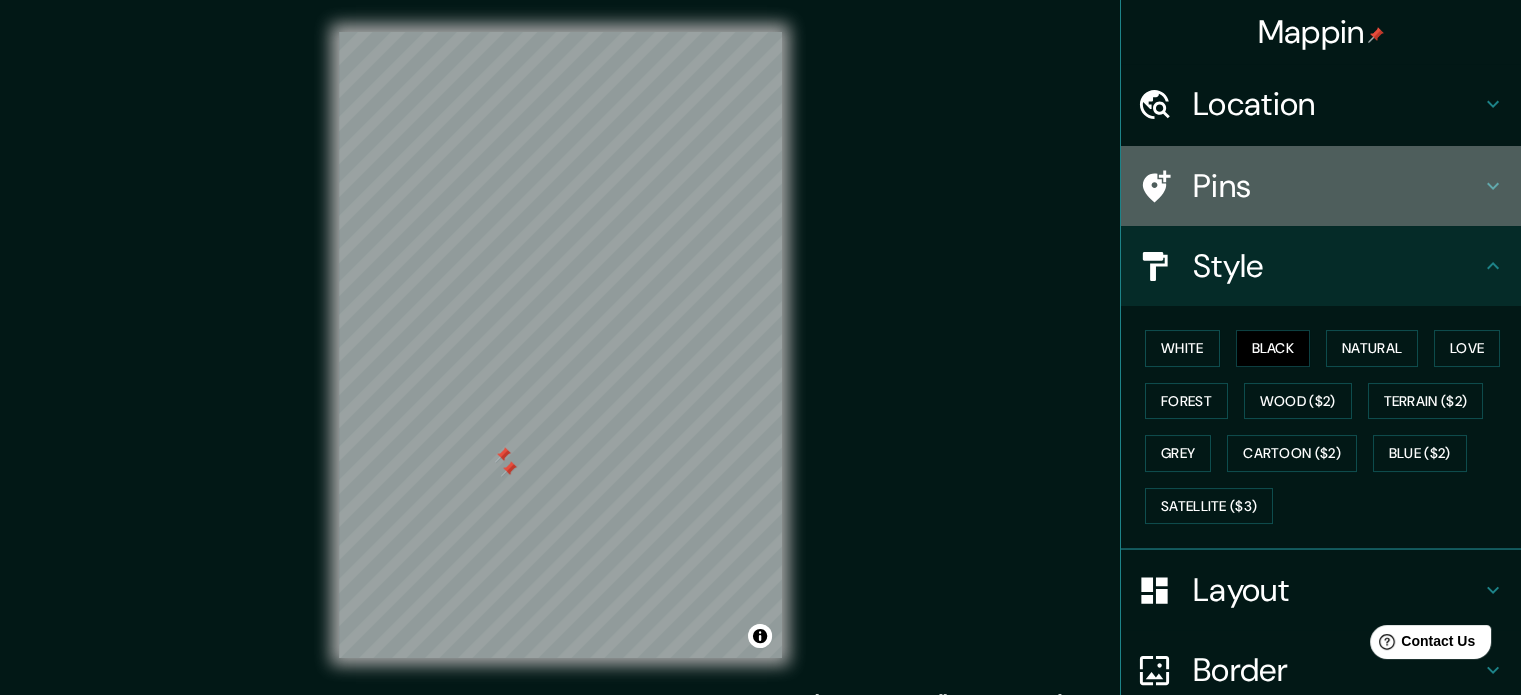 click on "Pins" at bounding box center [1337, 186] 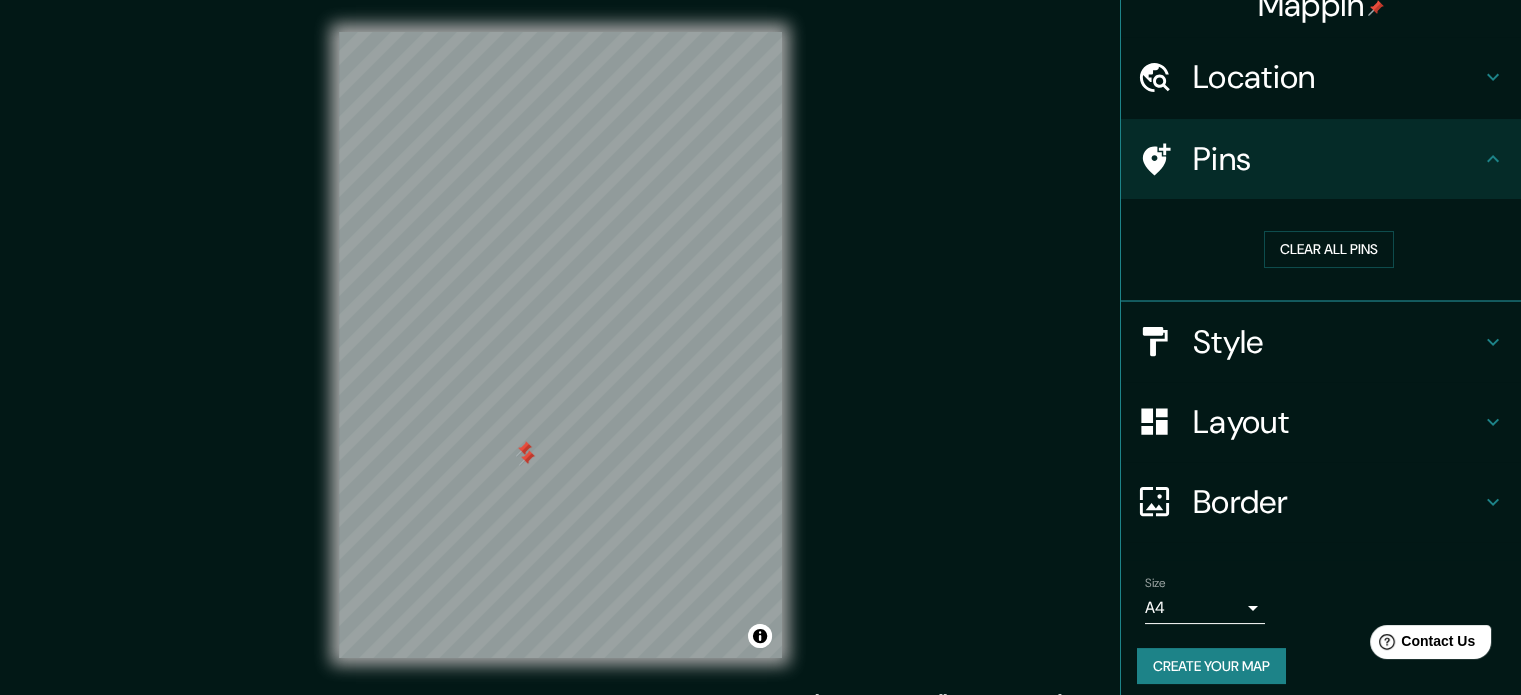 scroll, scrollTop: 38, scrollLeft: 0, axis: vertical 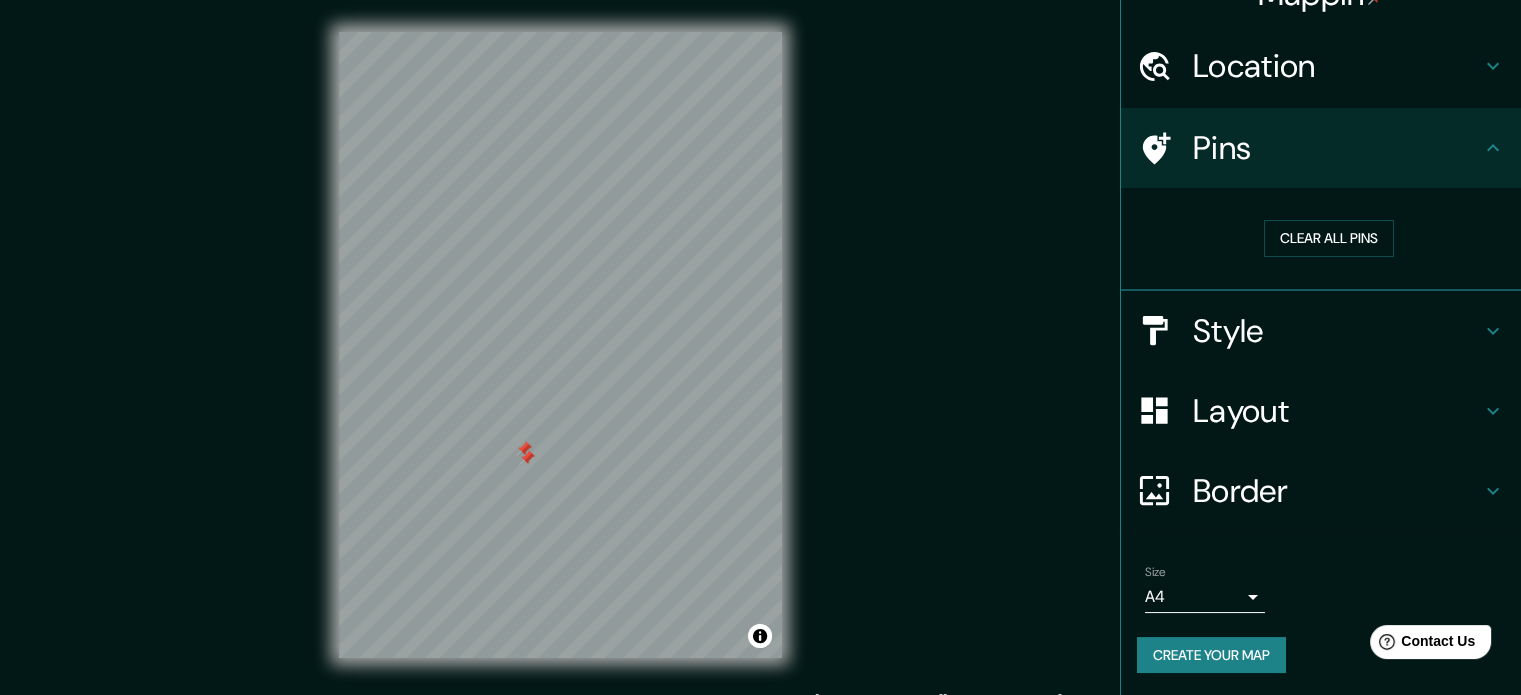 click on "Mappin Location ricardo balbin save Ricardo Balbín  Tigre, Provincia de Buenos Aires, B1648, Argentina Ricardo Balbín  Coronel Brandsen, Provincia de Buenos Aires, B1980, Argentina Pins Clear all pins Style Layout Border Choose a border.  Hint : you can make layers of the frame opaque to create some cool effects. None Simple Transparent Fancy Size A4 single Create your map © Mapbox   © OpenStreetMap   Improve this map Any problems, suggestions, or concerns please email    help@mappin.pro . . ." at bounding box center [760, 347] 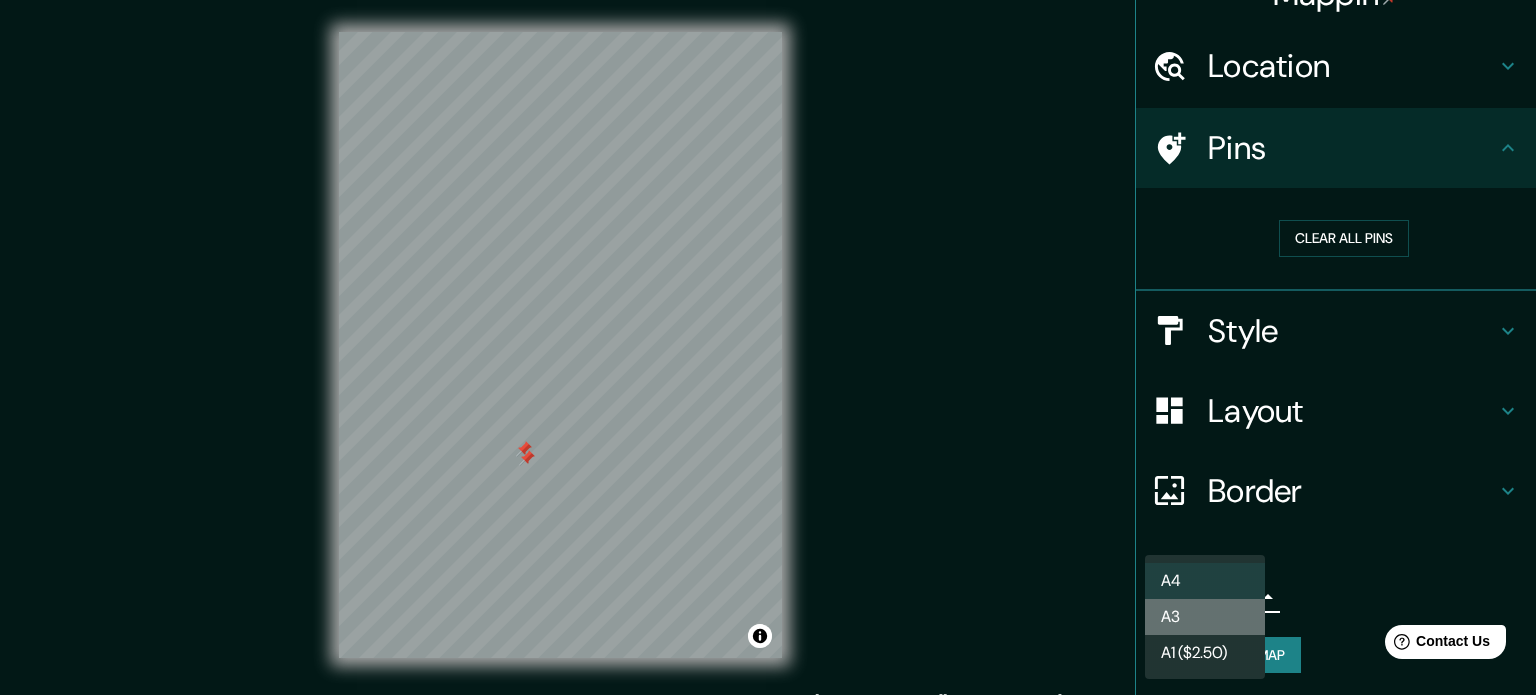 click on "A3" at bounding box center (1205, 617) 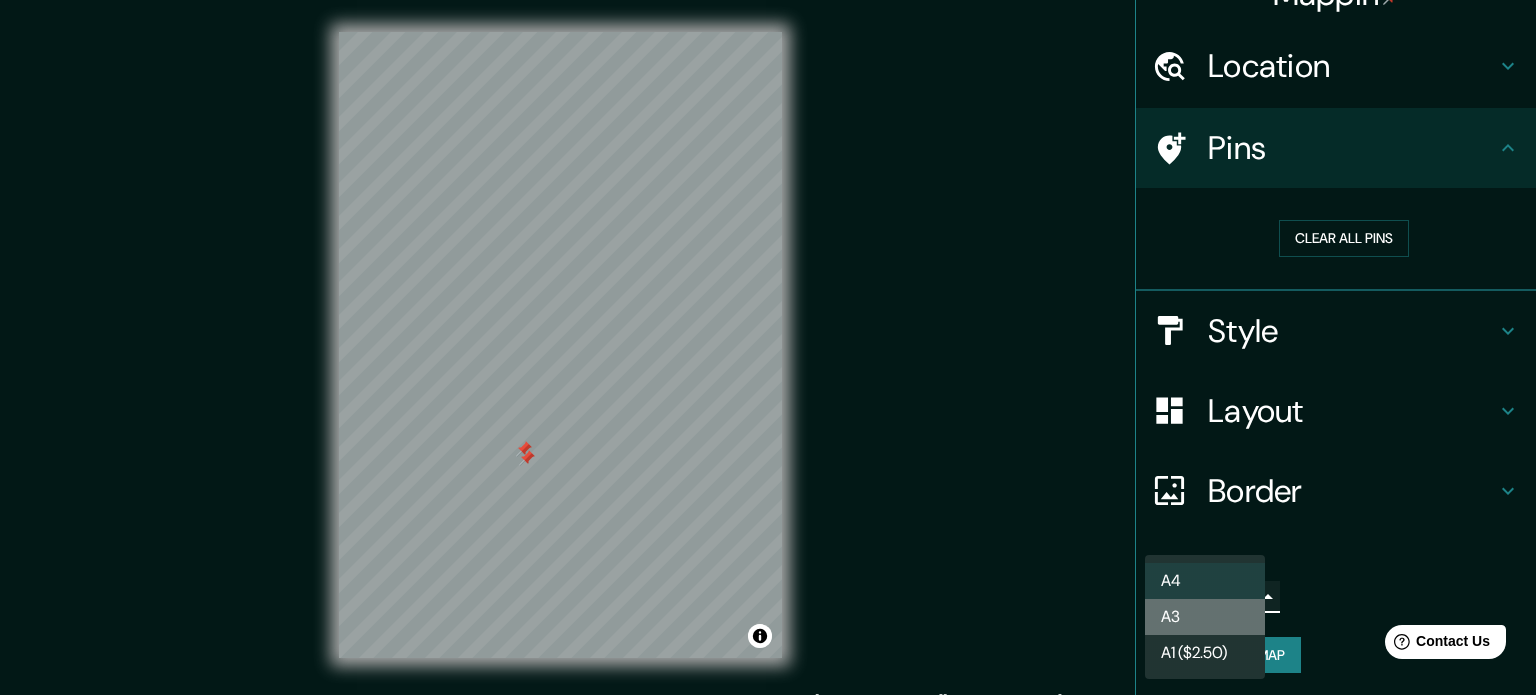 type on "a4" 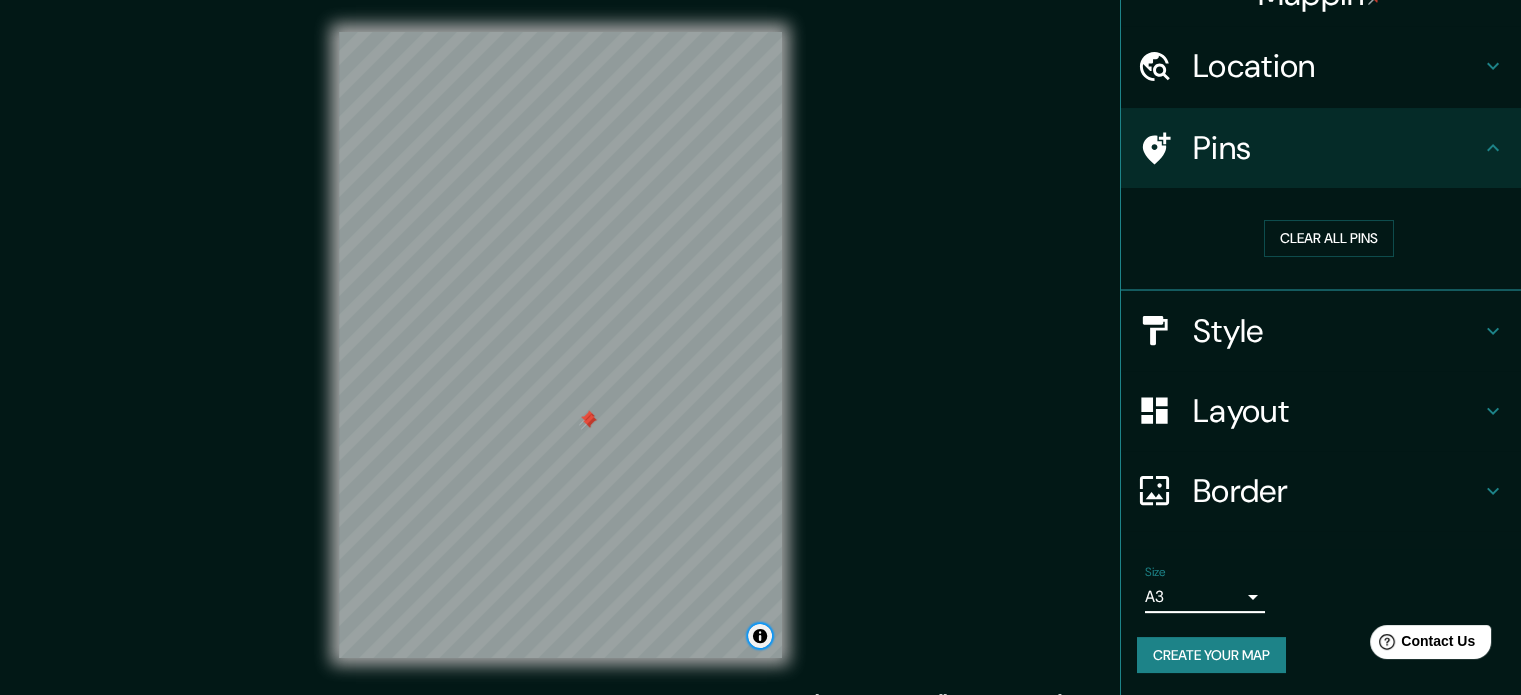 click at bounding box center [760, 636] 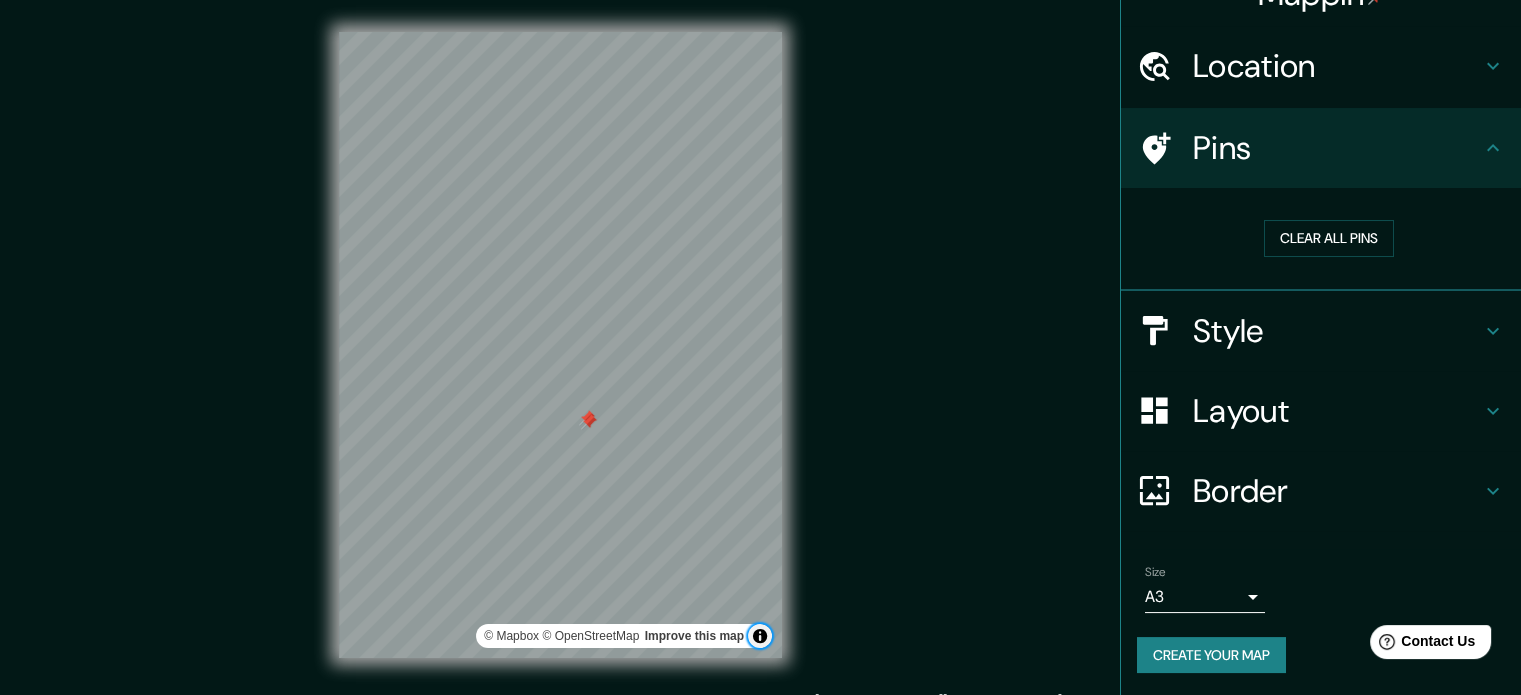 click at bounding box center [760, 636] 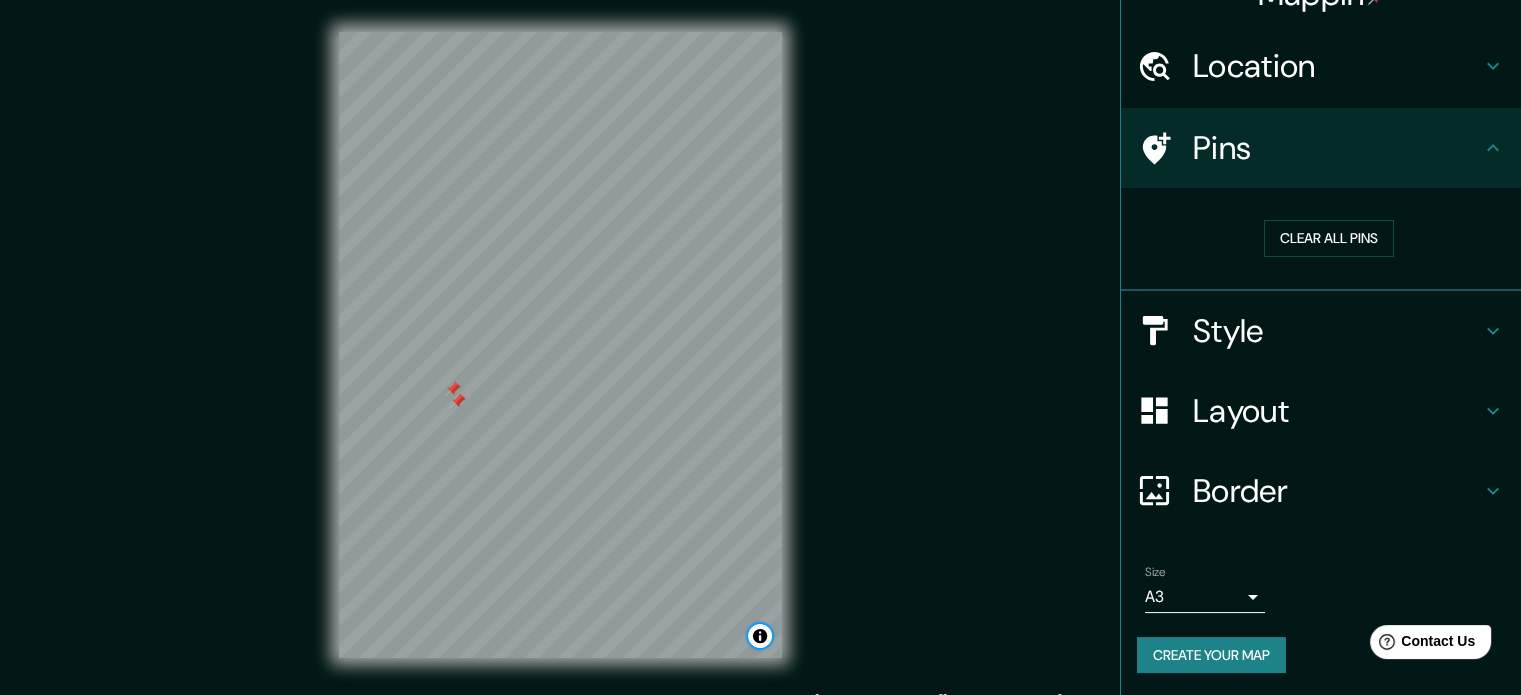 type 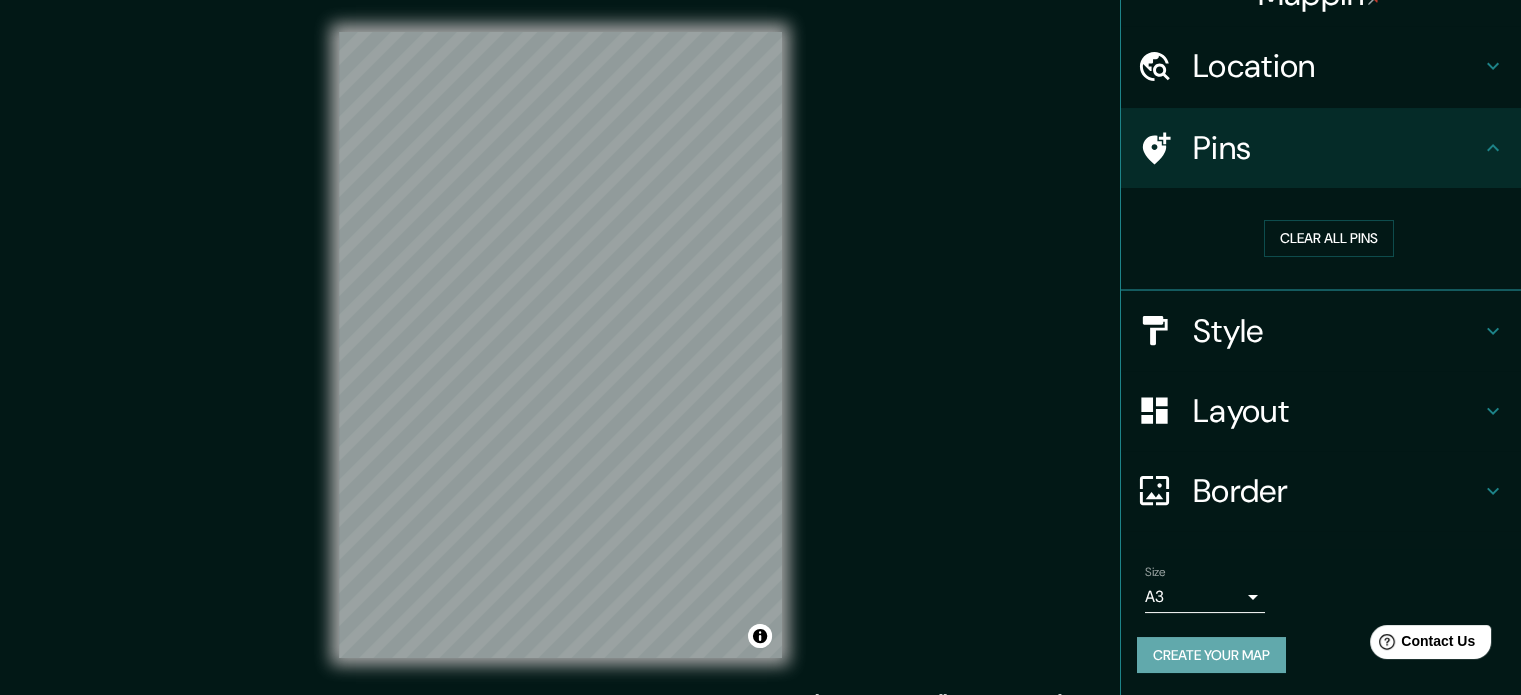 click on "Create your map" at bounding box center [1211, 655] 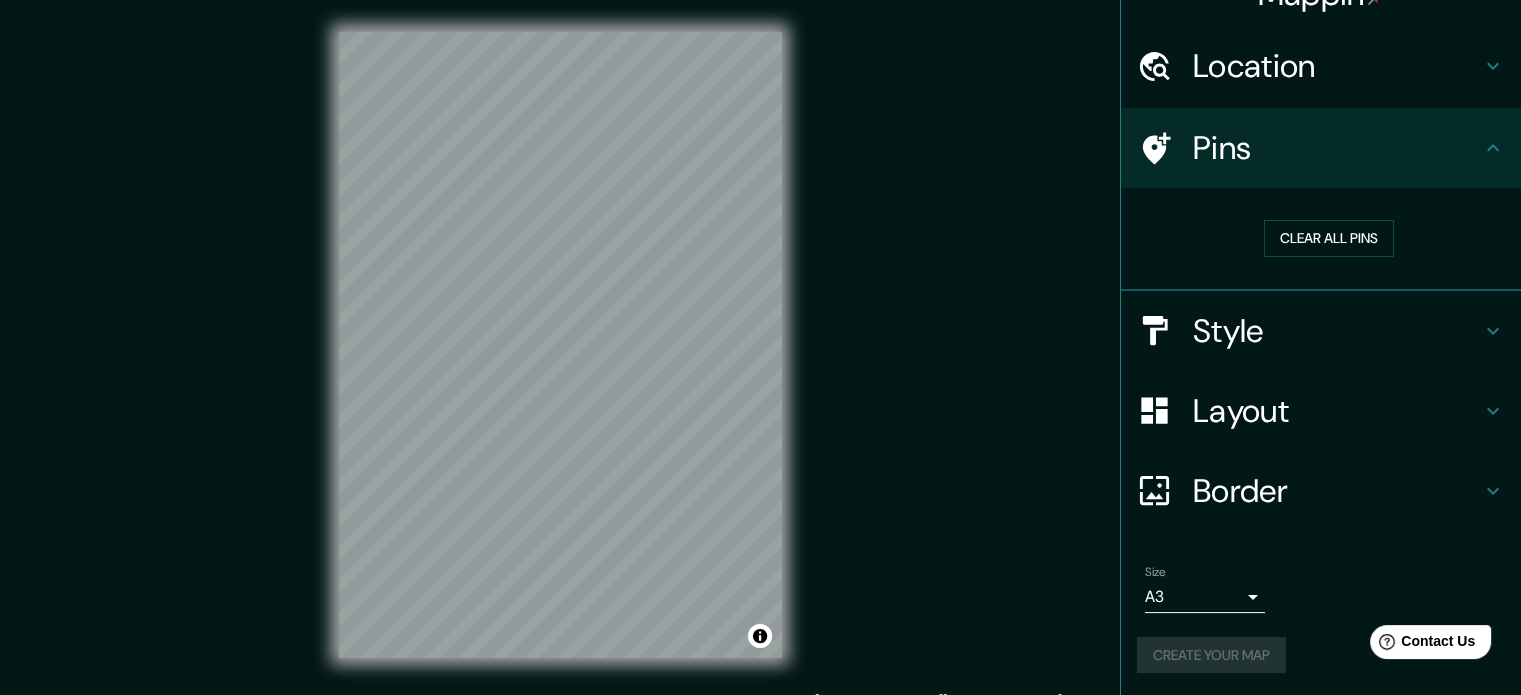 click on "Style" at bounding box center (1337, 331) 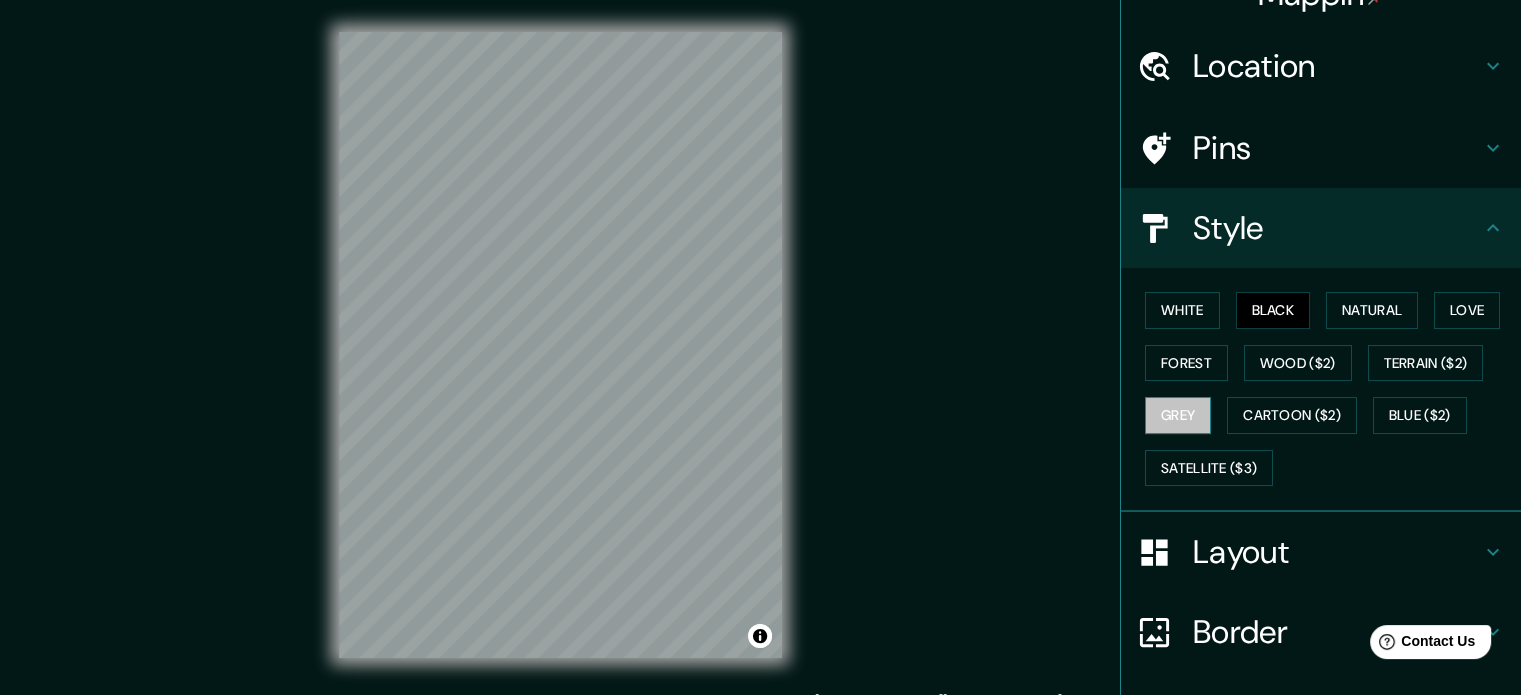 click on "Grey" at bounding box center (1178, 415) 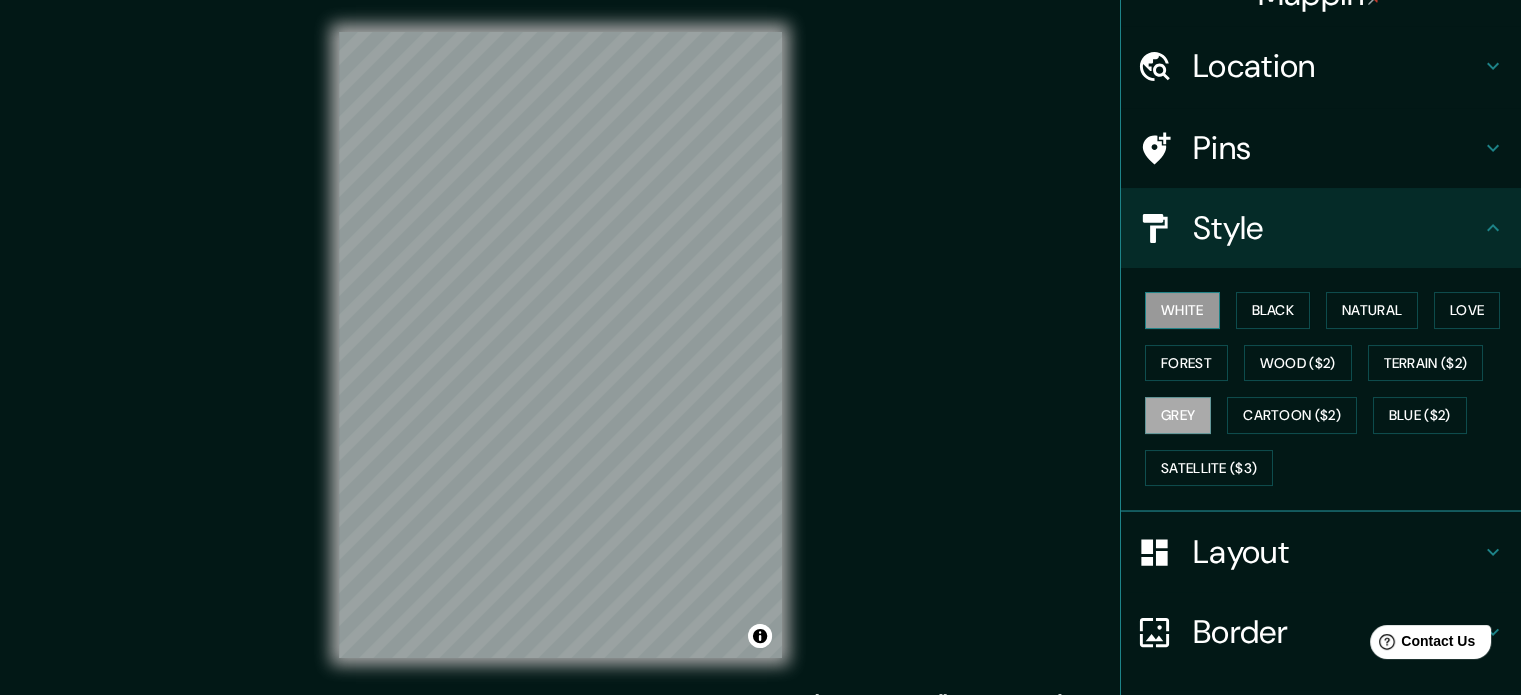 click on "White" at bounding box center (1182, 310) 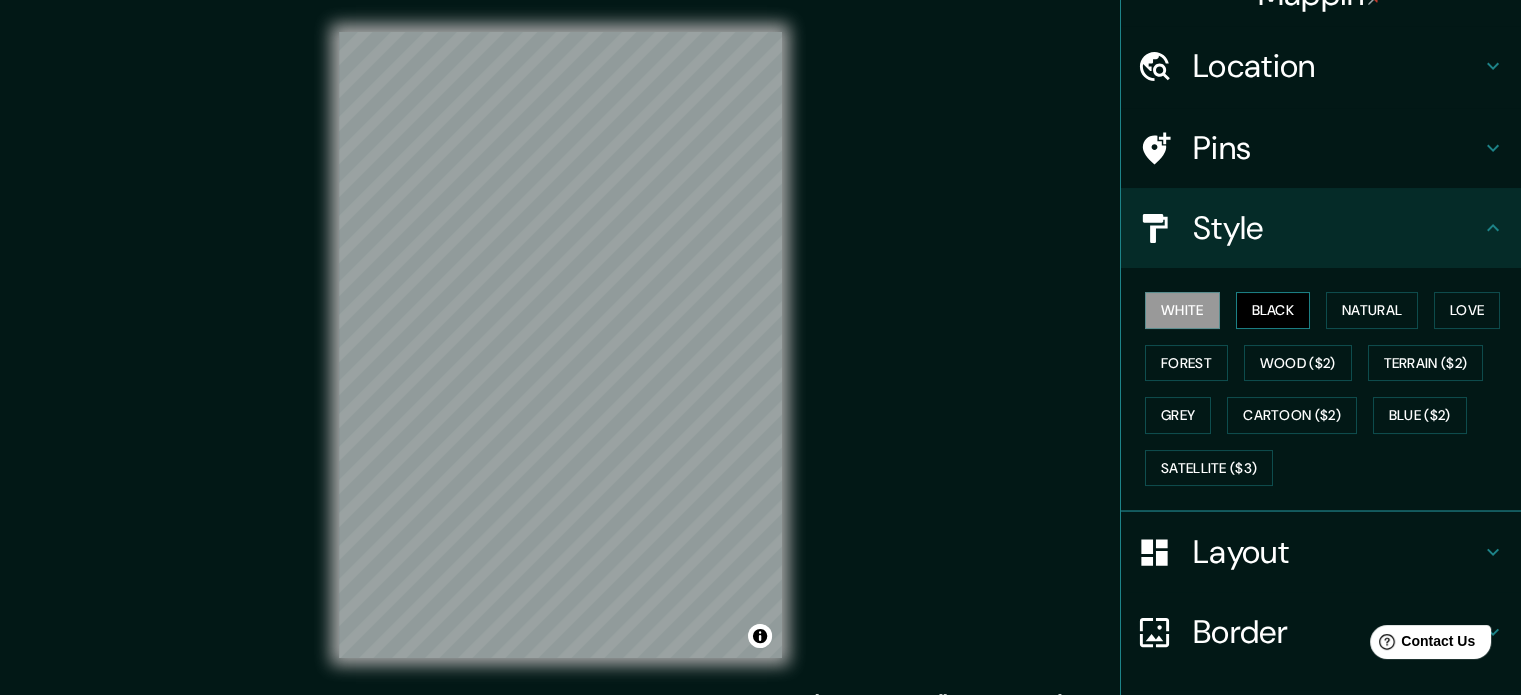 click on "Black" at bounding box center (1273, 310) 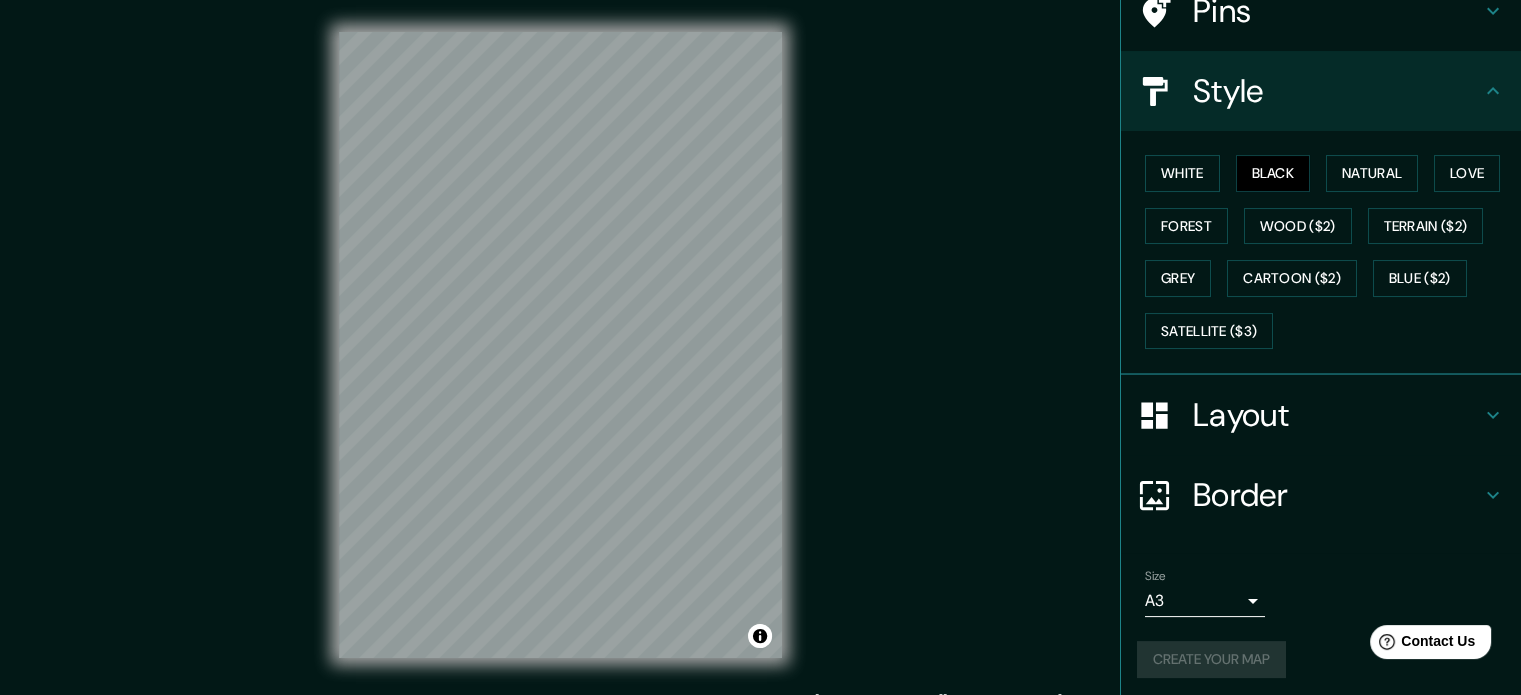 scroll, scrollTop: 178, scrollLeft: 0, axis: vertical 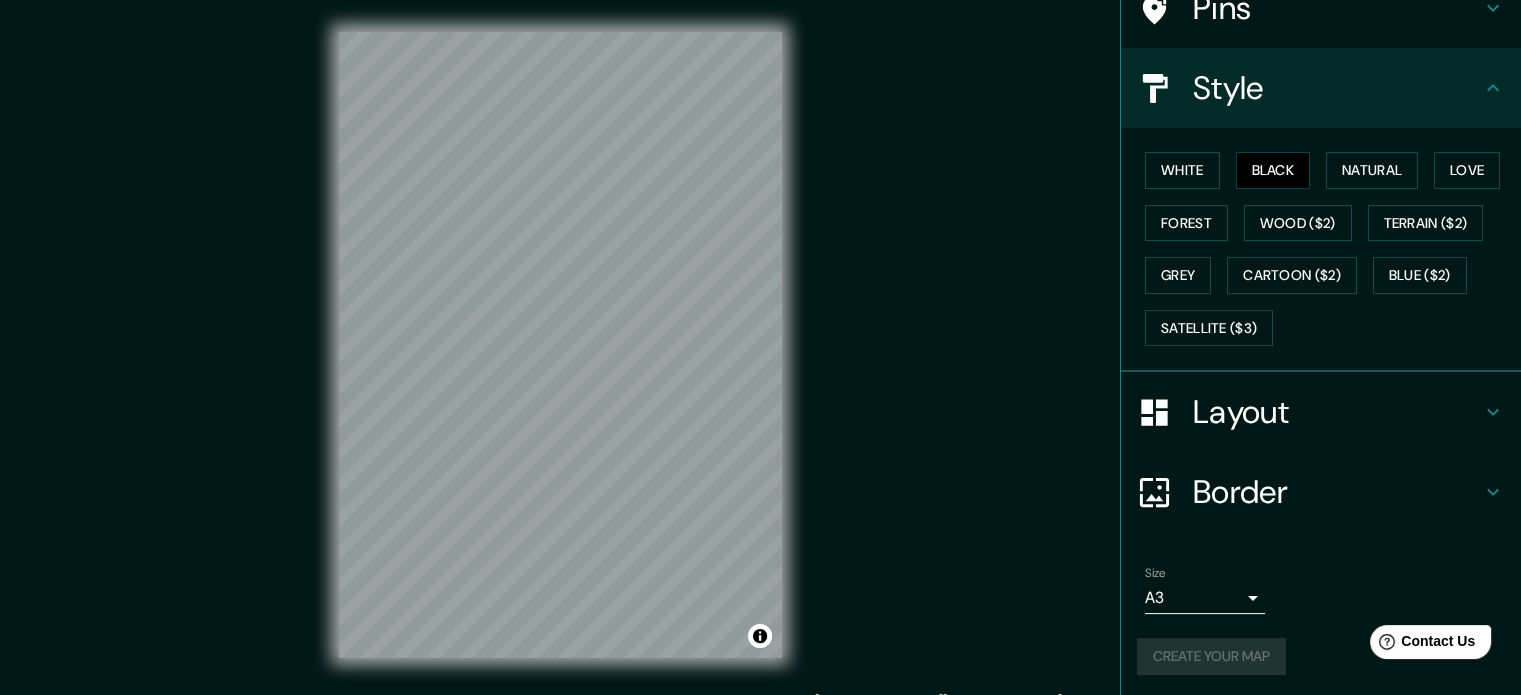 click on "Create your map" at bounding box center (1321, 656) 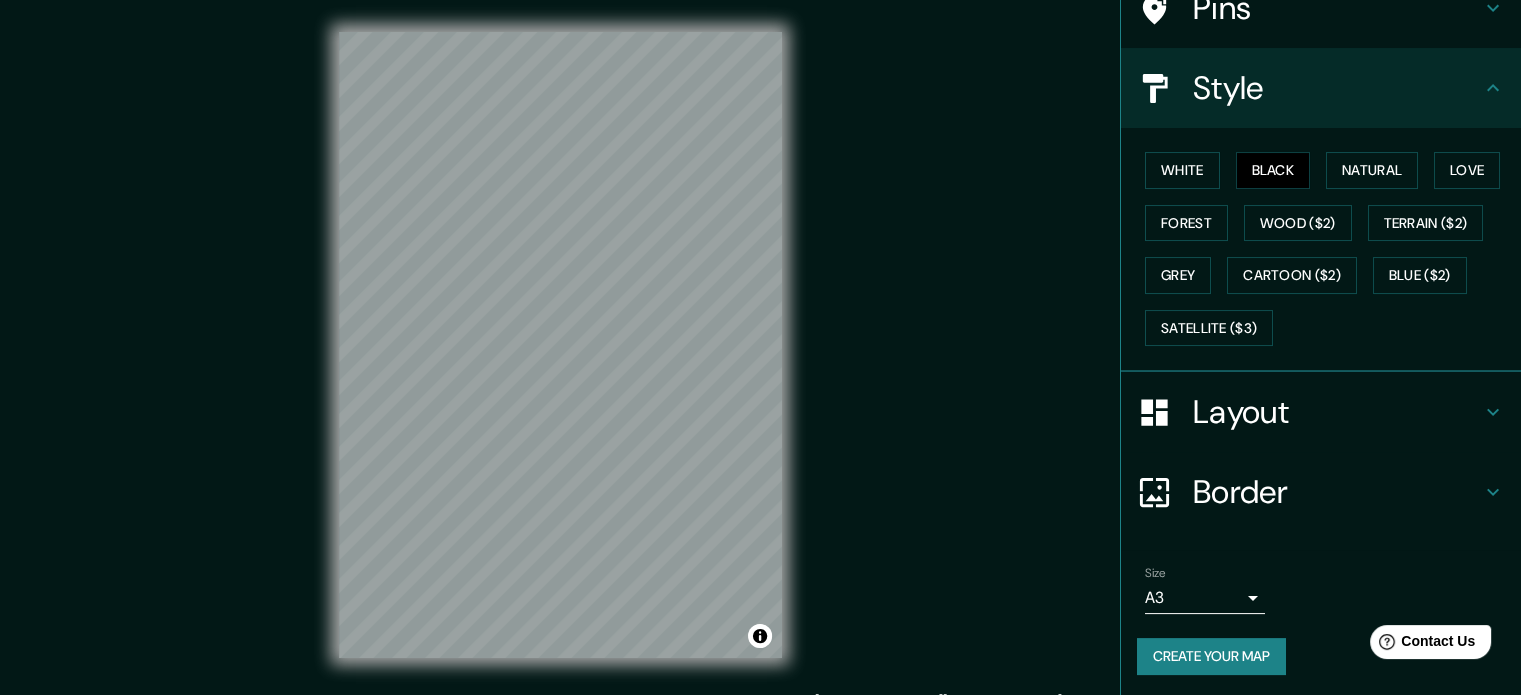 click on "Create your map" at bounding box center [1211, 656] 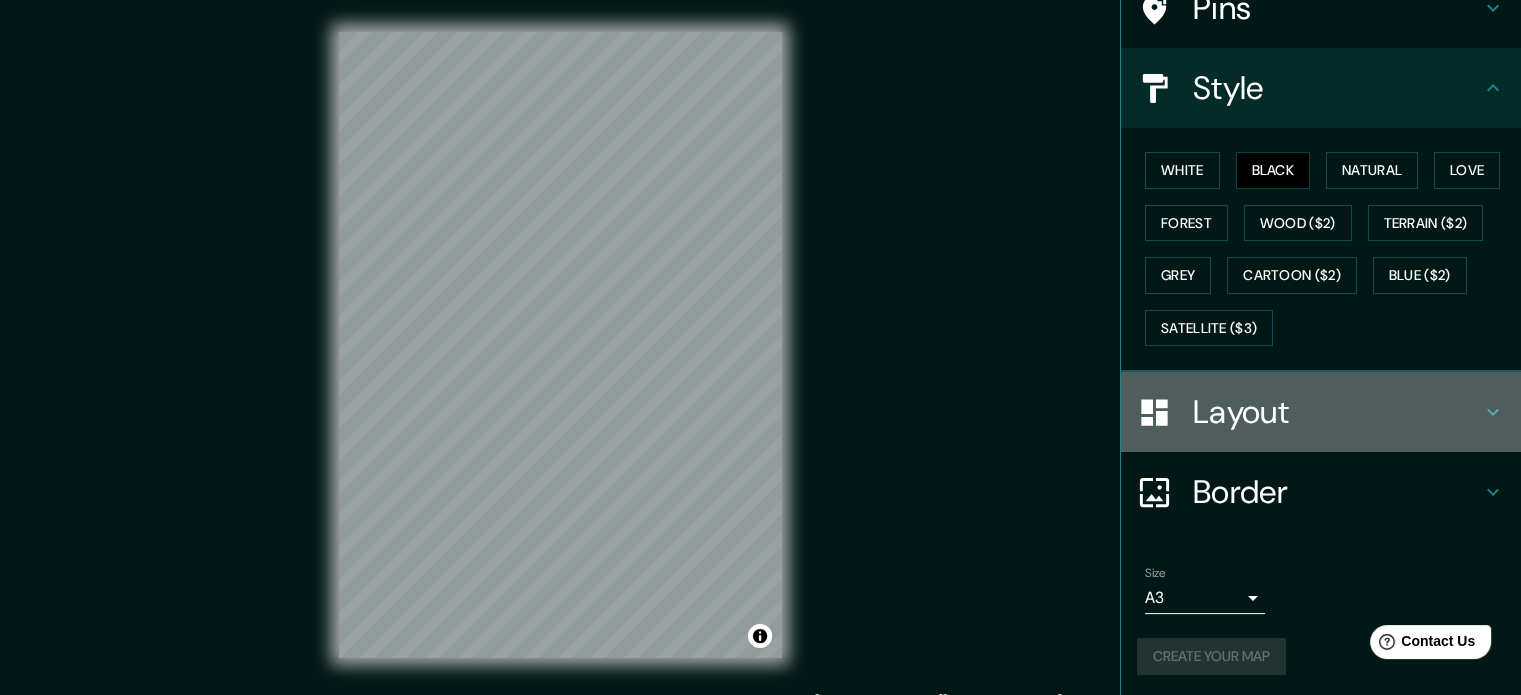 click on "Layout" at bounding box center (1337, 412) 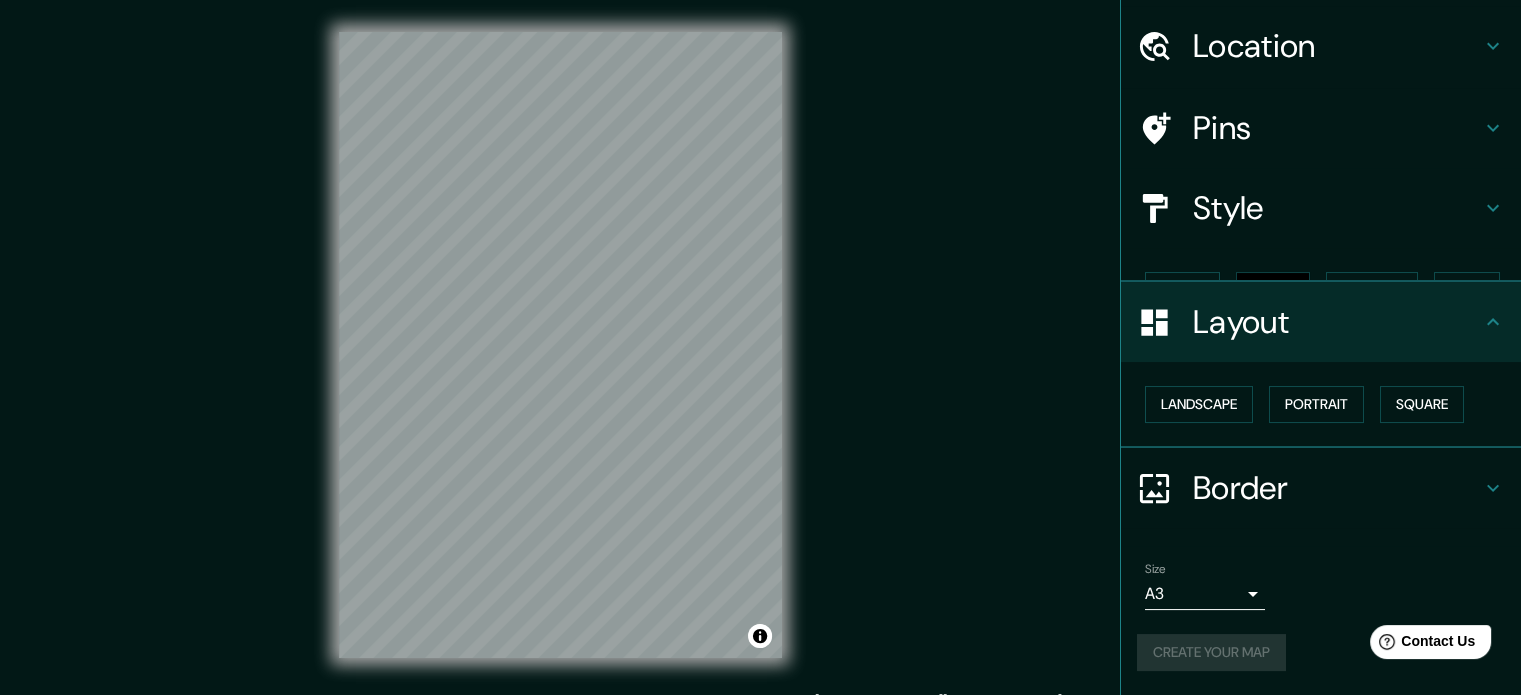 scroll, scrollTop: 22, scrollLeft: 0, axis: vertical 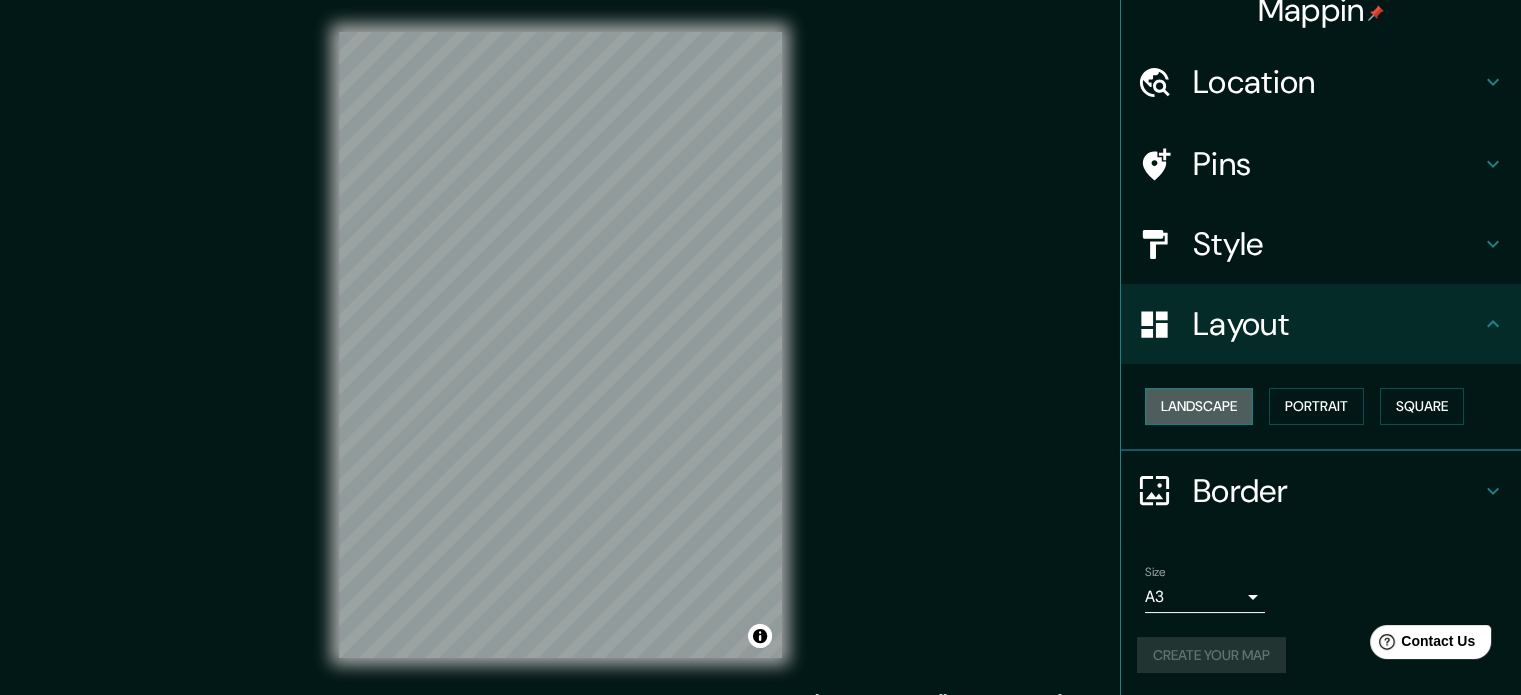 click on "Landscape" at bounding box center (1199, 406) 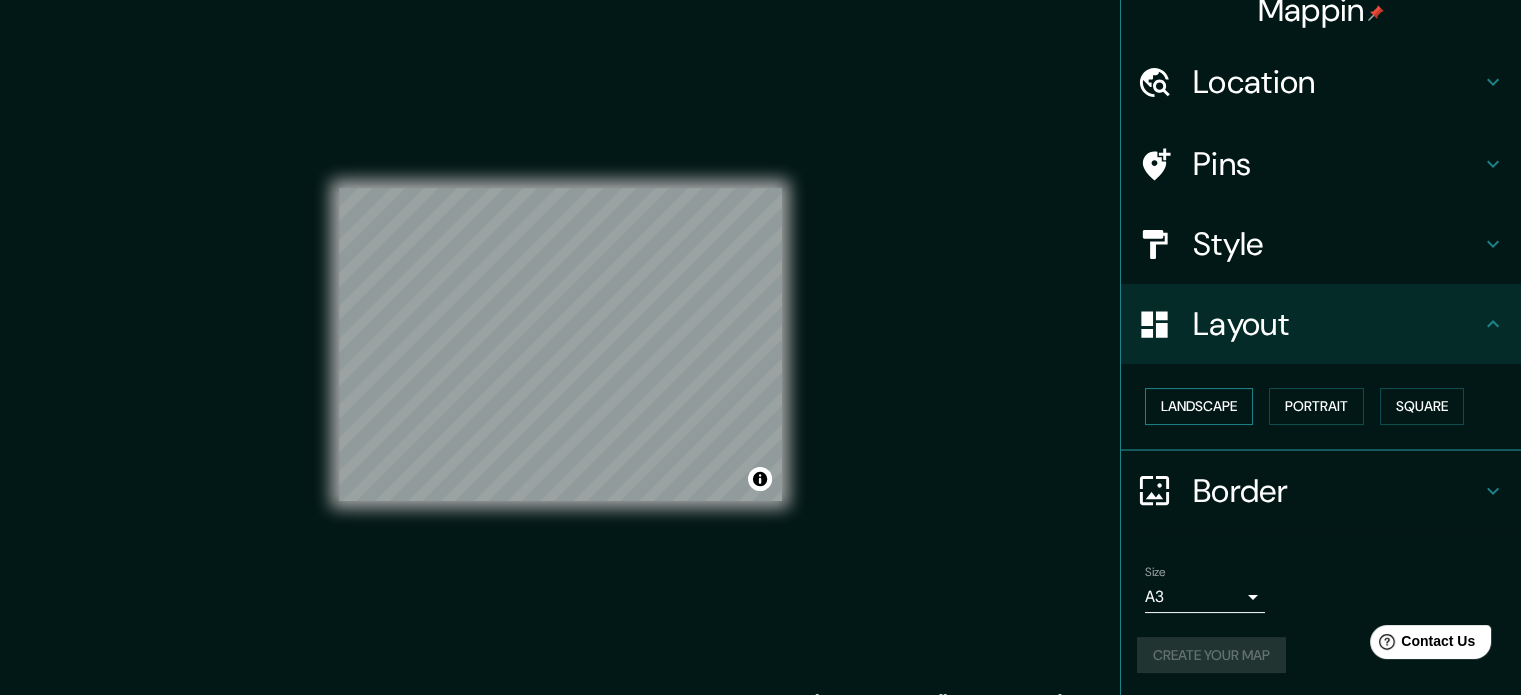 click on "Landscape" at bounding box center (1199, 406) 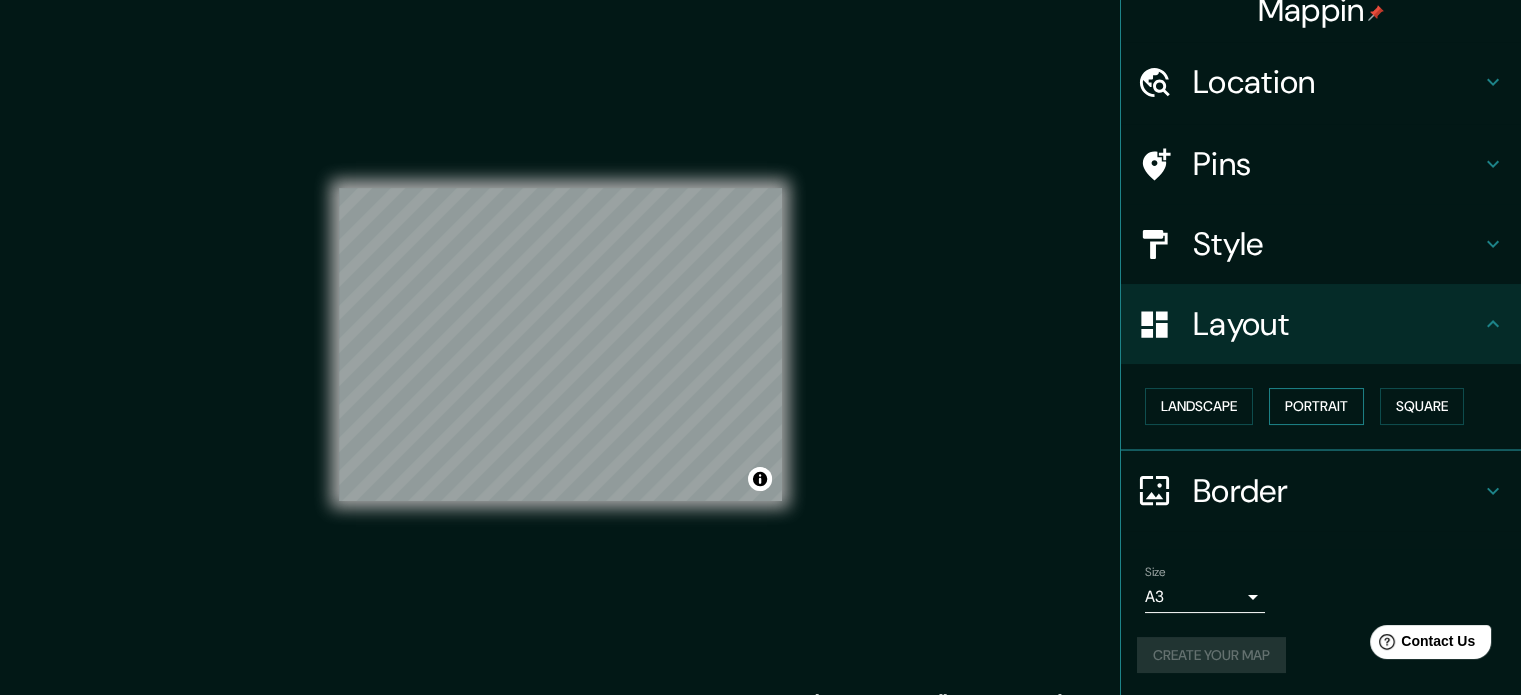 click on "Portrait" at bounding box center (1316, 406) 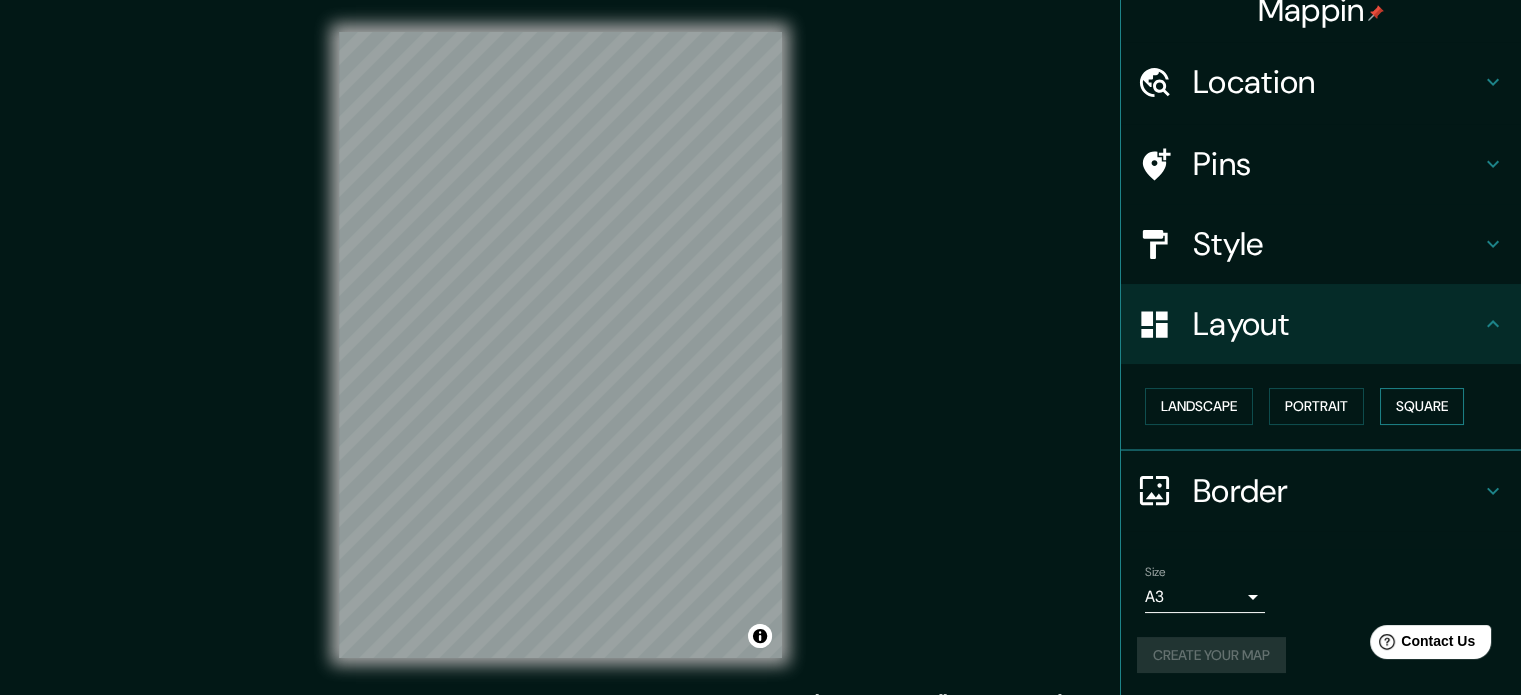 click on "Square" at bounding box center (1422, 406) 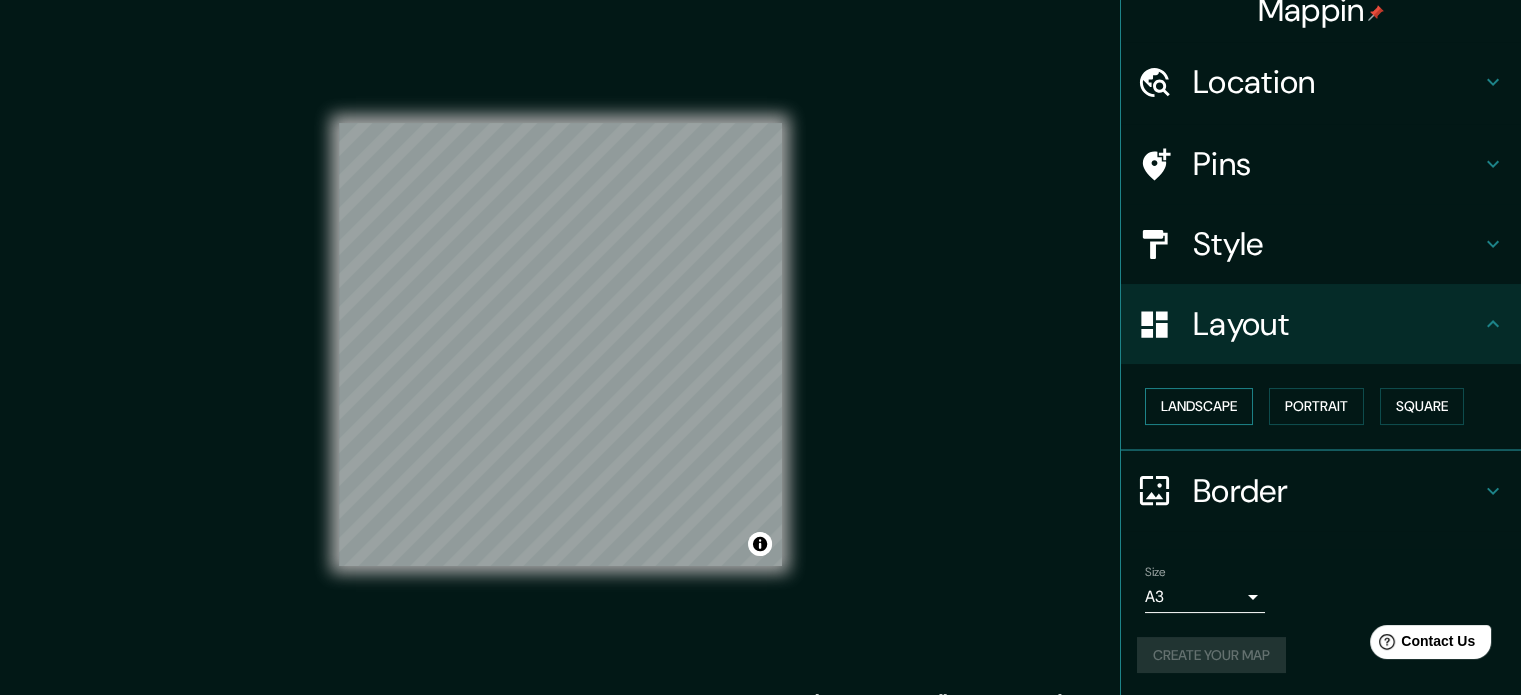 click on "Landscape" at bounding box center (1199, 406) 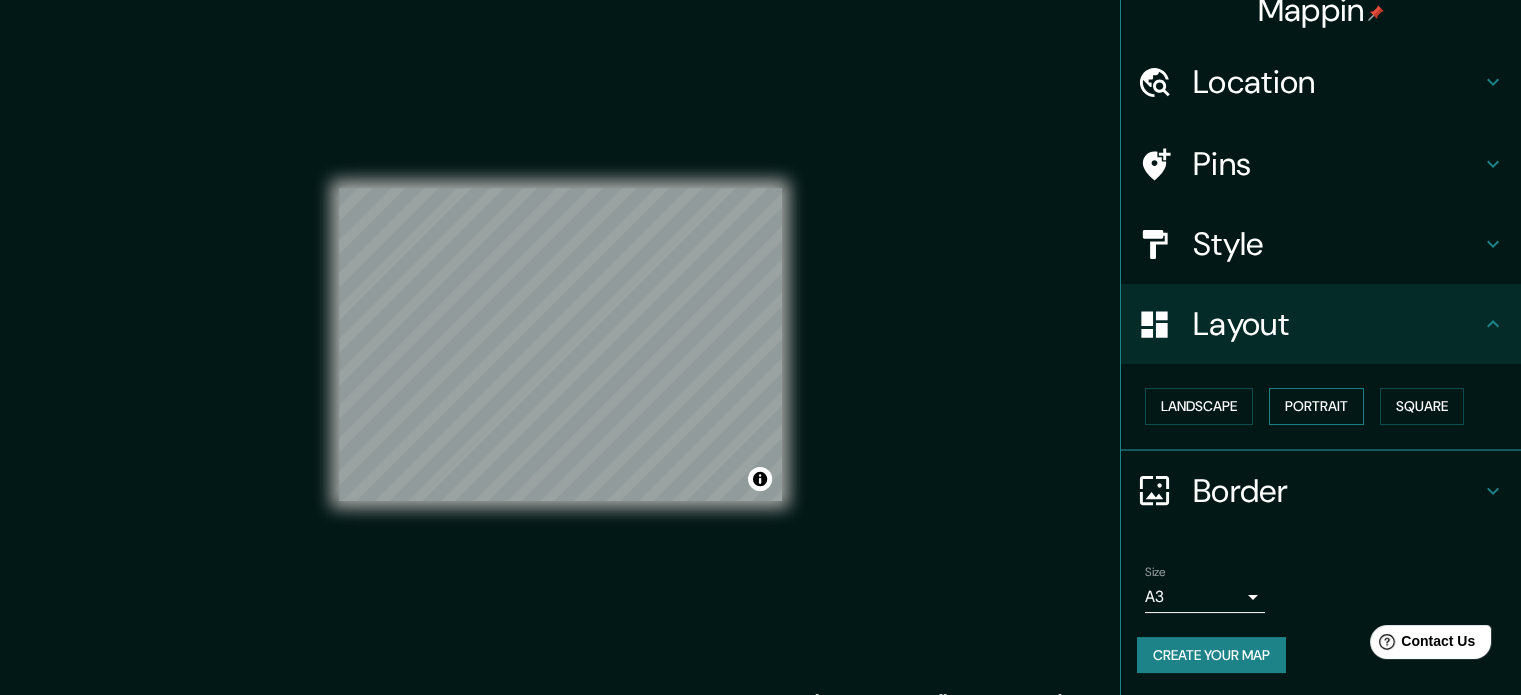 click on "Portrait" at bounding box center [1316, 406] 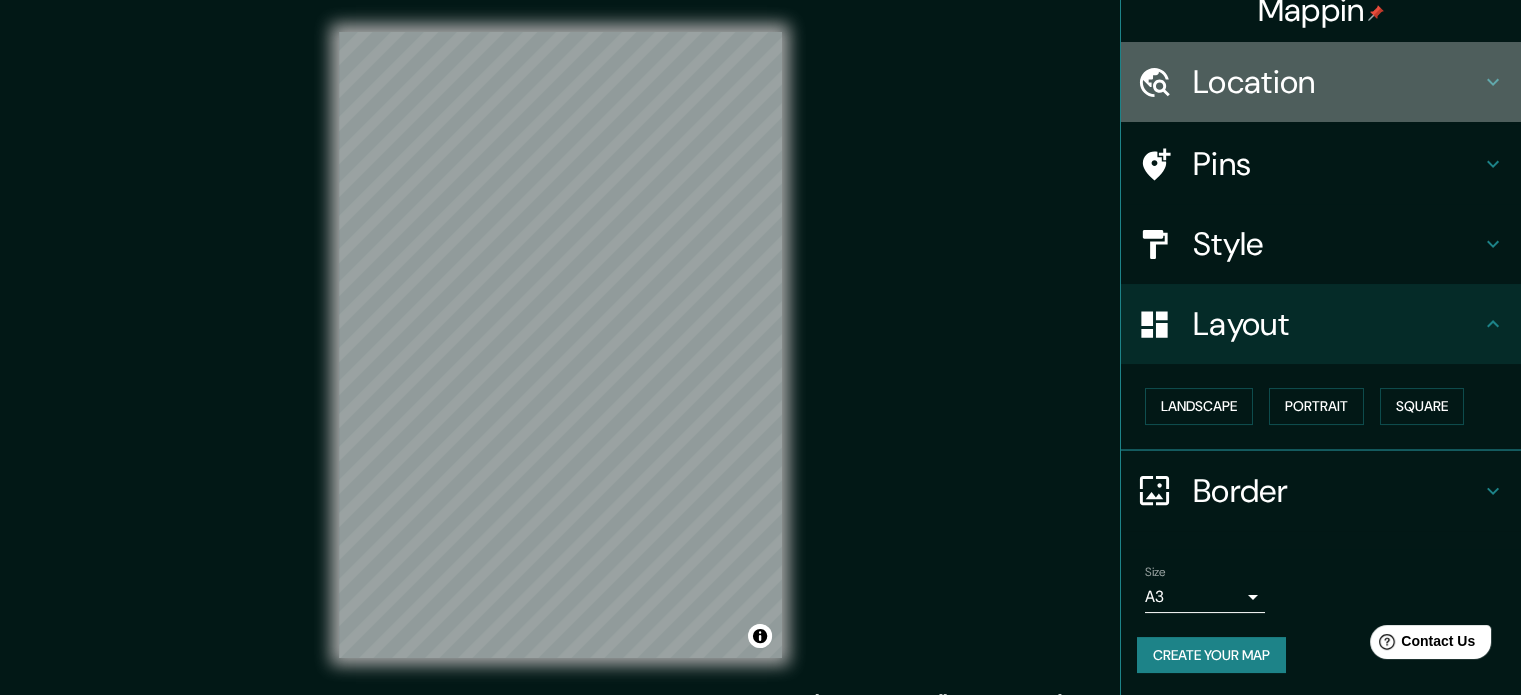 click on "Location" at bounding box center [1321, 82] 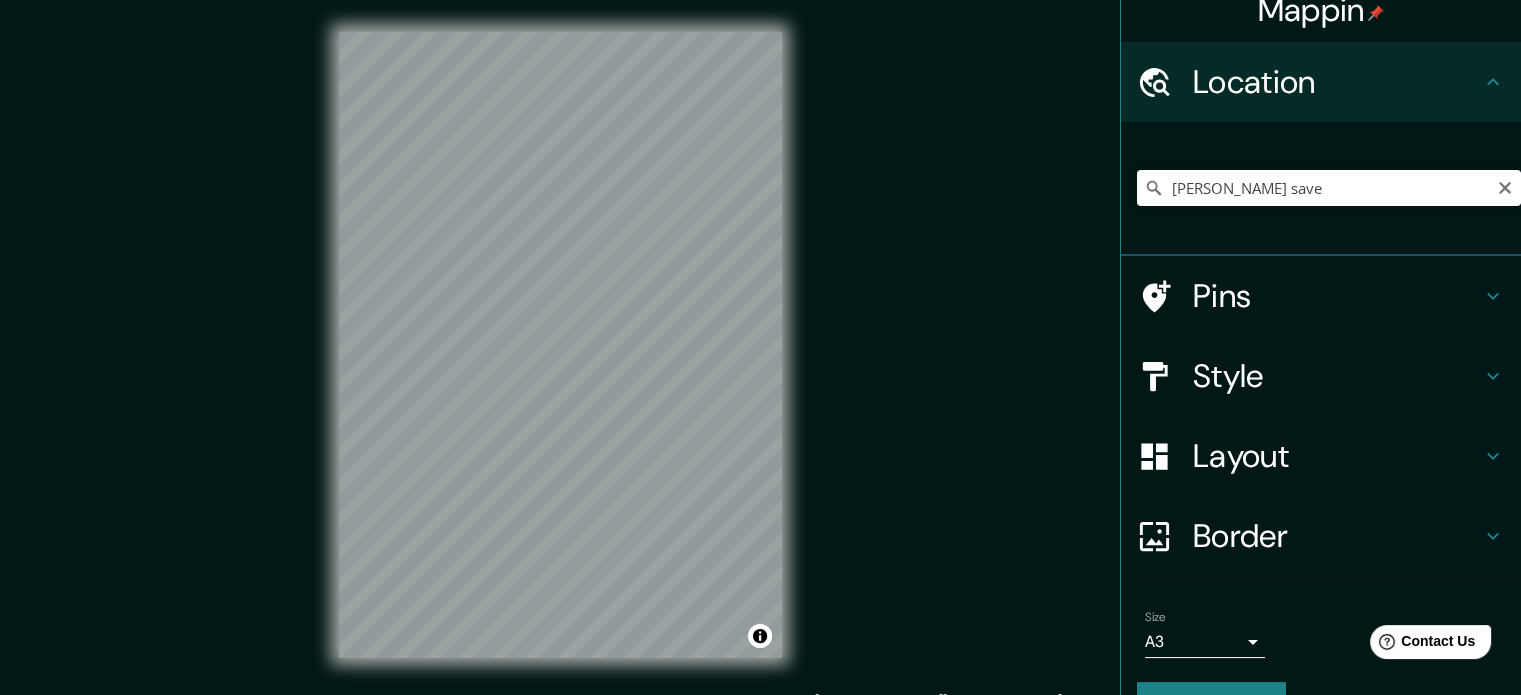 click on "Location" at bounding box center [1321, 82] 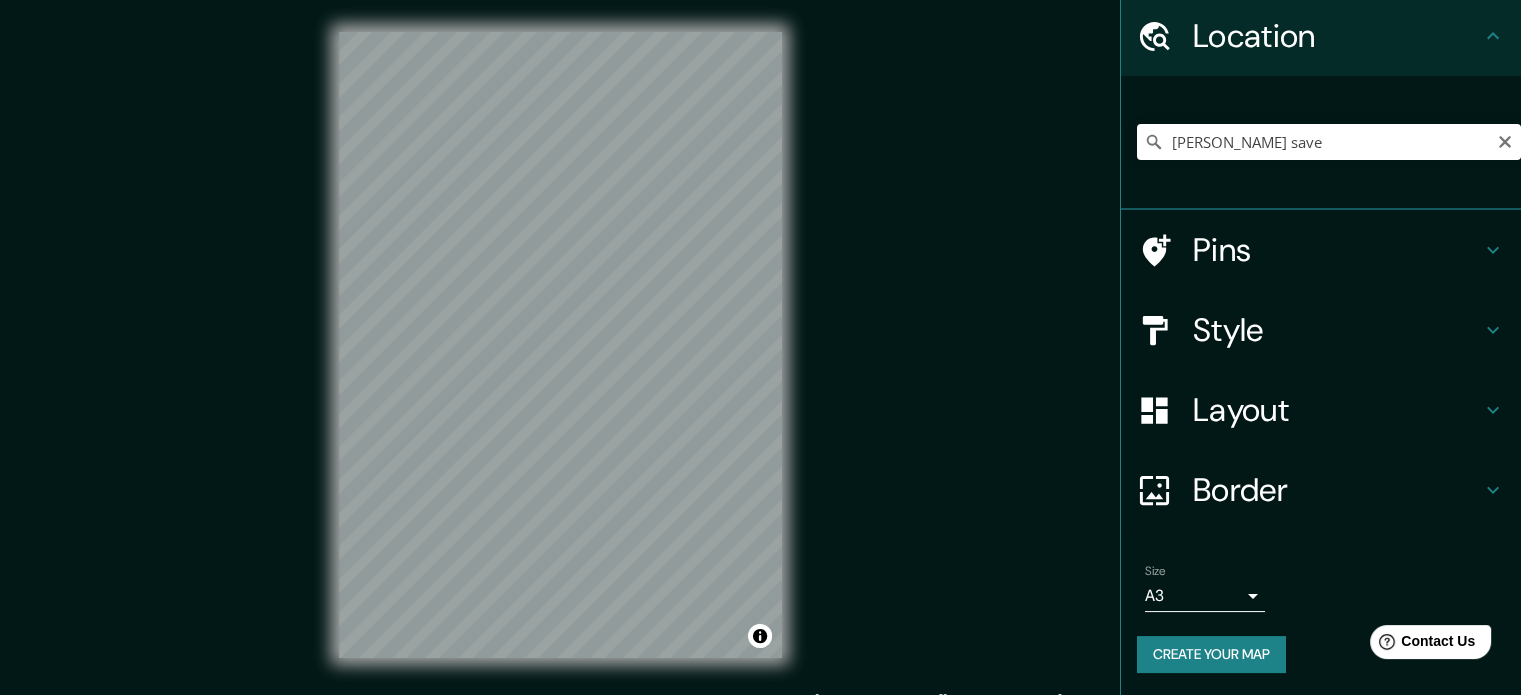 click on "Layout" at bounding box center [1337, 410] 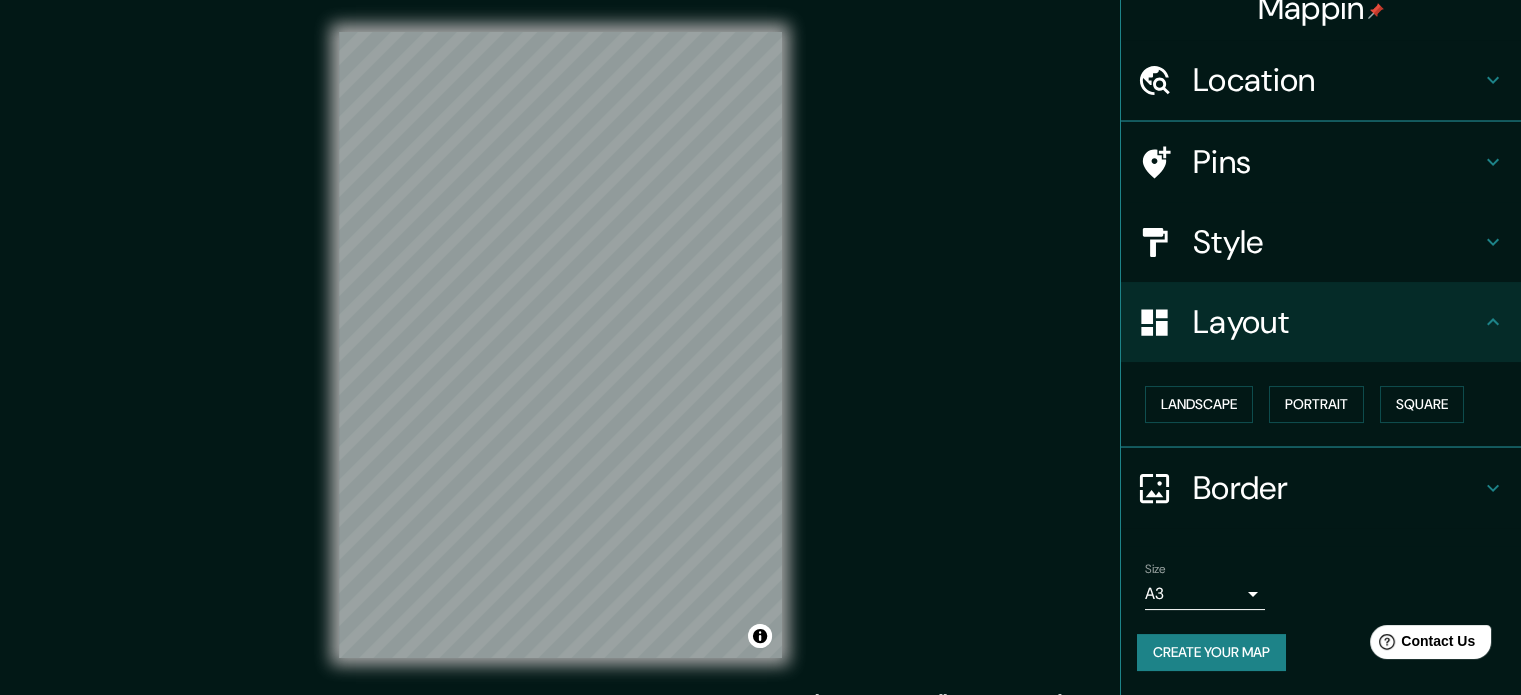 scroll, scrollTop: 22, scrollLeft: 0, axis: vertical 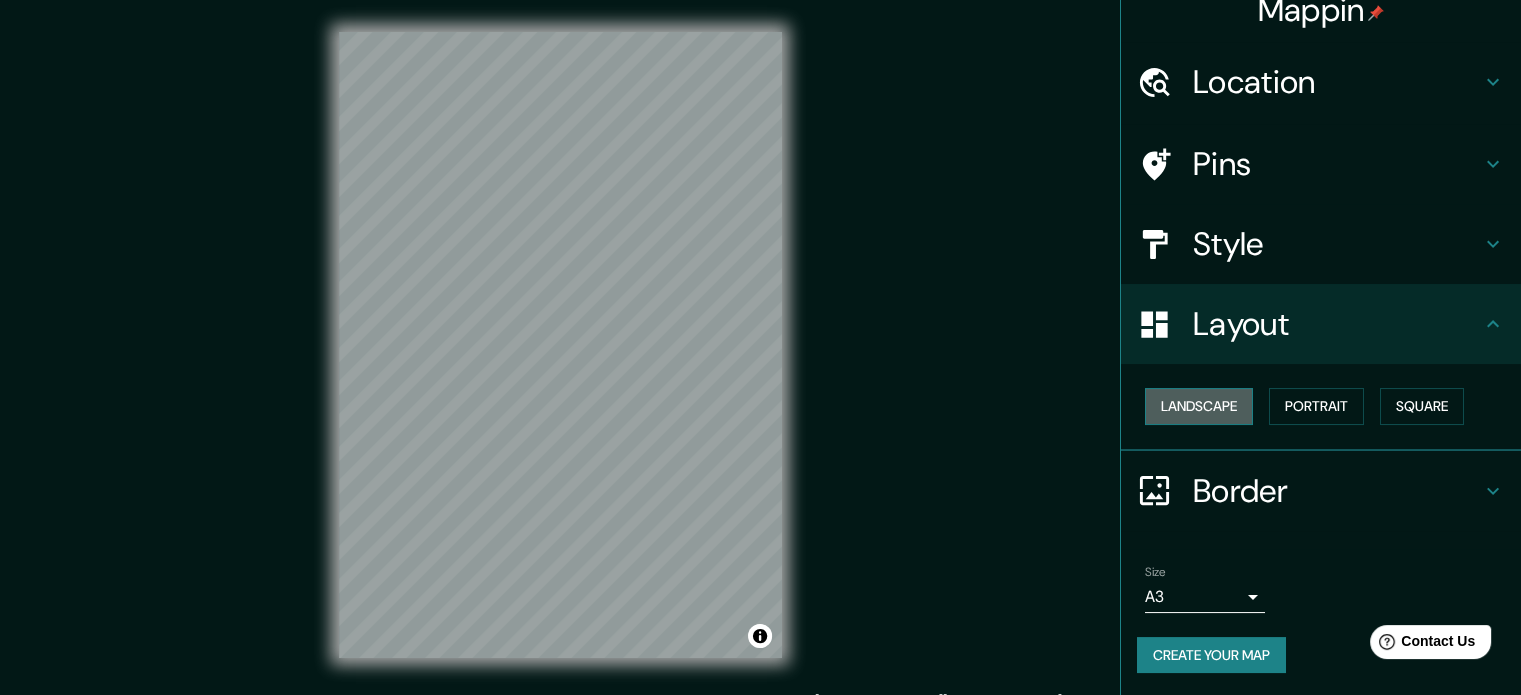 click on "Landscape" at bounding box center (1199, 406) 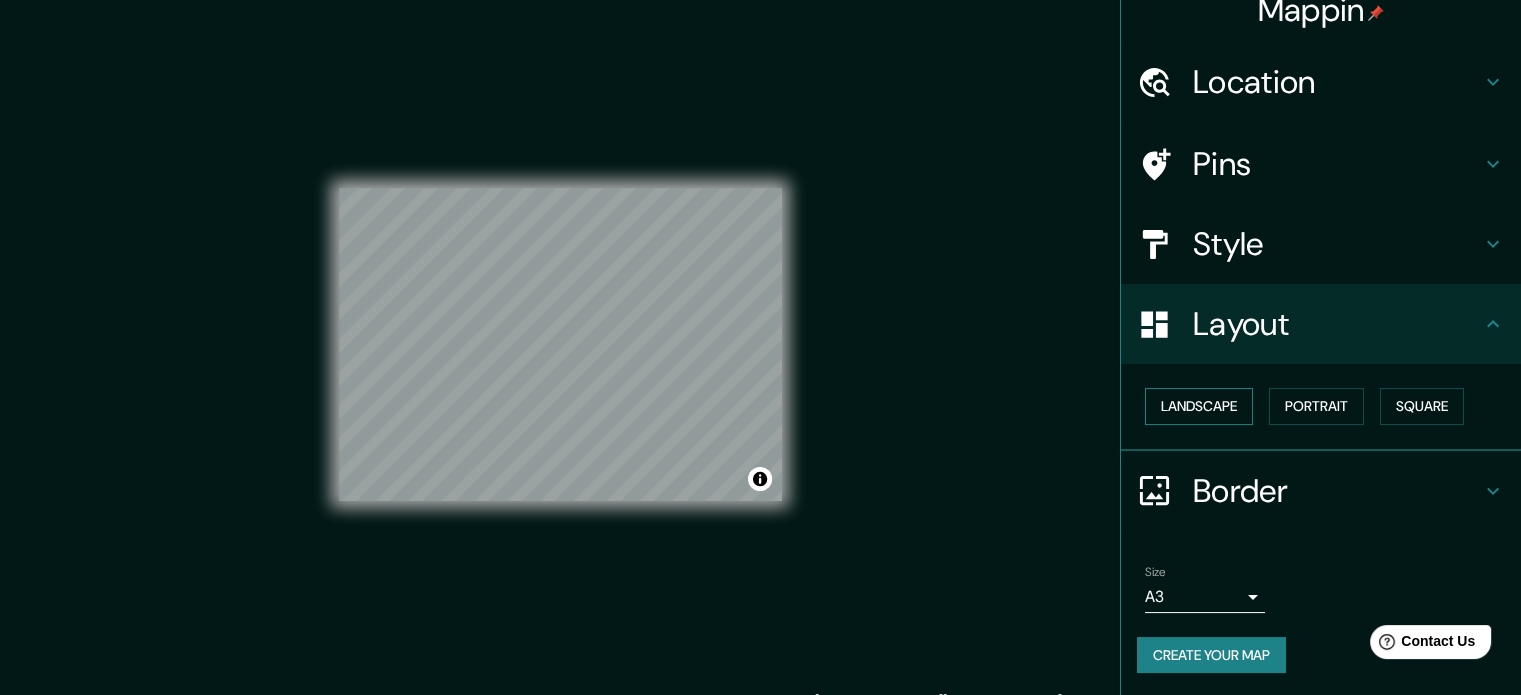 click on "Landscape" at bounding box center (1199, 406) 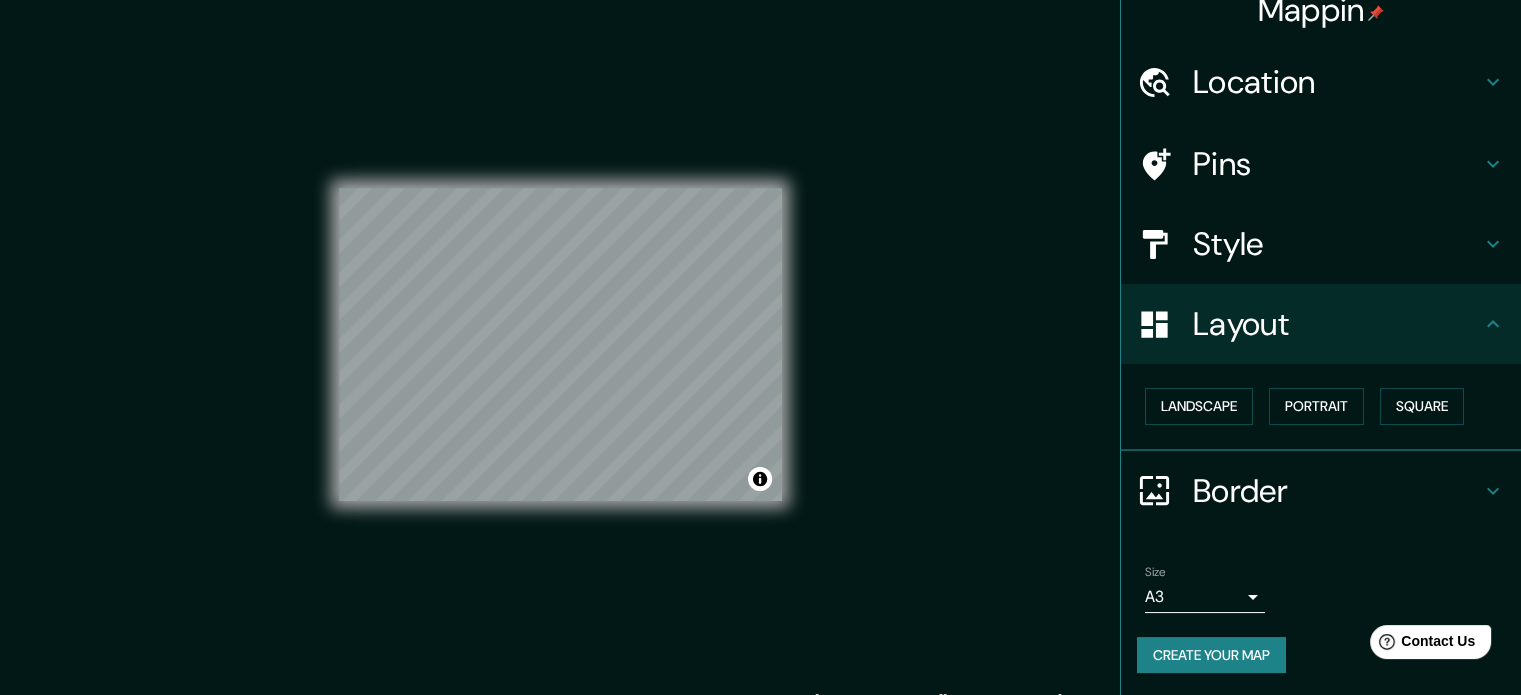 click on "Border" at bounding box center [1337, 491] 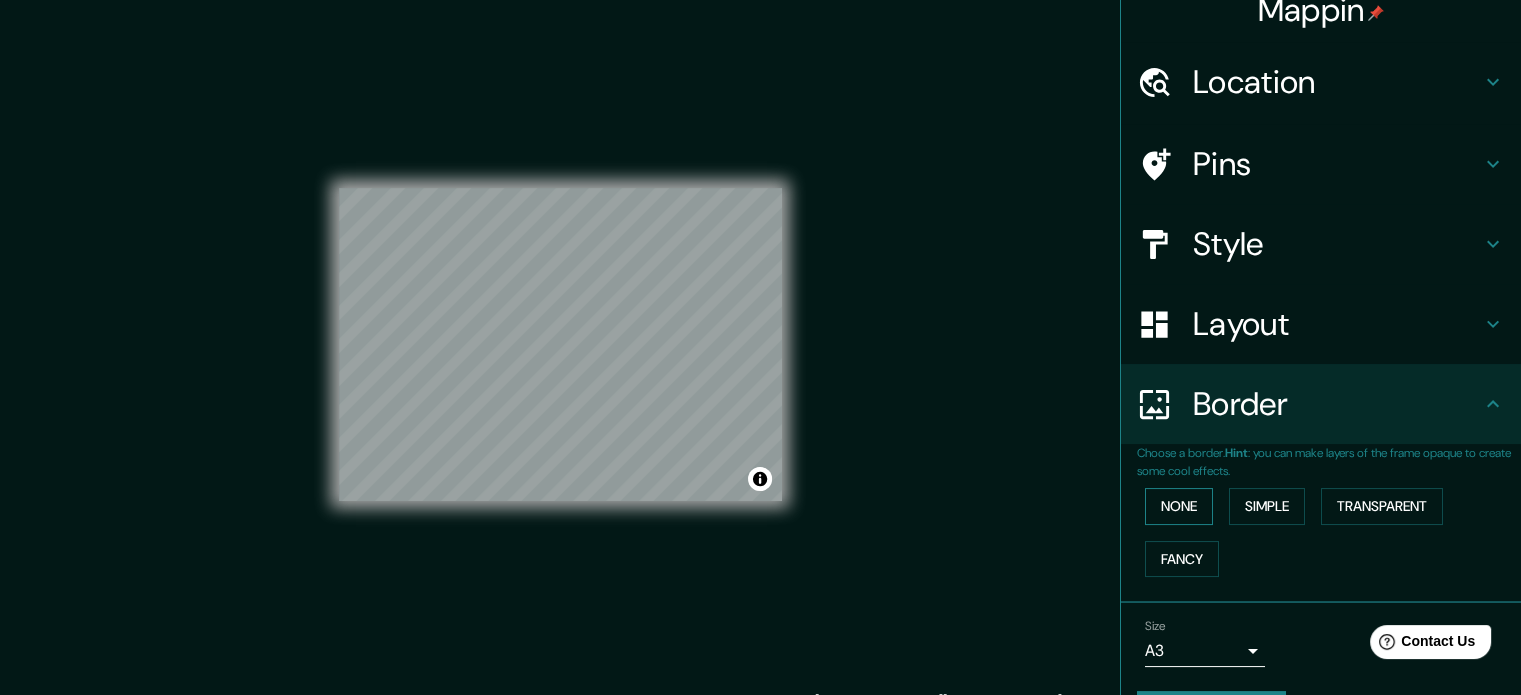 click on "None" at bounding box center (1179, 506) 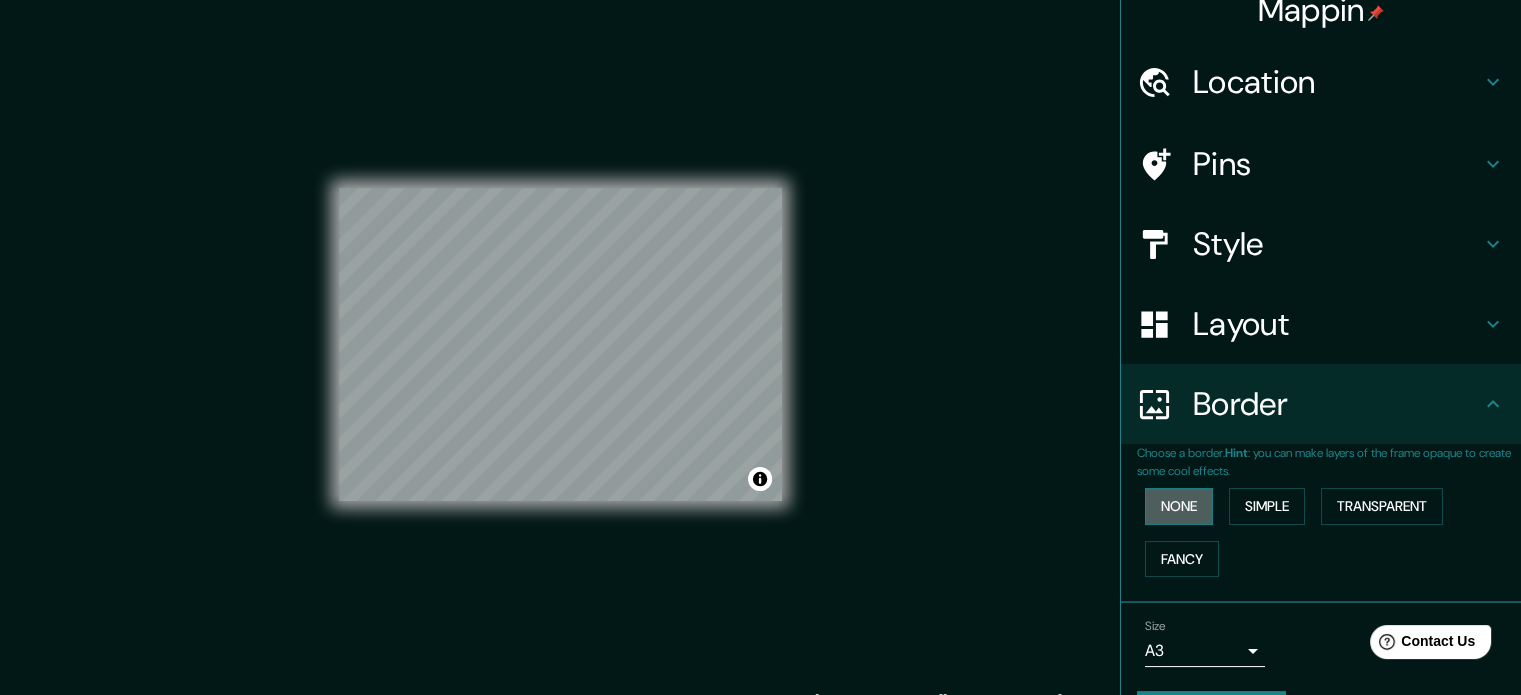 click on "None" at bounding box center [1179, 506] 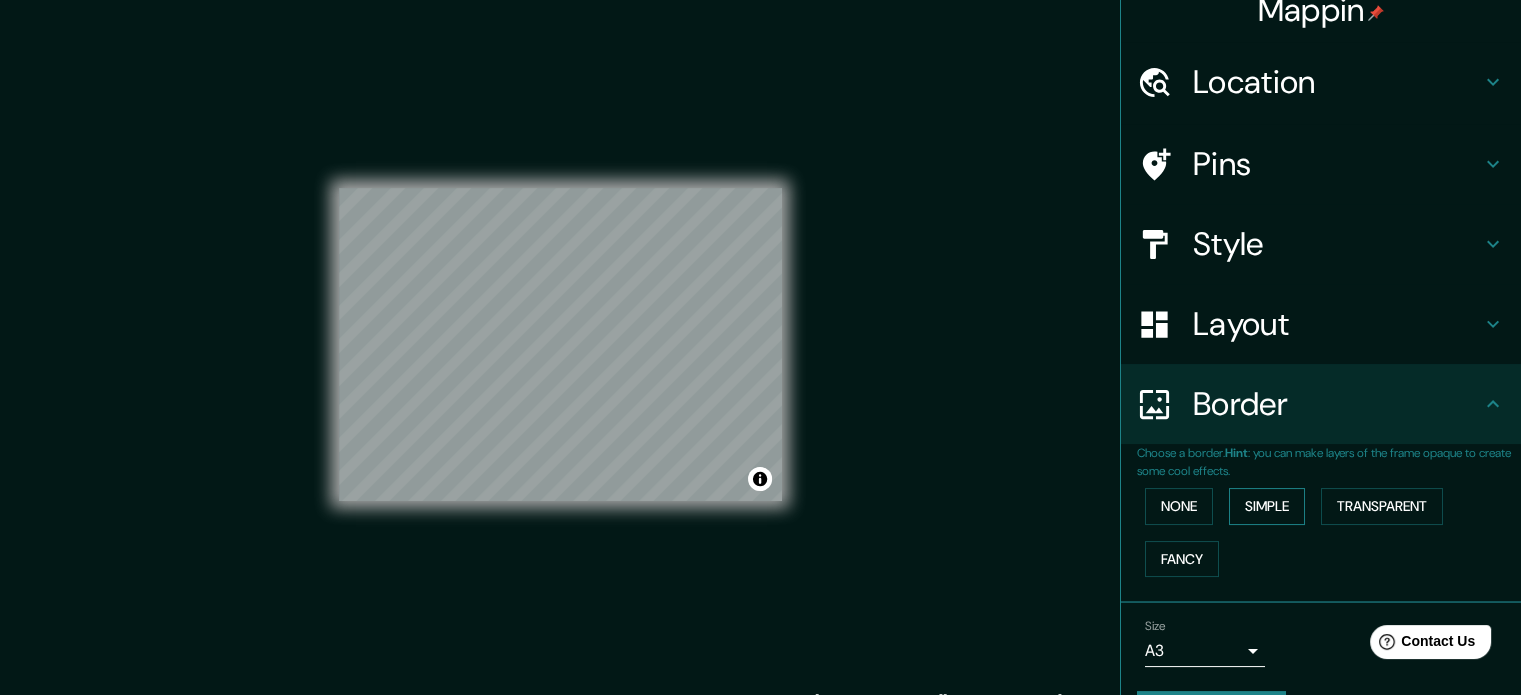 click on "Simple" at bounding box center (1267, 506) 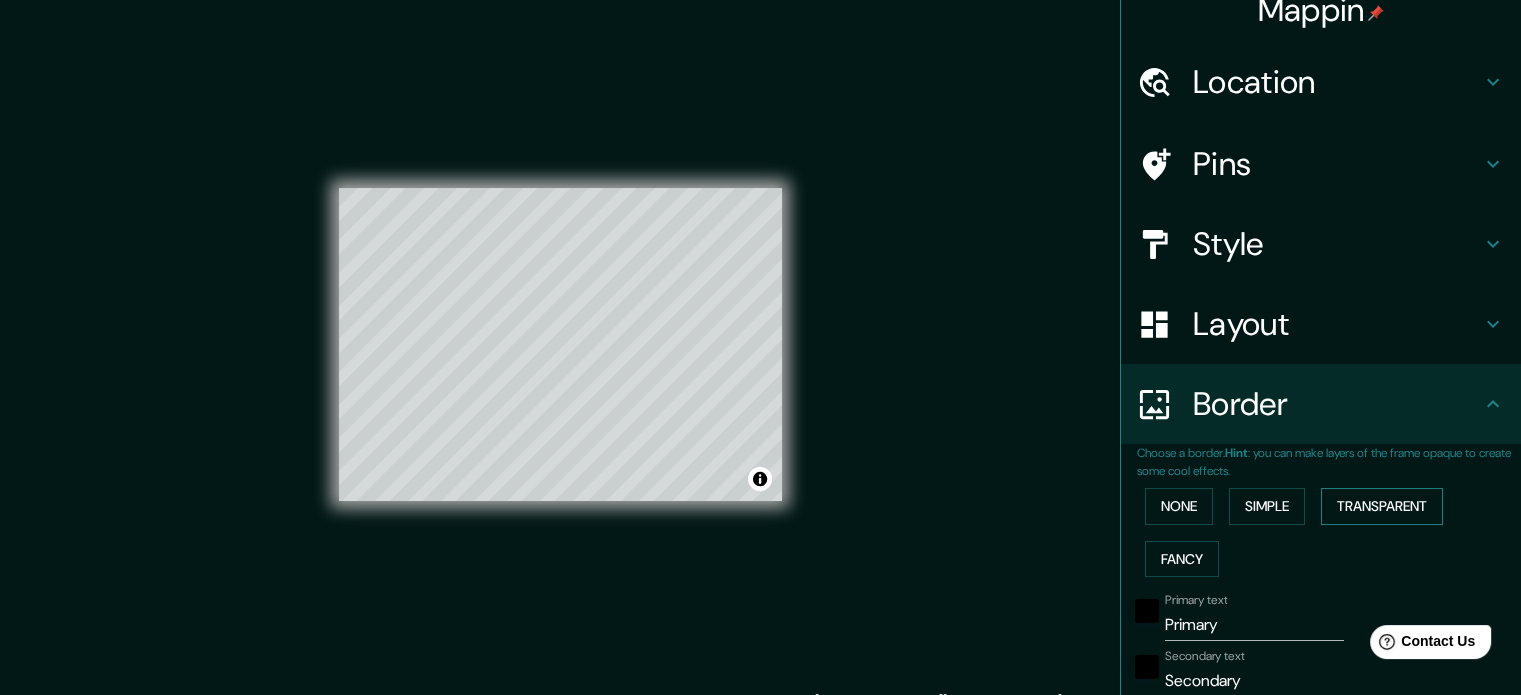 click on "Transparent" at bounding box center (1382, 506) 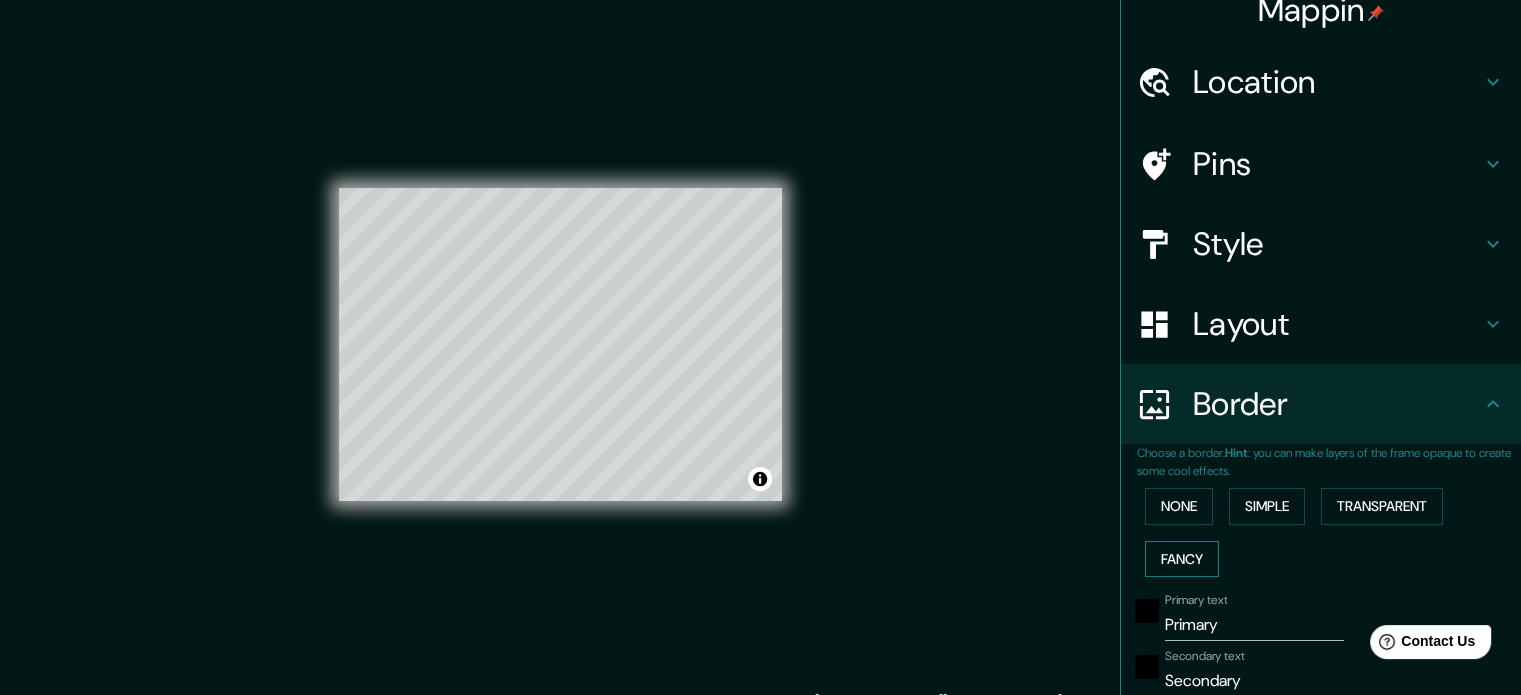 drag, startPoint x: 1195, startPoint y: 555, endPoint x: 1188, endPoint y: 545, distance: 12.206555 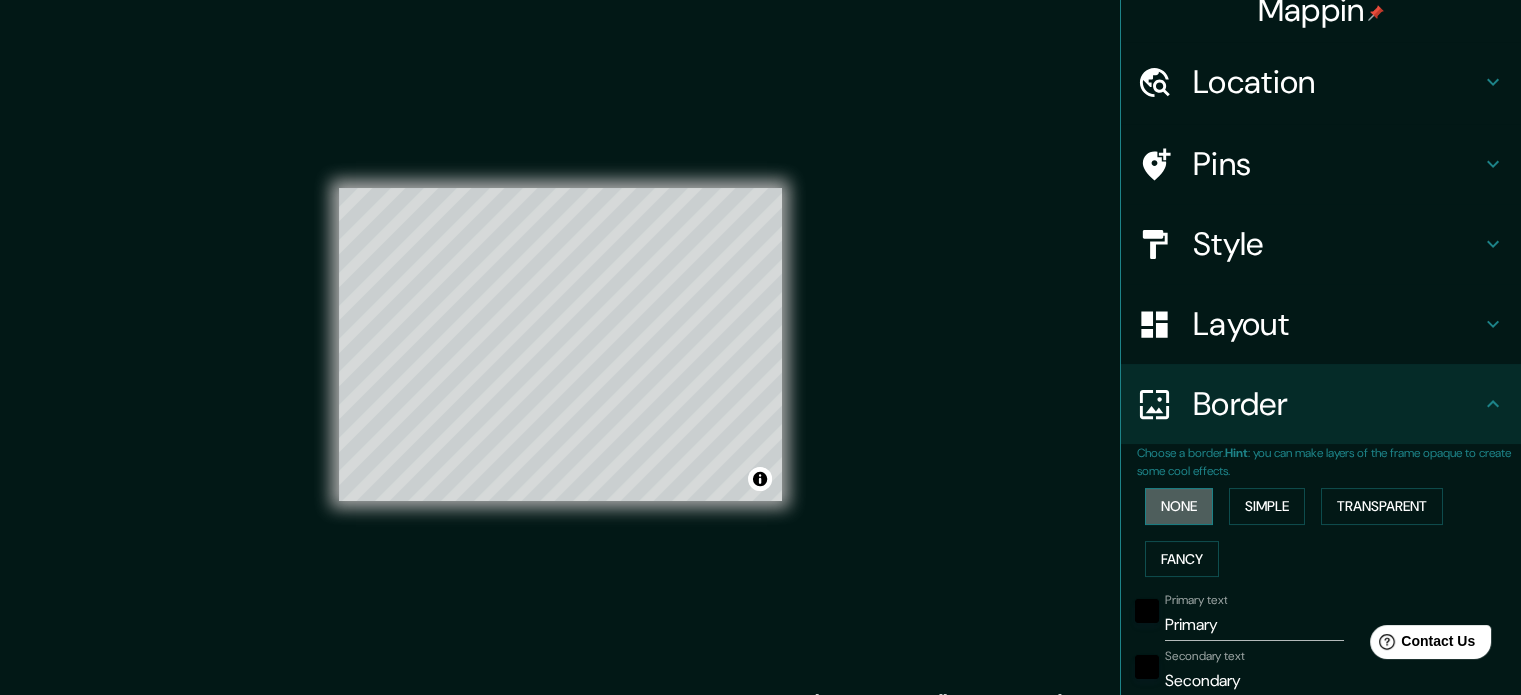 click on "None" at bounding box center (1179, 506) 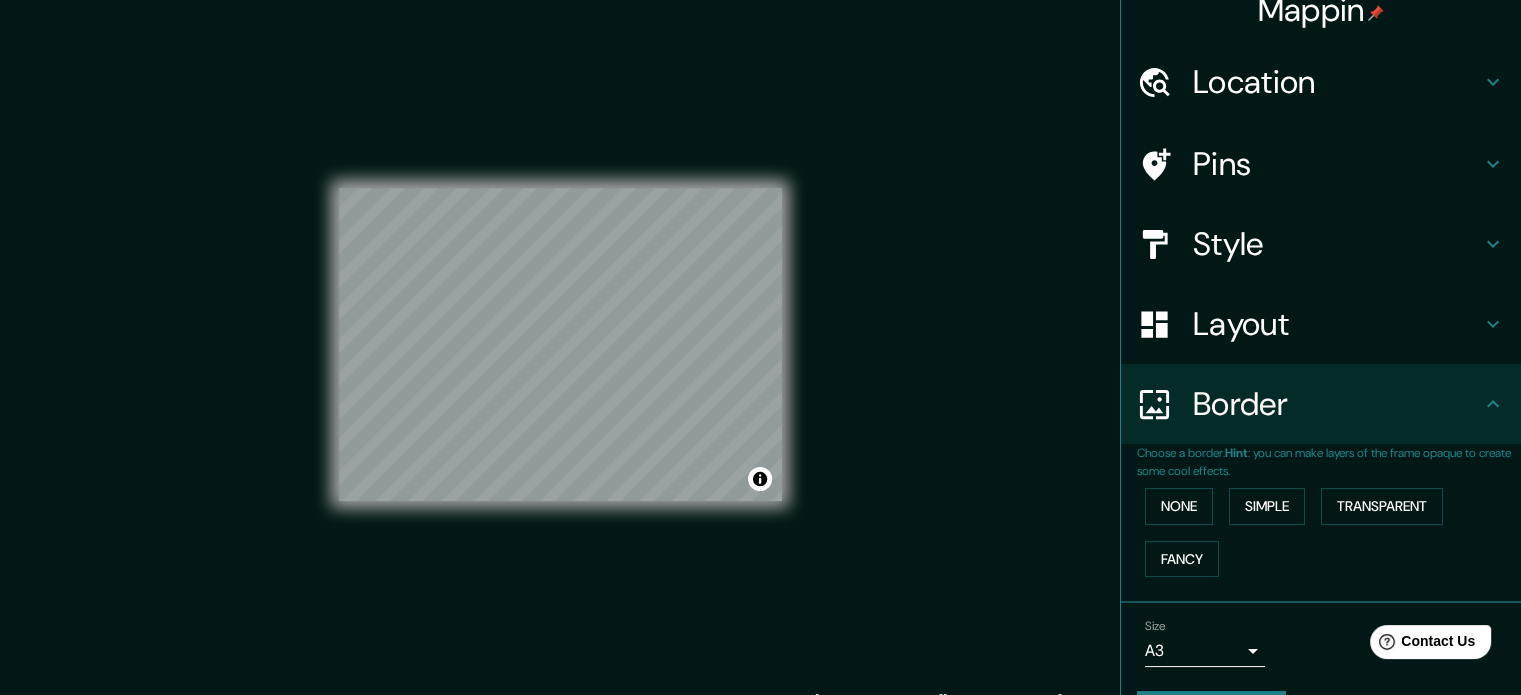 scroll, scrollTop: 26, scrollLeft: 0, axis: vertical 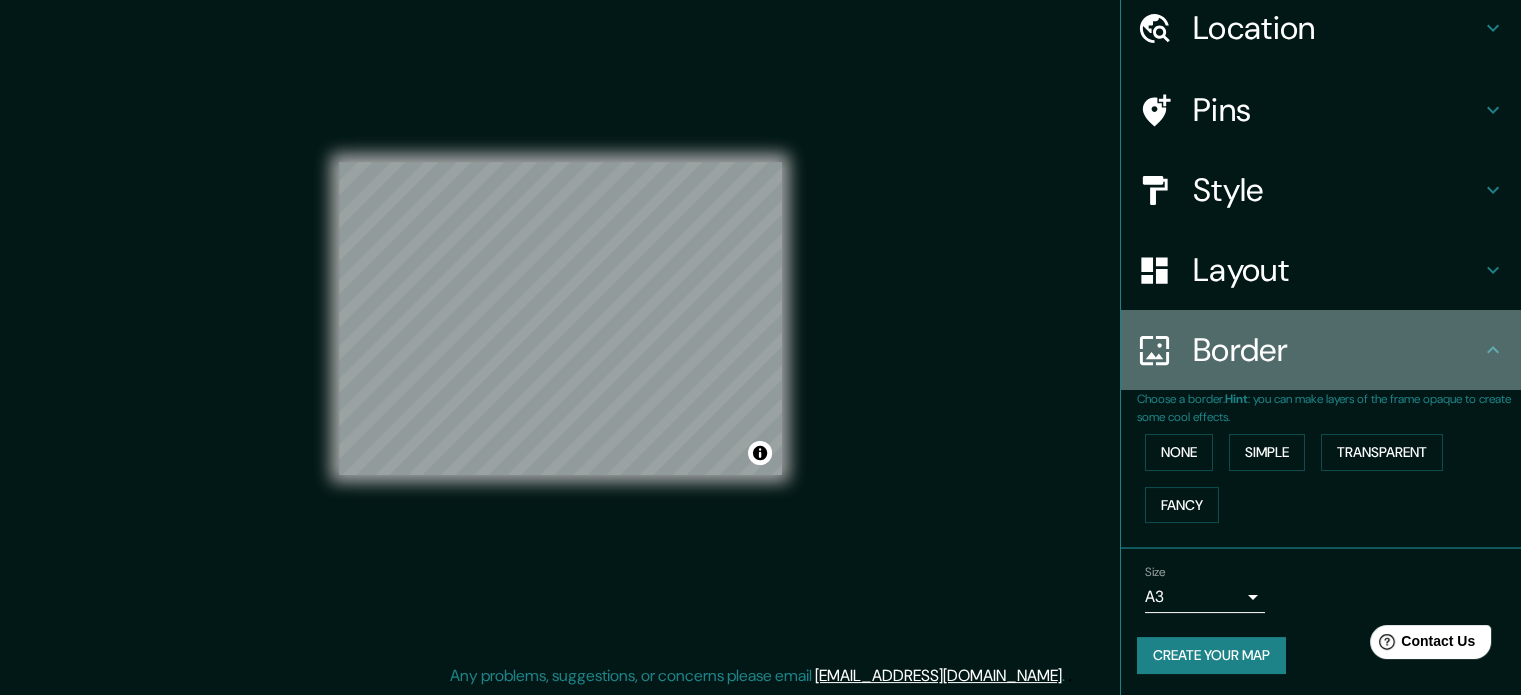 click on "Border" at bounding box center [1337, 350] 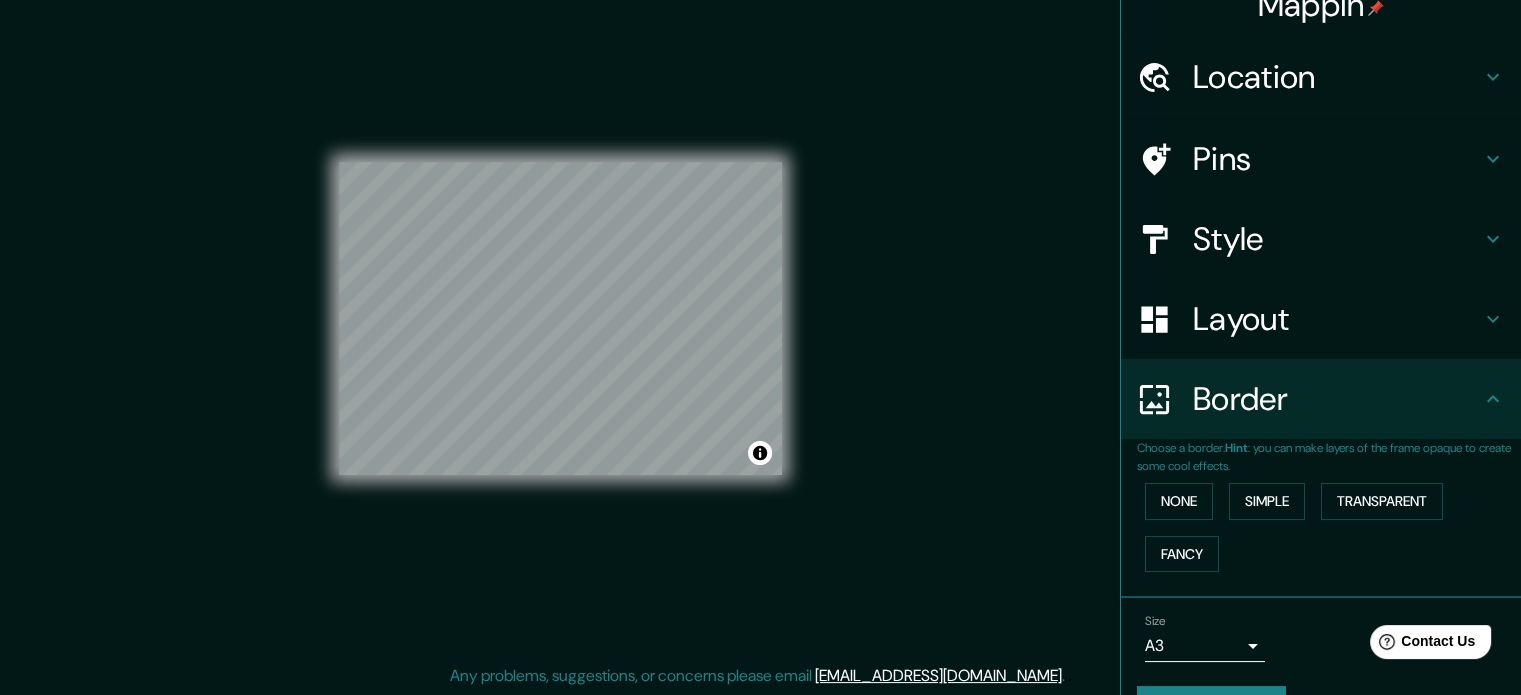 scroll, scrollTop: 0, scrollLeft: 0, axis: both 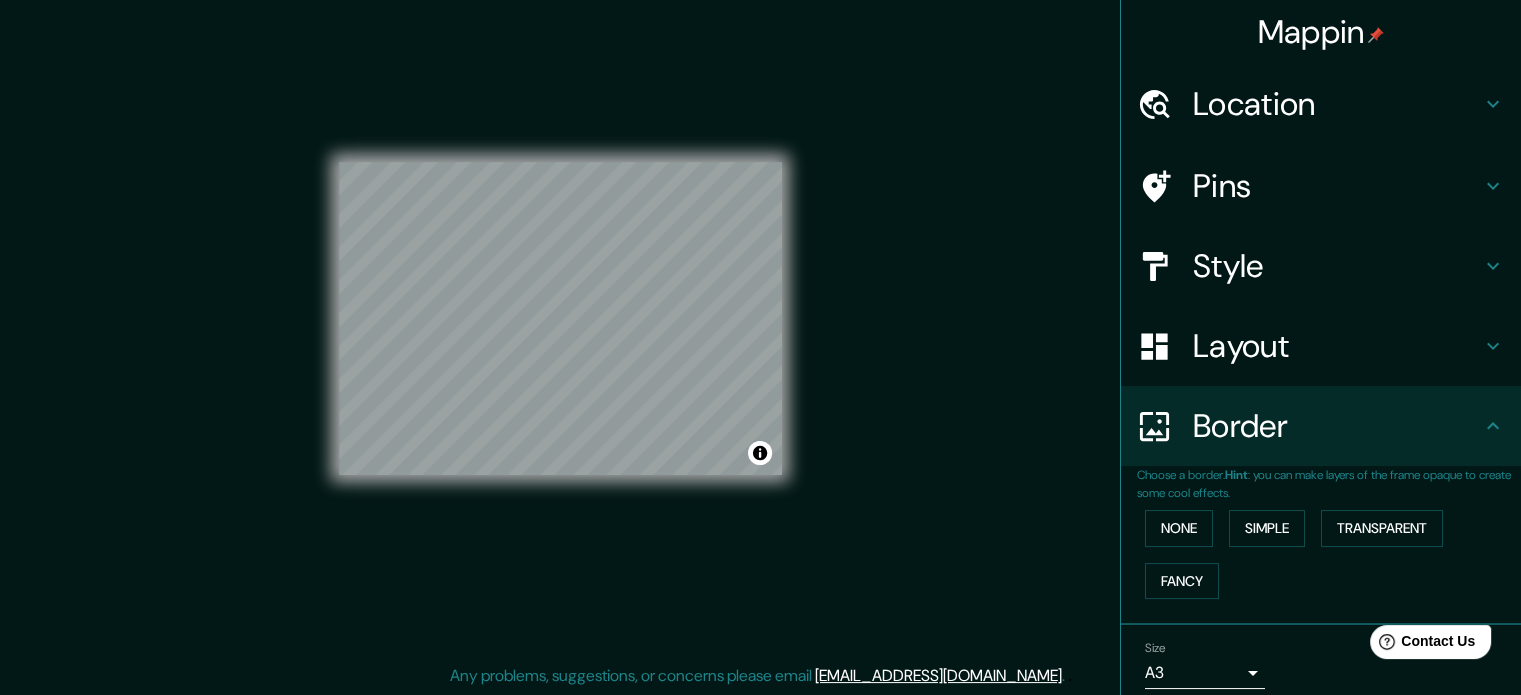 click 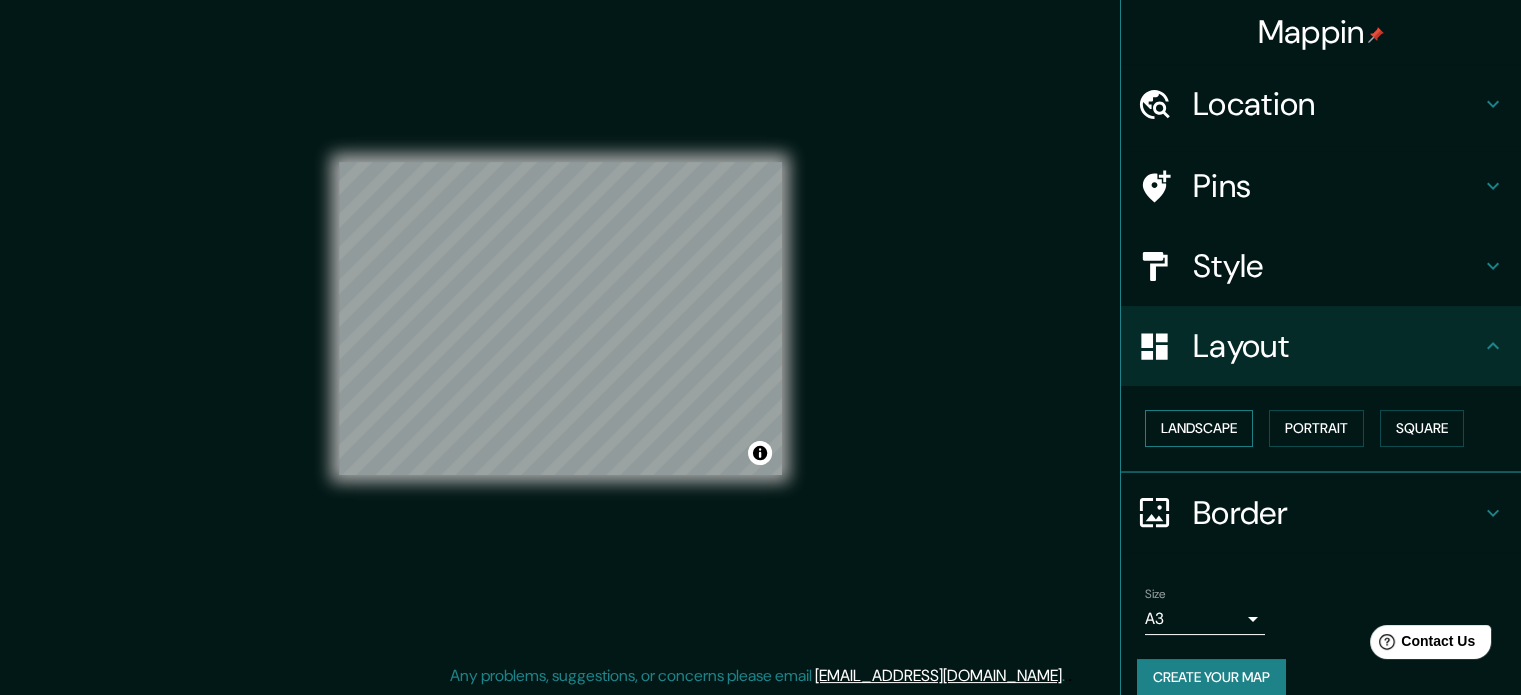 click on "Landscape" at bounding box center (1199, 428) 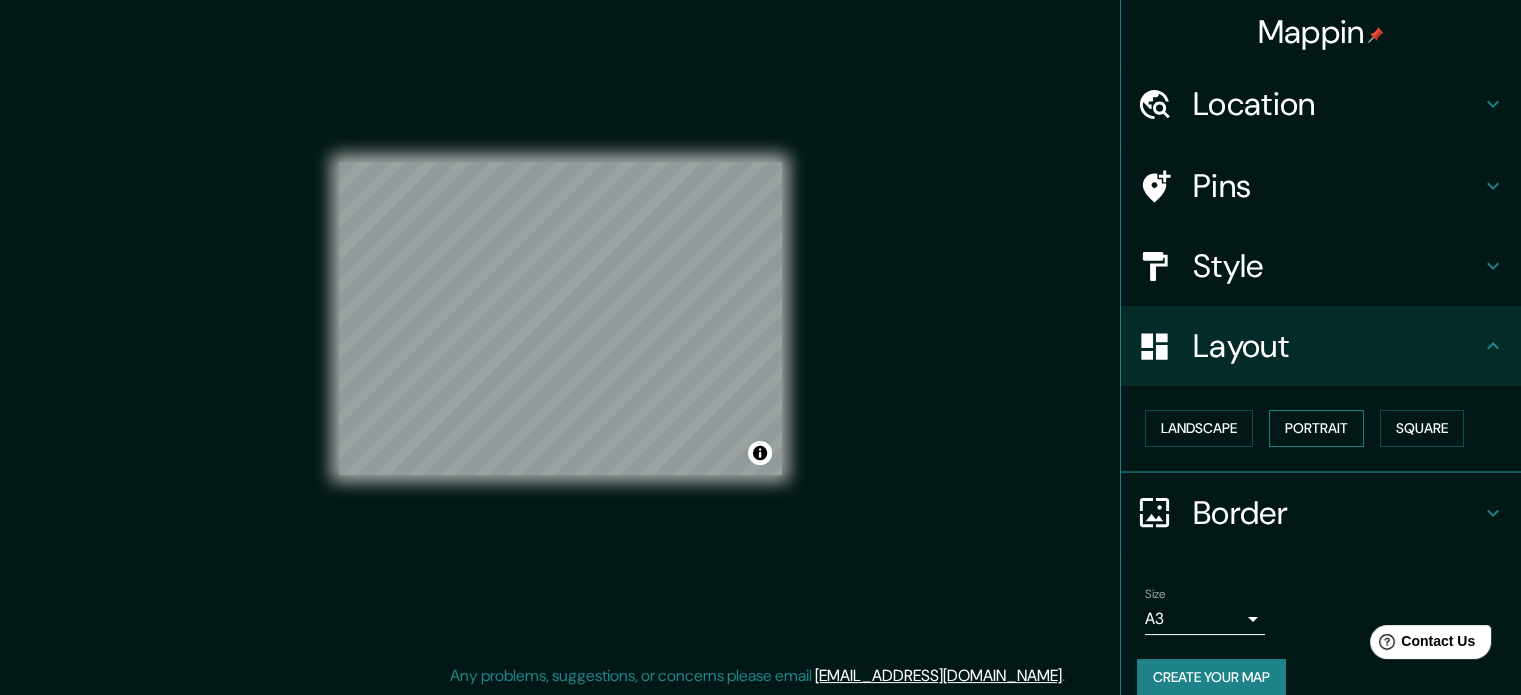 click on "Portrait" at bounding box center [1316, 428] 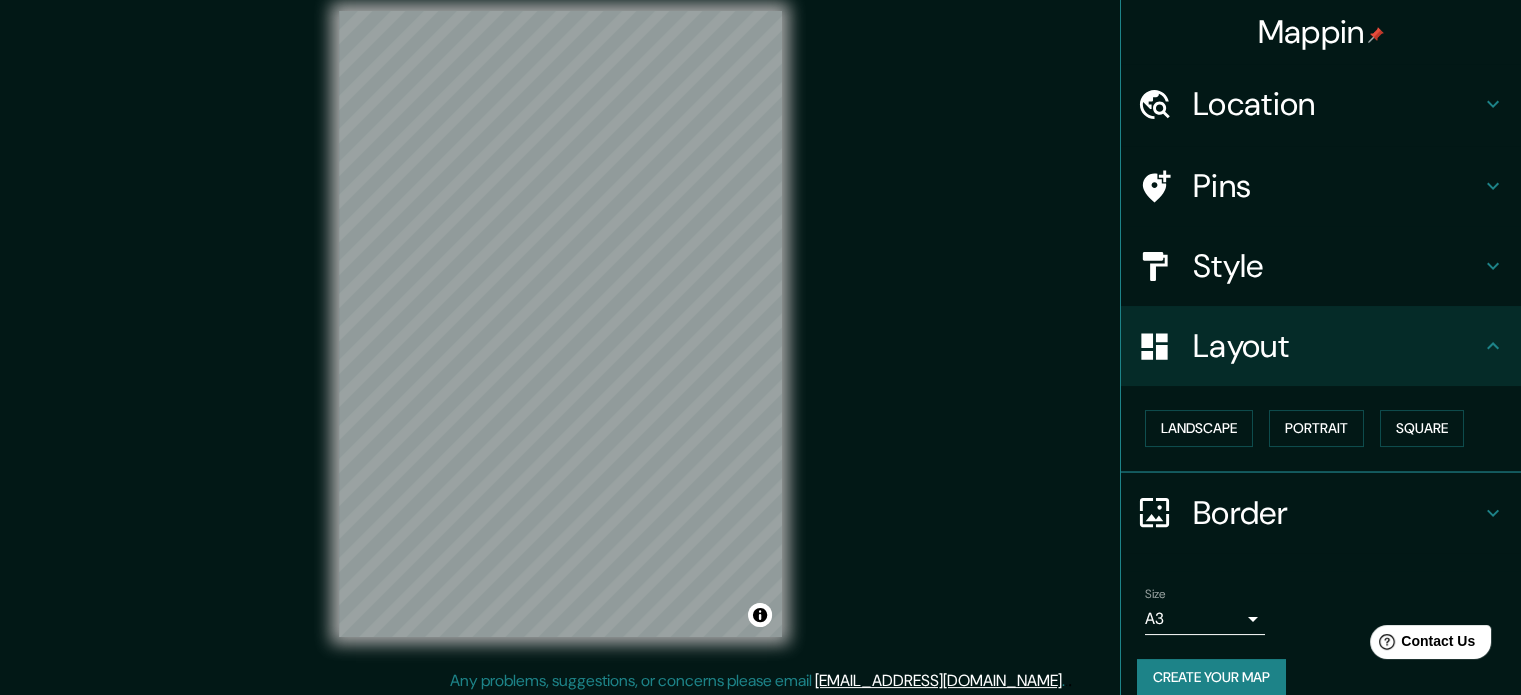 scroll, scrollTop: 13, scrollLeft: 0, axis: vertical 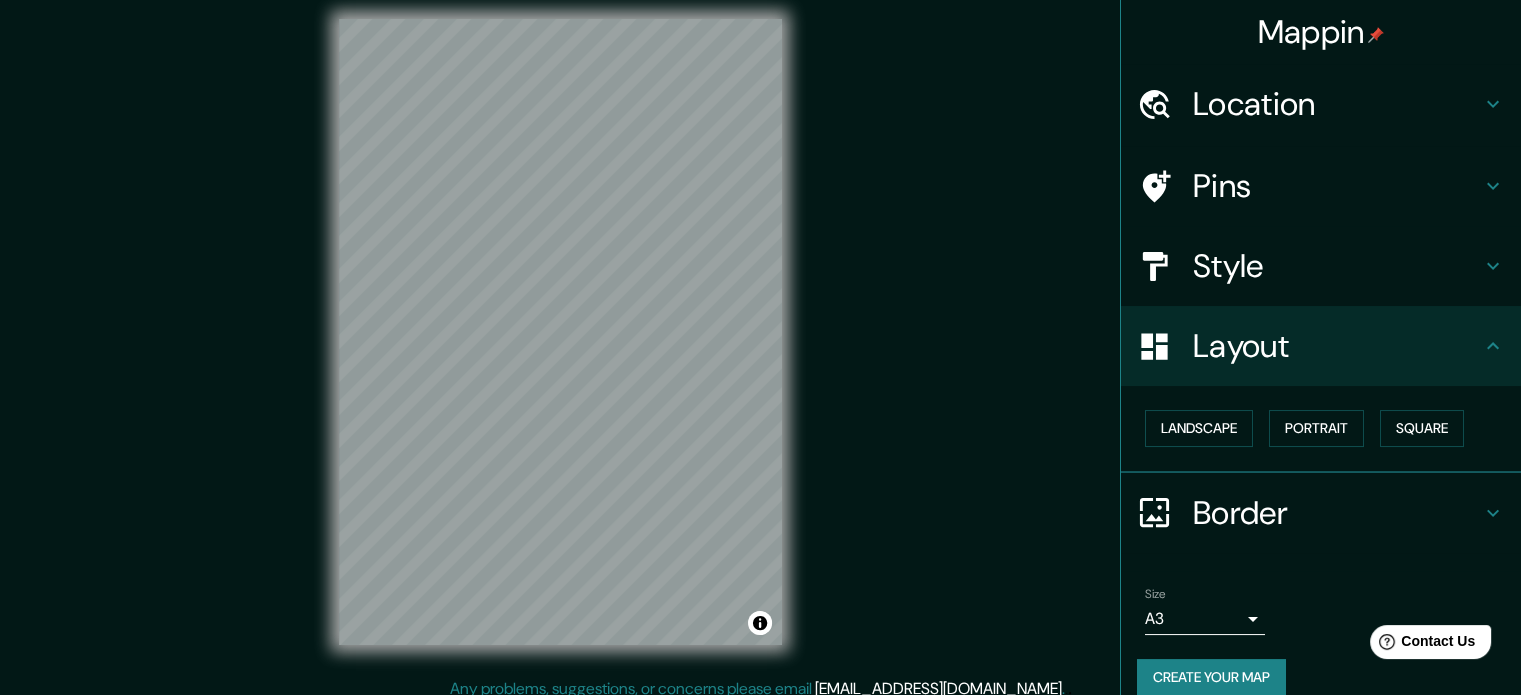 click on "Mappin Location ricardo balbin save Ricardo Balbín  Tigre, Provincia de Buenos Aires, B1648, Argentina Ricardo Balbín  Coronel Brandsen, Provincia de Buenos Aires, B1980, Argentina Pins Style Layout Landscape Portrait Square Border Choose a border.  Hint : you can make layers of the frame opaque to create some cool effects. None Simple Transparent Fancy Size A3 a4 Create your map © Mapbox   © OpenStreetMap   Improve this map Any problems, suggestions, or concerns please email    help@mappin.pro . . ." at bounding box center (760, 348) 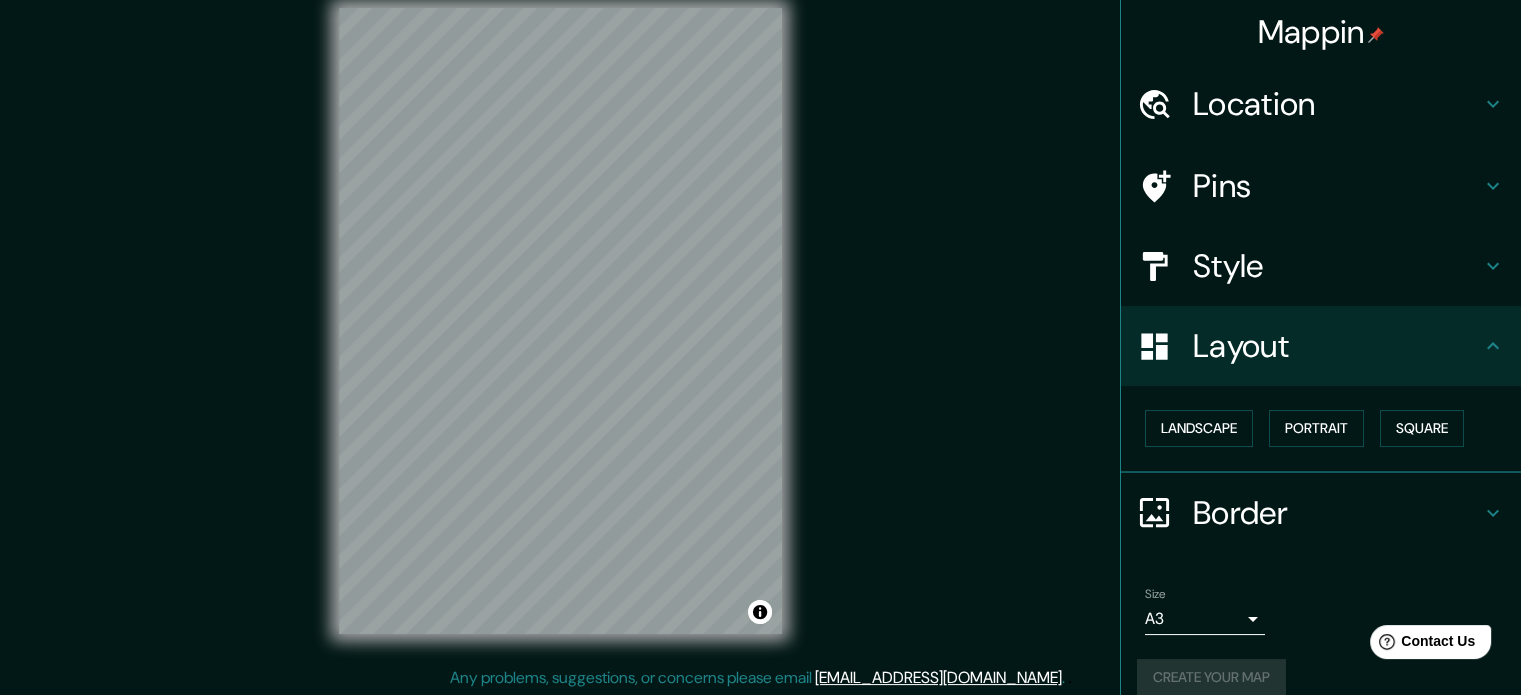 scroll, scrollTop: 26, scrollLeft: 0, axis: vertical 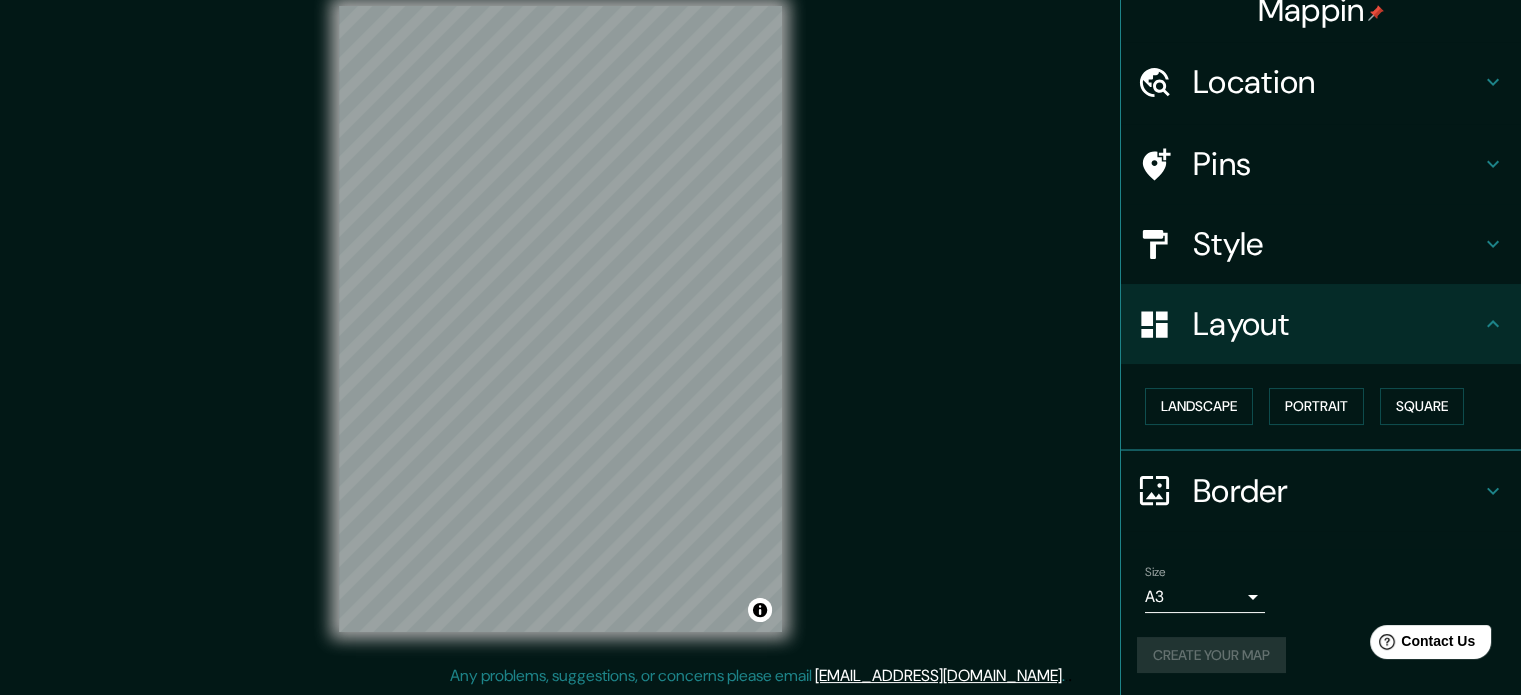 click on "Create your map" at bounding box center [1321, 655] 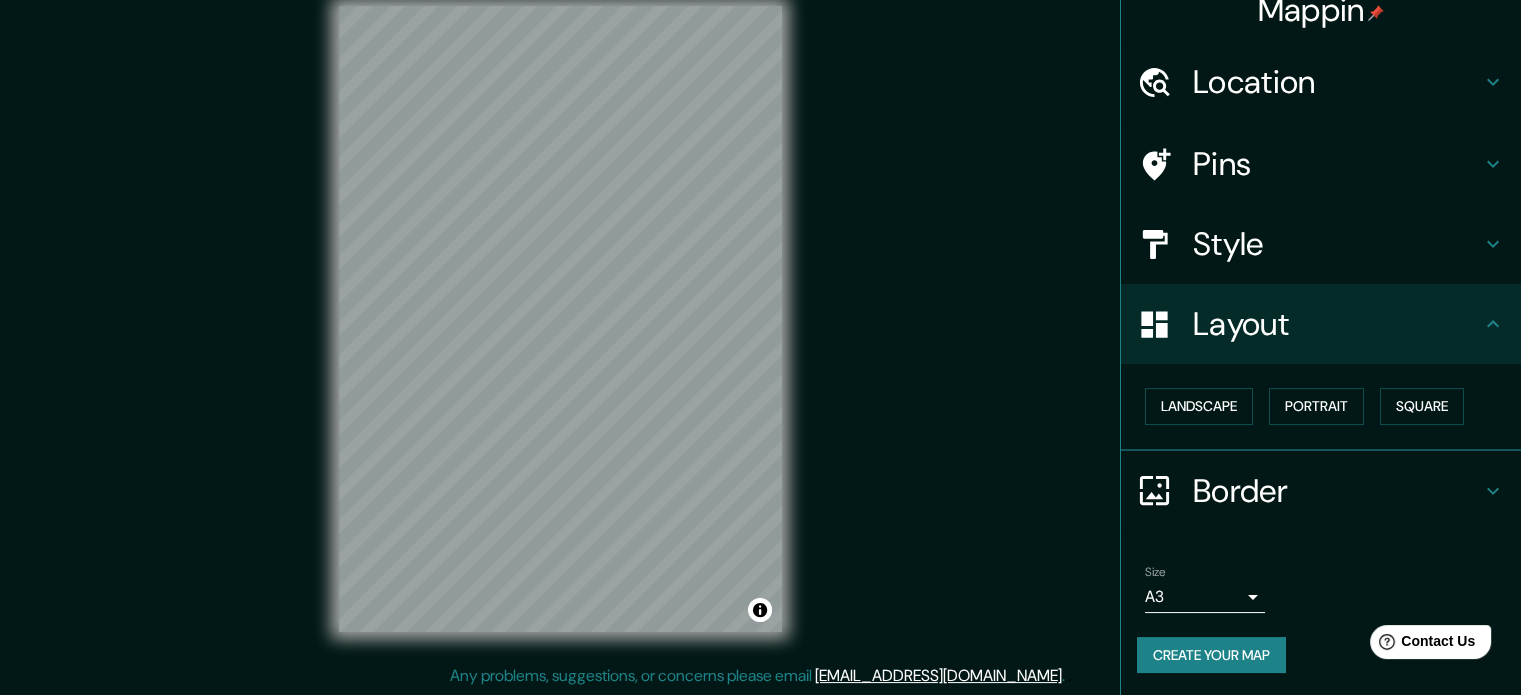 click 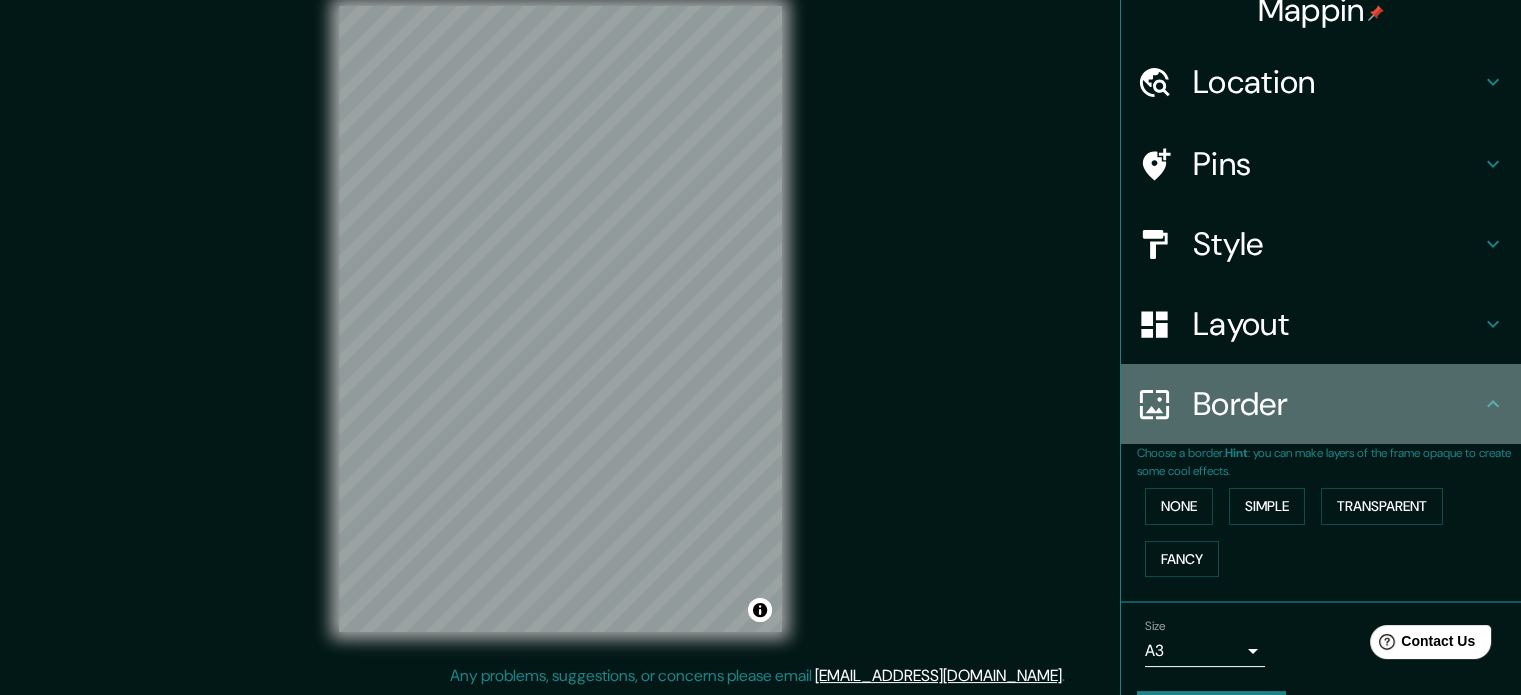 click on "Border" at bounding box center (1321, 404) 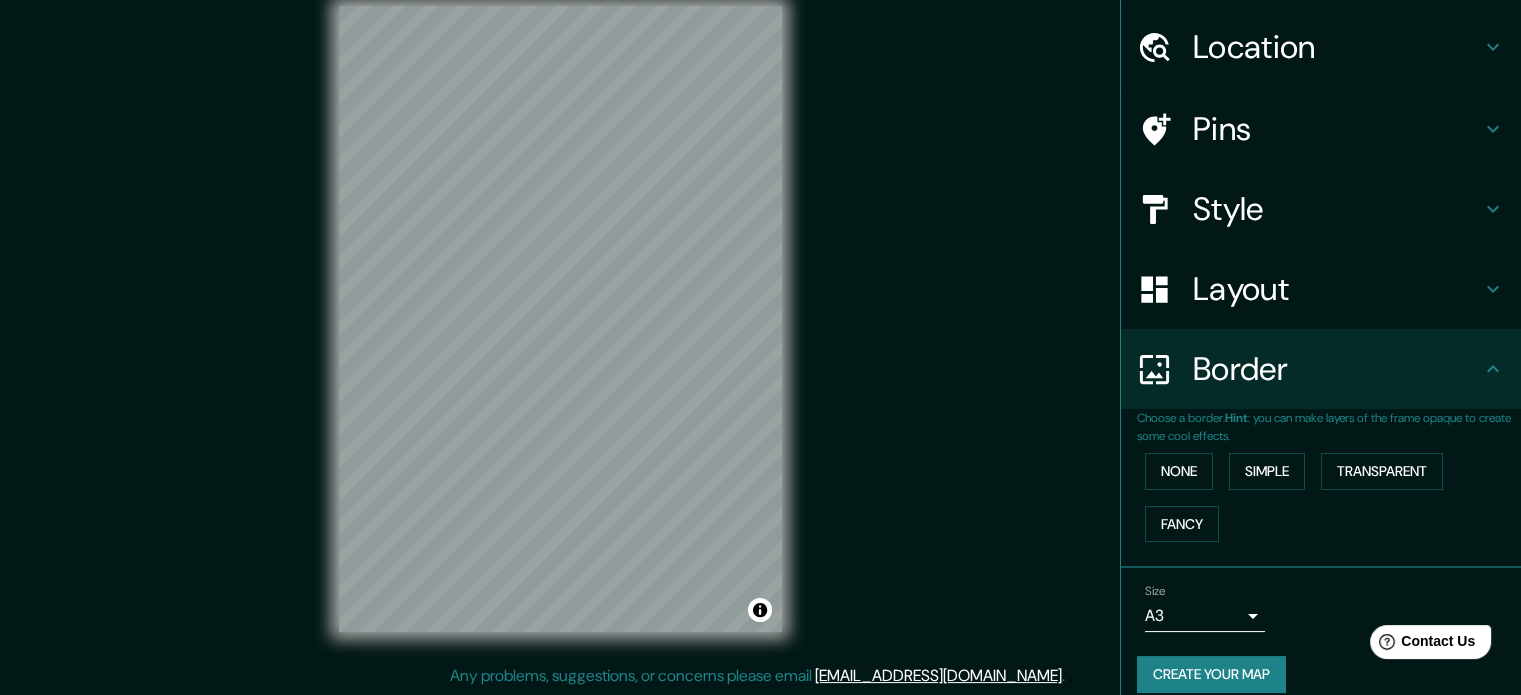 scroll, scrollTop: 76, scrollLeft: 0, axis: vertical 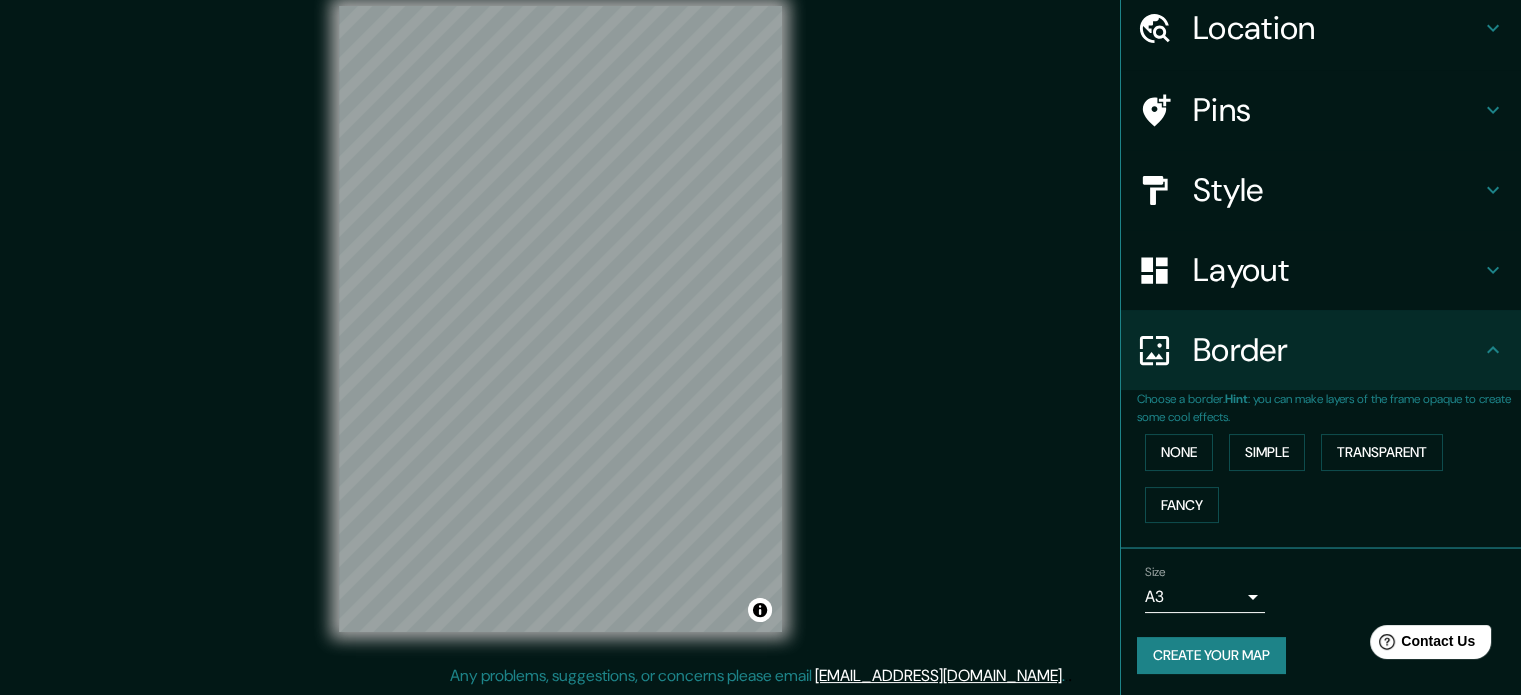 click on "Create your map" at bounding box center (1211, 655) 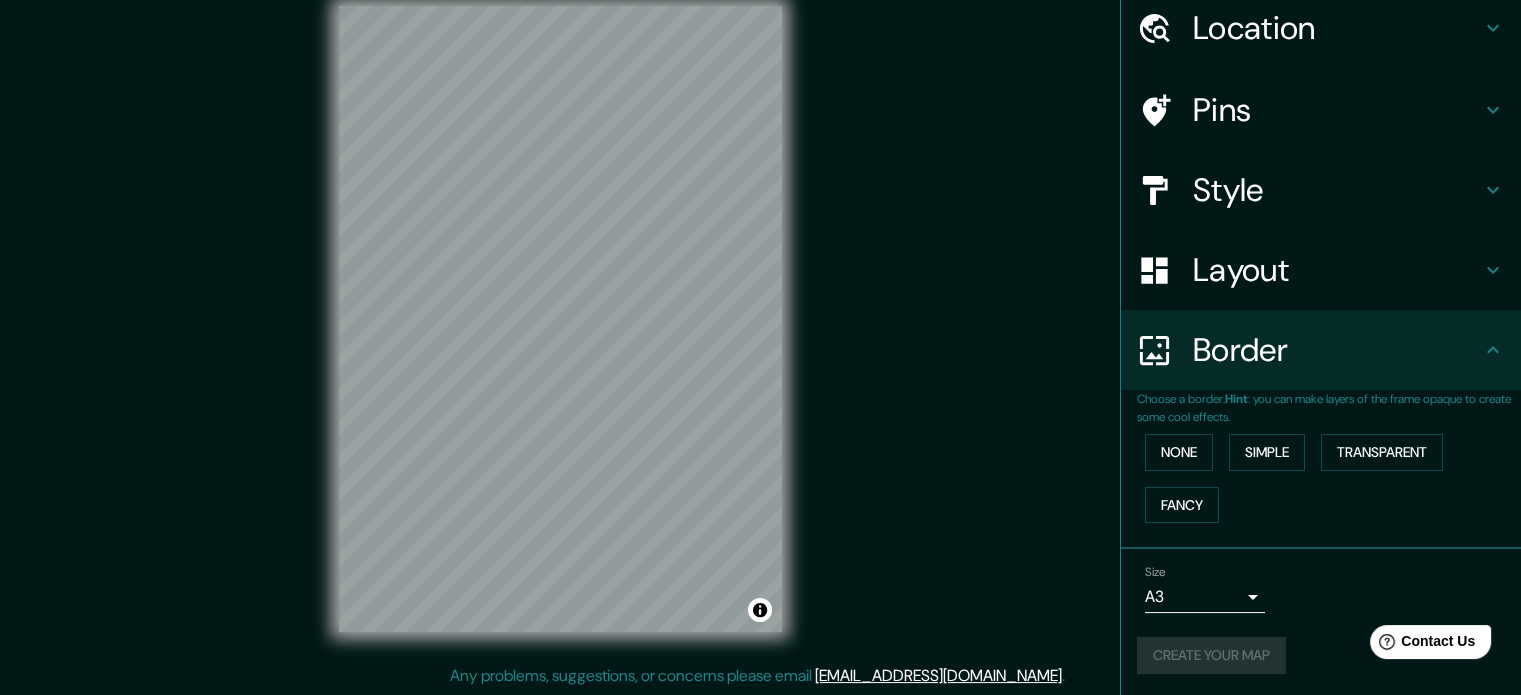 click on "Mappin Location ricardo balbin save Ricardo Balbín  Tigre, Provincia de Buenos Aires, B1648, Argentina Ricardo Balbín  Coronel Brandsen, Provincia de Buenos Aires, B1980, Argentina Pins Style Layout Border Choose a border.  Hint : you can make layers of the frame opaque to create some cool effects. None Simple Transparent Fancy Size A3 a4 Create your map © Mapbox   © OpenStreetMap   Improve this map Any problems, suggestions, or concerns please email    help@mappin.pro . . ." at bounding box center [760, 335] 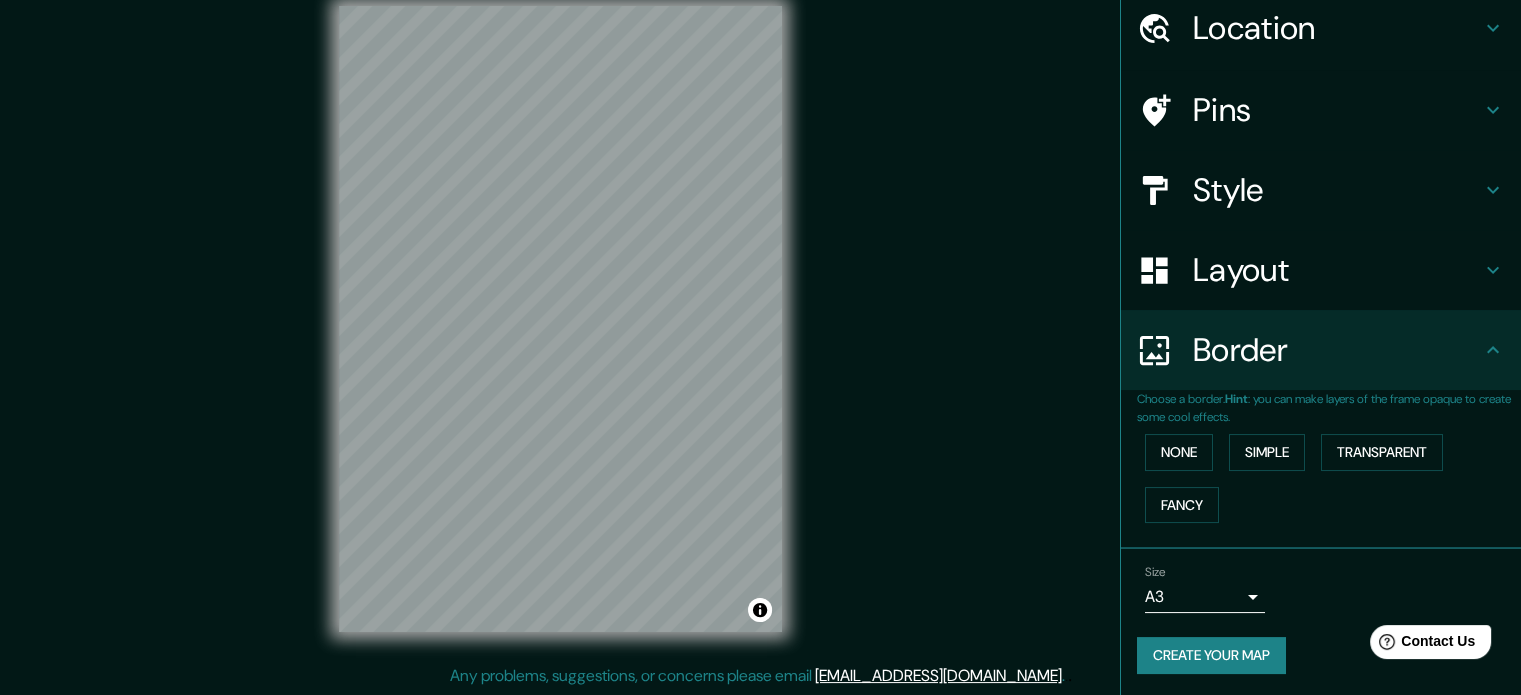 click on "Create your map" at bounding box center (1211, 655) 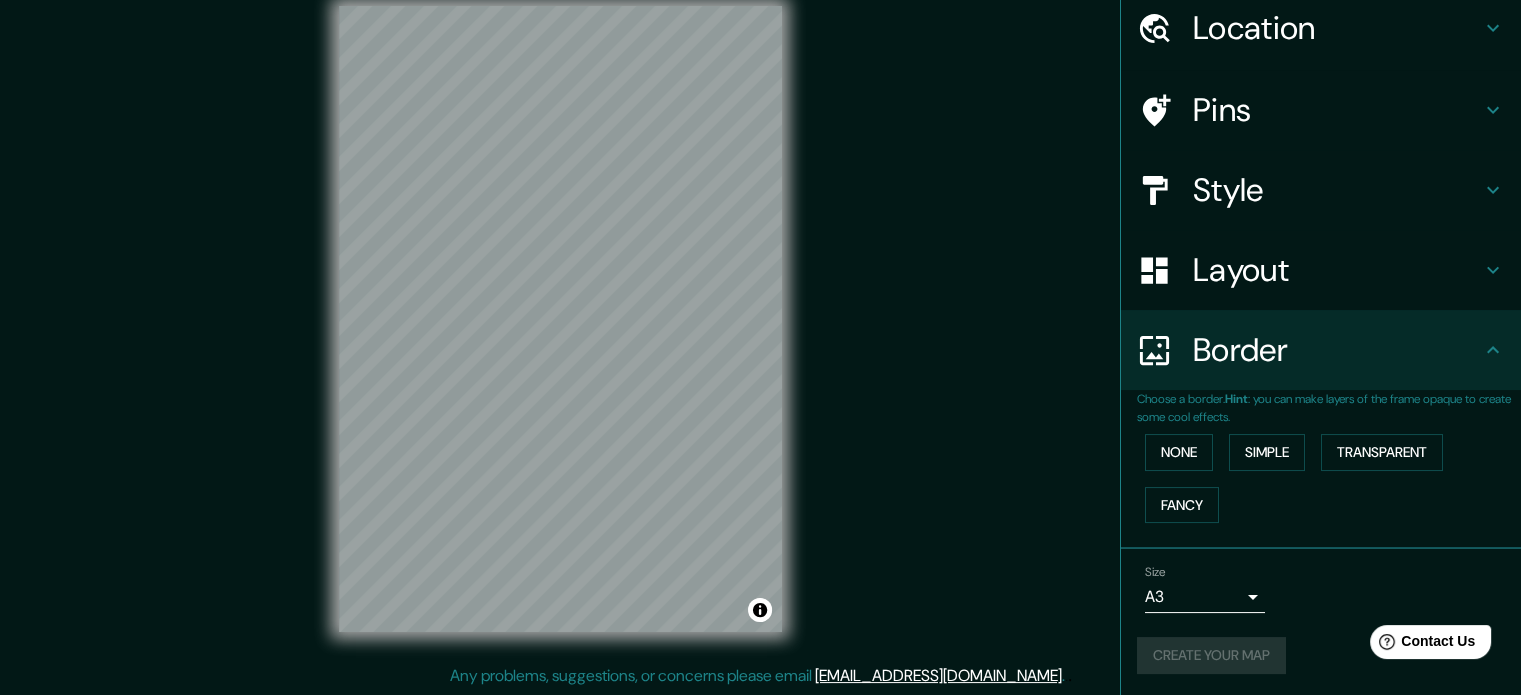 click on "Create your map" at bounding box center (1321, 655) 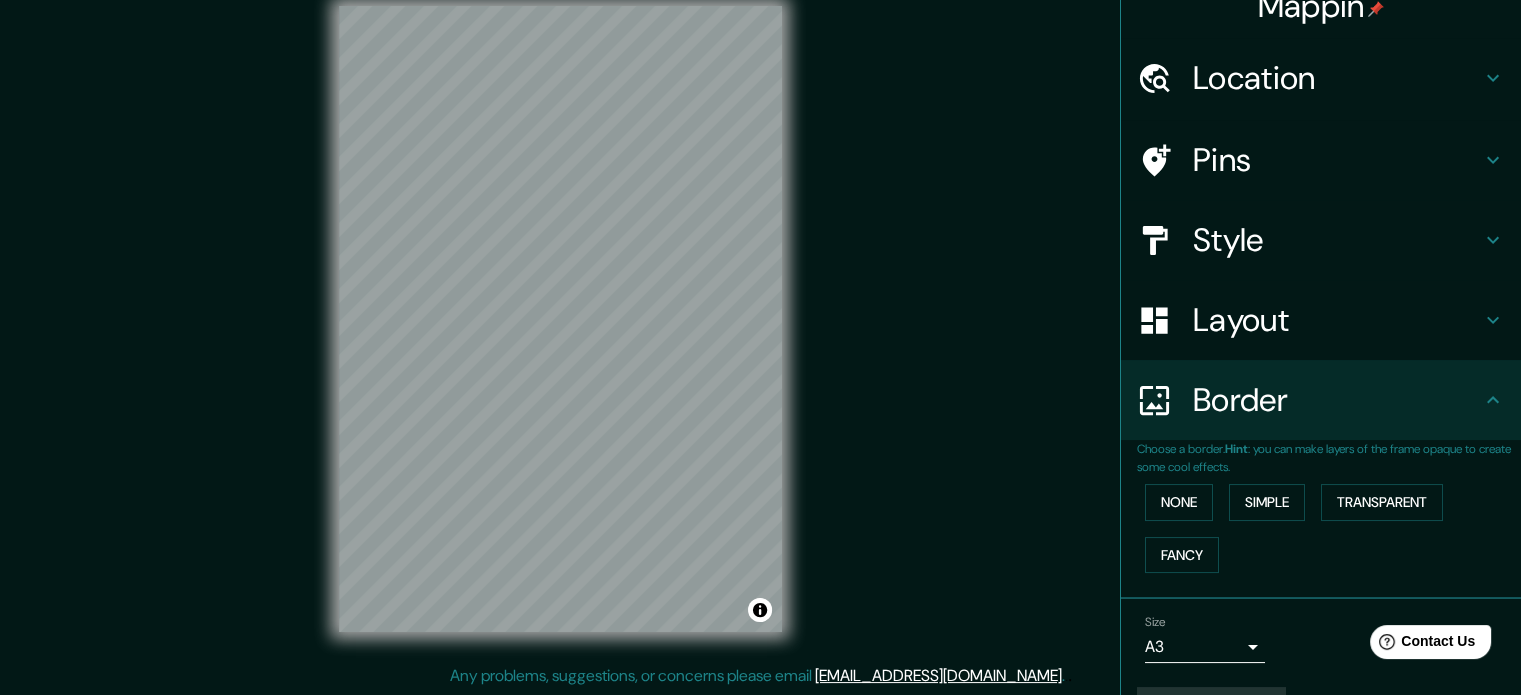 scroll, scrollTop: 0, scrollLeft: 0, axis: both 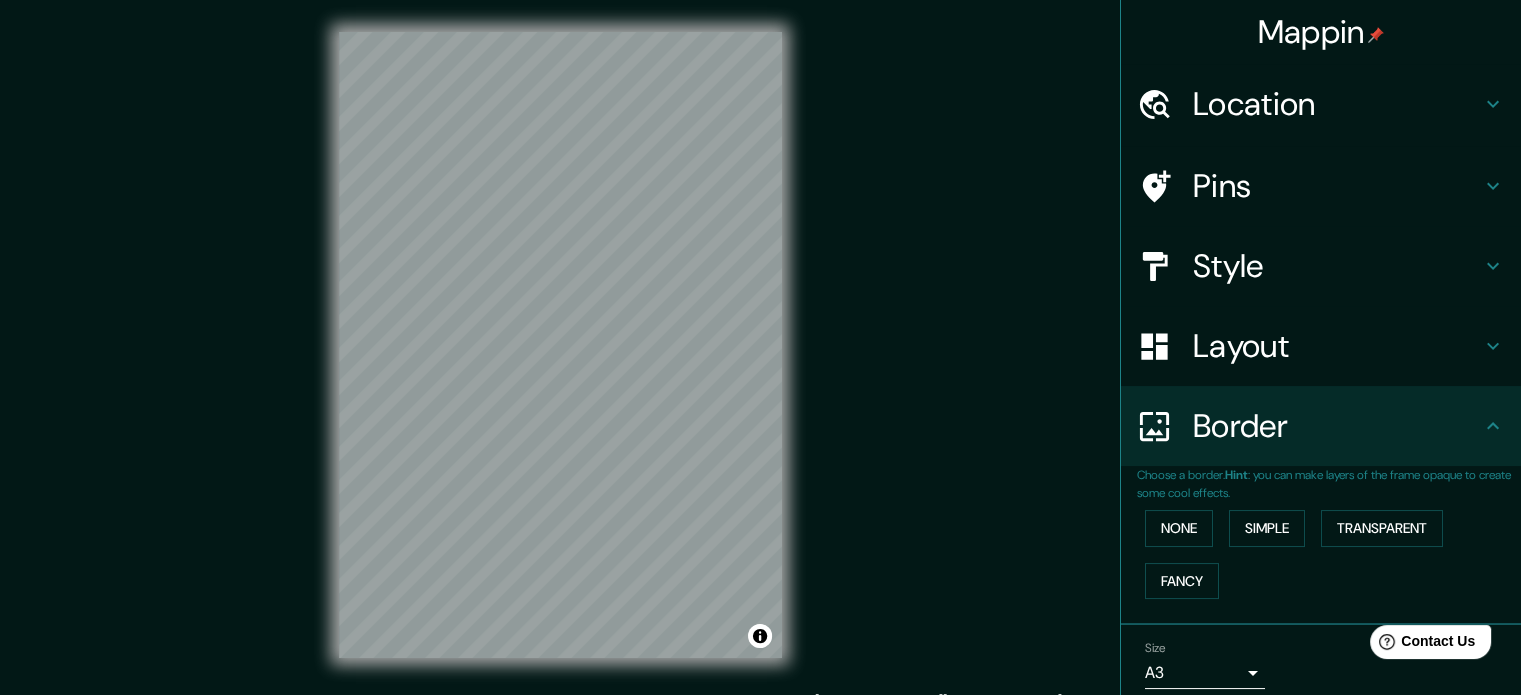 click on "Size A3 a4" at bounding box center [1321, 665] 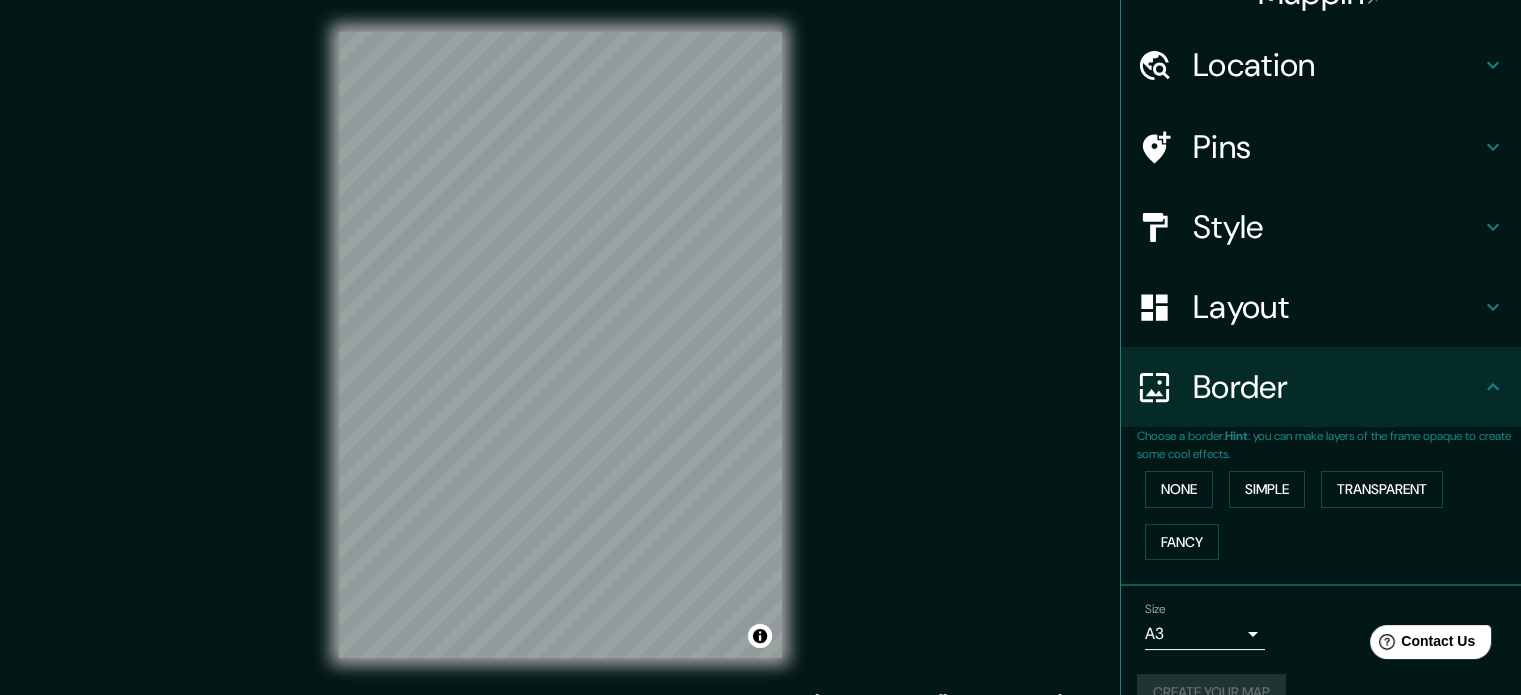 scroll, scrollTop: 76, scrollLeft: 0, axis: vertical 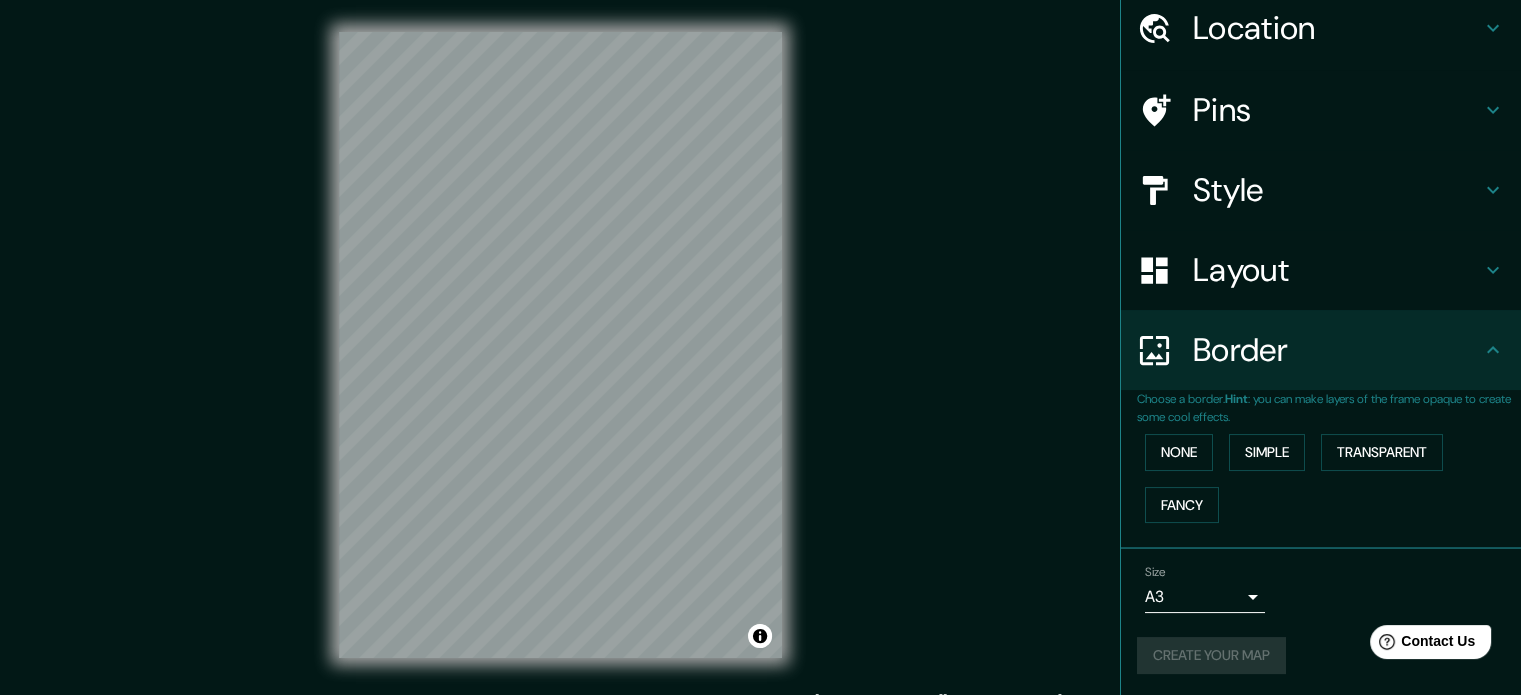 click on "Create your map" at bounding box center (1321, 655) 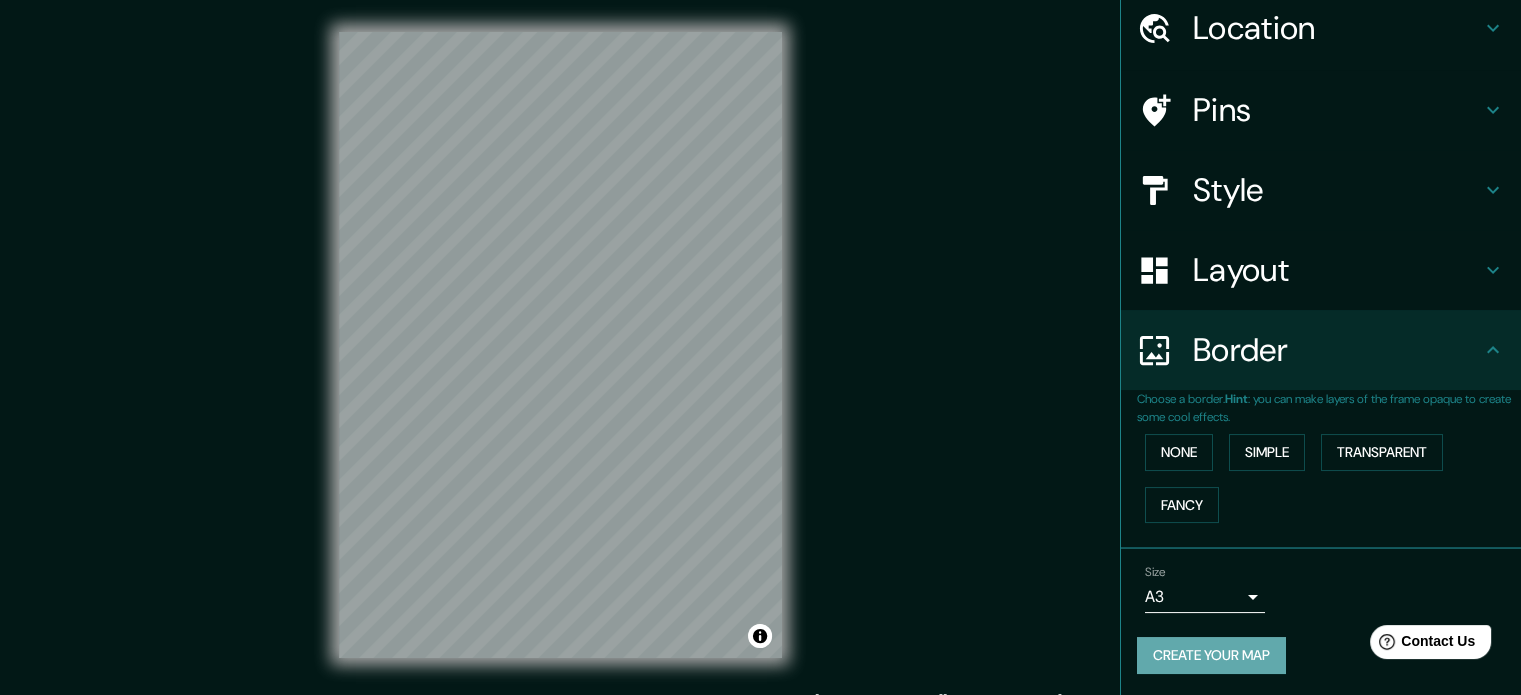 click on "Create your map" at bounding box center (1211, 655) 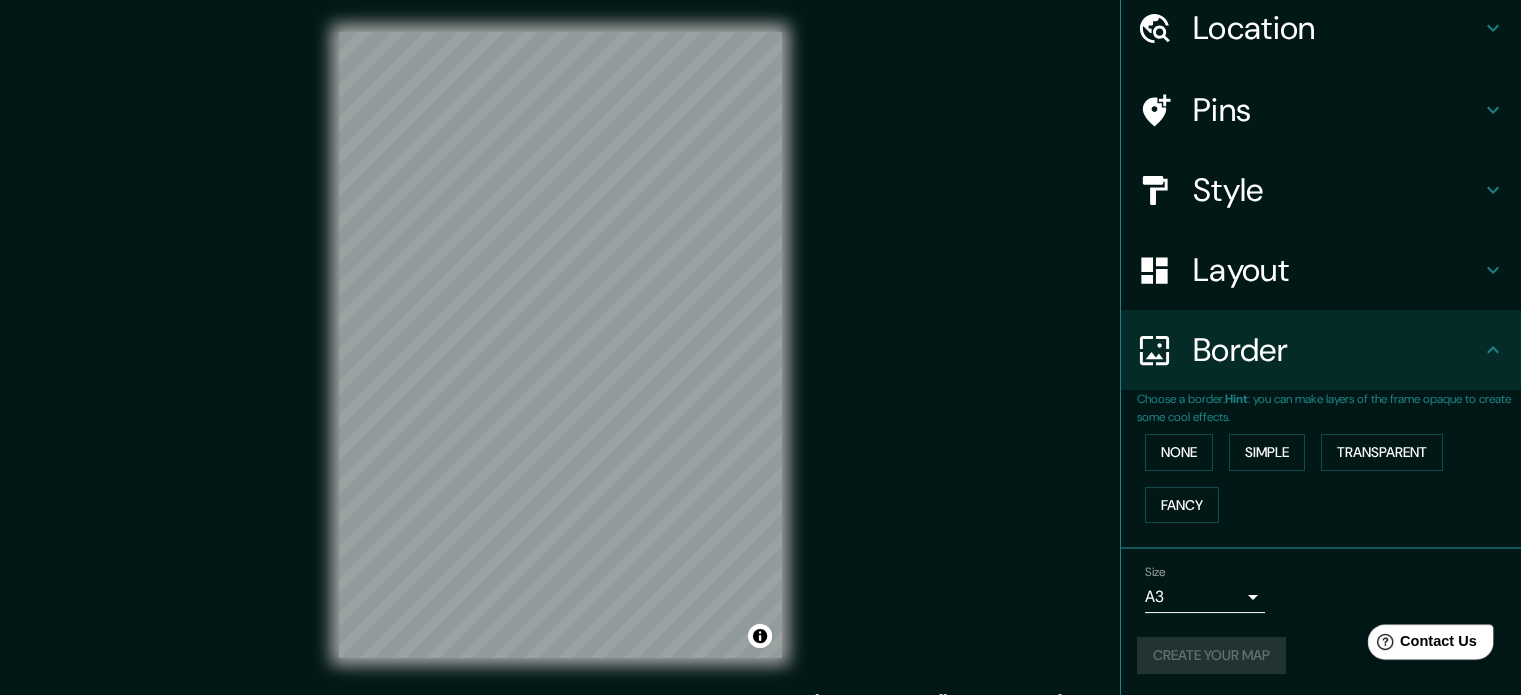 drag, startPoint x: 2547, startPoint y: 1261, endPoint x: 1438, endPoint y: 645, distance: 1268.5964 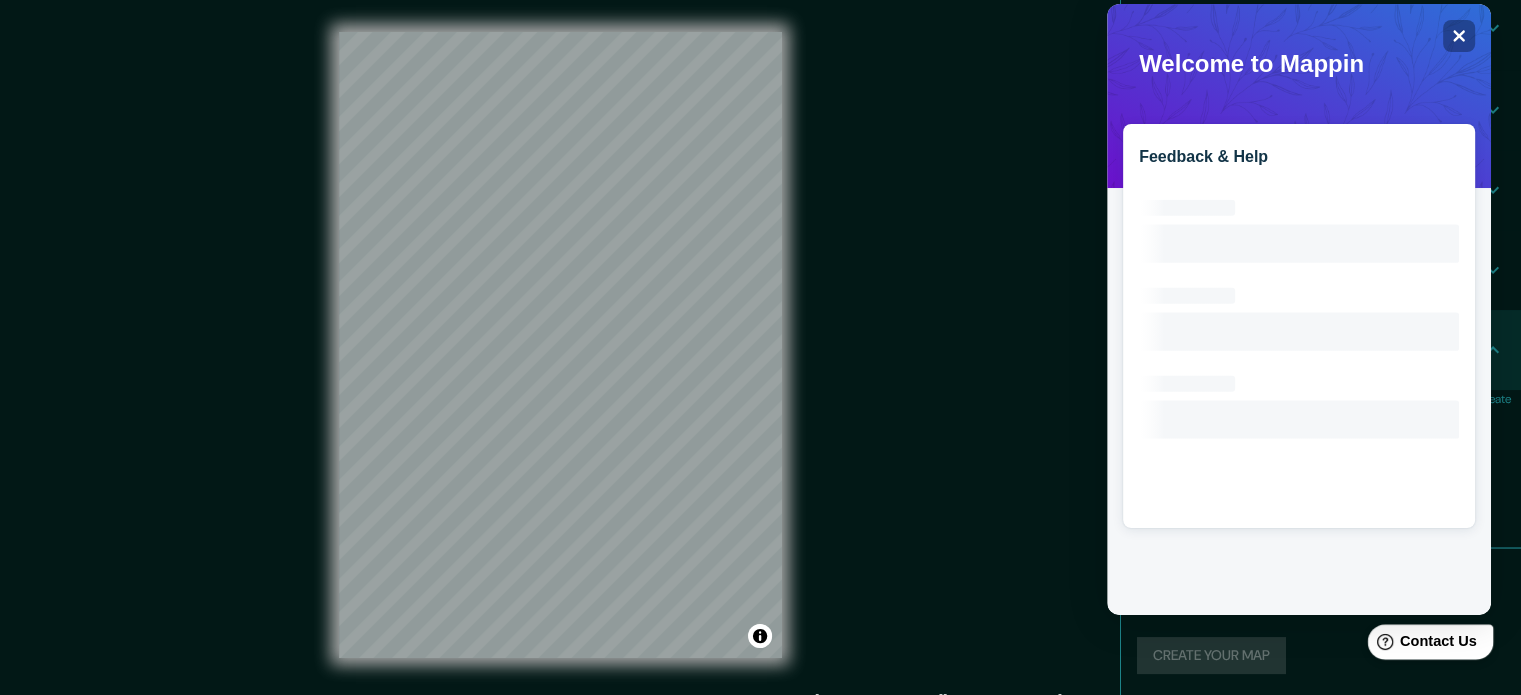 scroll, scrollTop: 0, scrollLeft: 0, axis: both 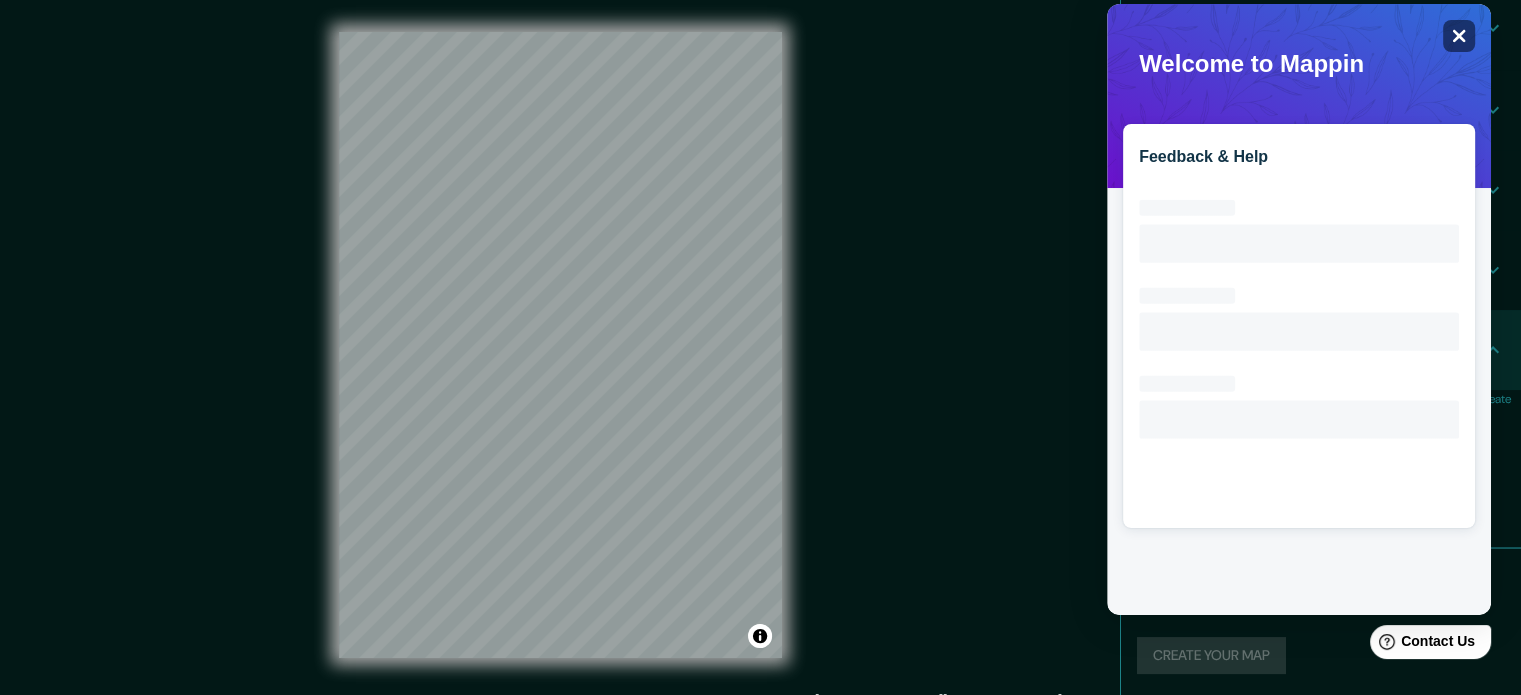click on "Close" at bounding box center (1459, 36) 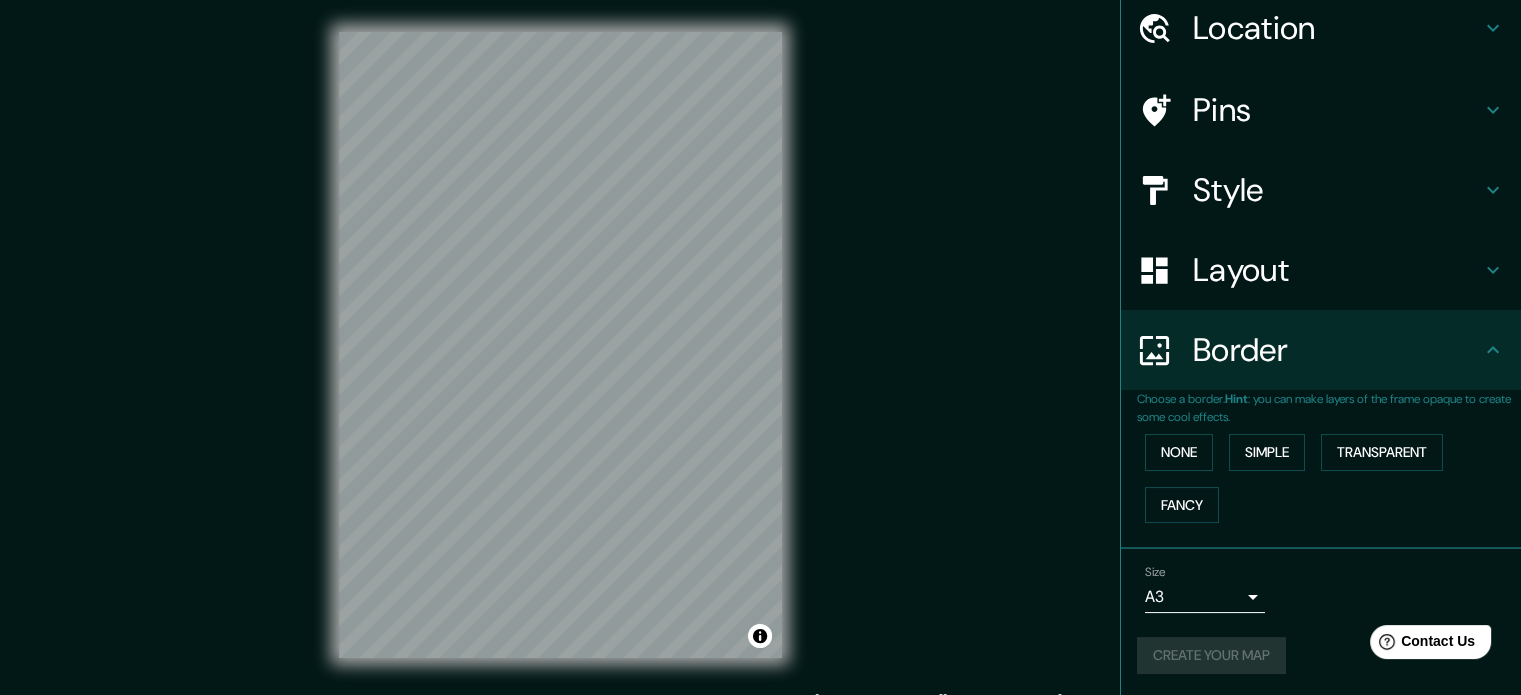 click on "Create your map" at bounding box center [1321, 655] 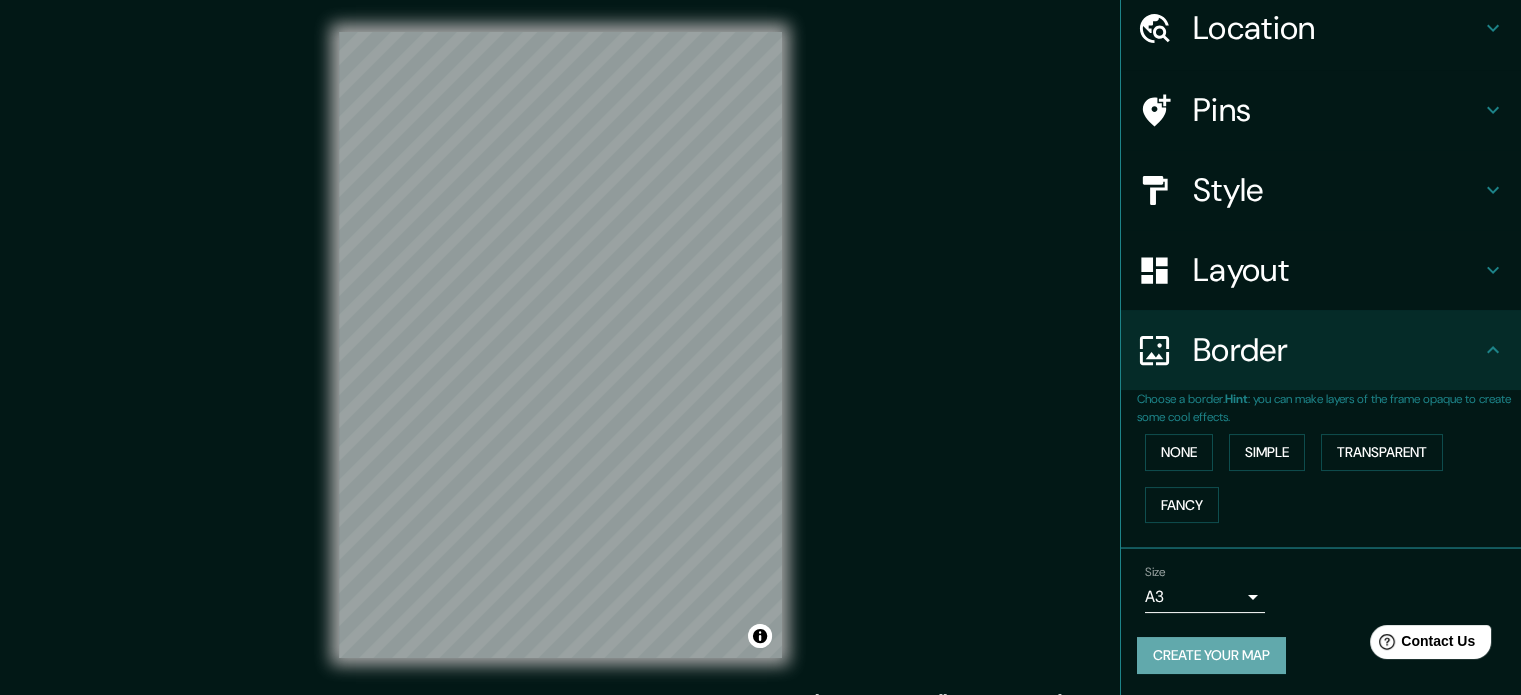 click on "Create your map" at bounding box center [1211, 655] 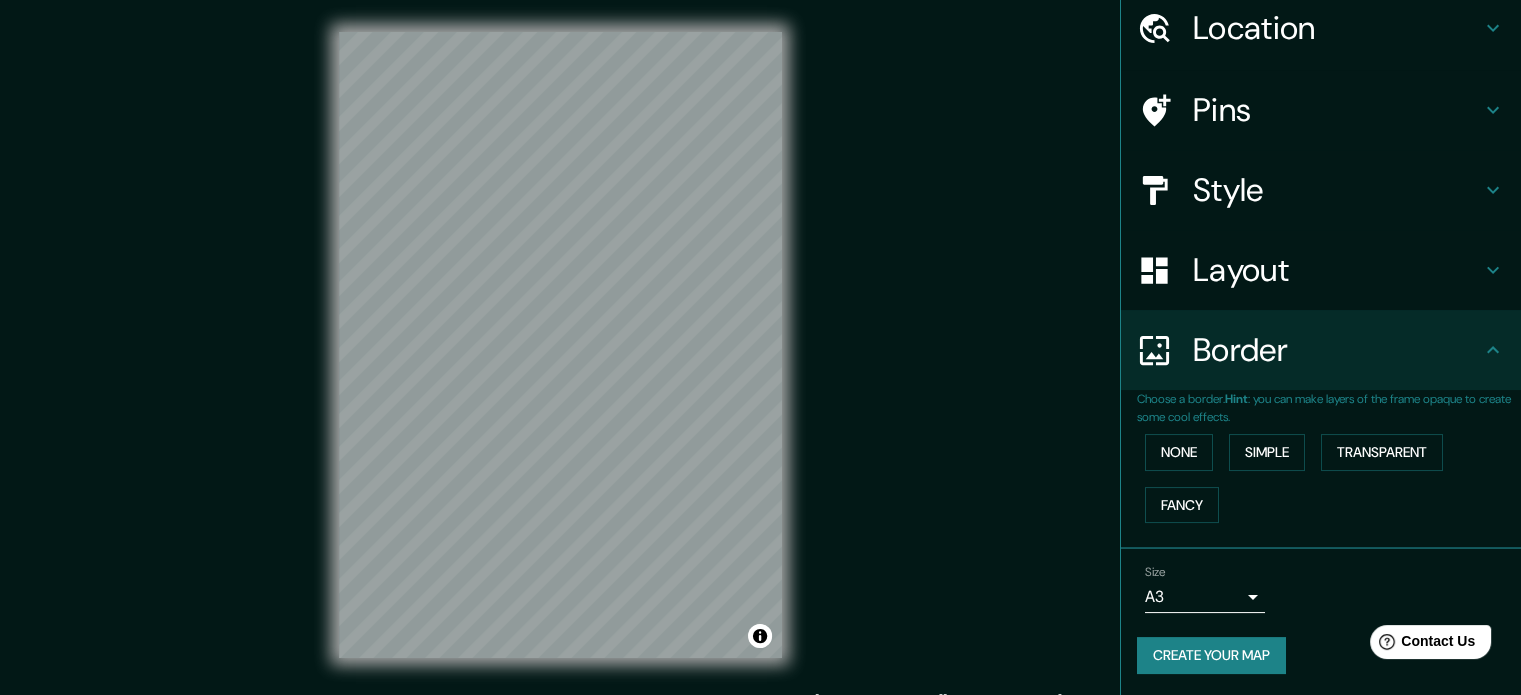click on "Mappin Location ricardo balbin save Ricardo Balbín  Tigre, Provincia de Buenos Aires, B1648, Argentina Ricardo Balbín  Coronel Brandsen, Provincia de Buenos Aires, B1980, Argentina Pins Style Layout Border Choose a border.  Hint : you can make layers of the frame opaque to create some cool effects. None Simple Transparent Fancy Size A3 a4 Create your map © Mapbox   © OpenStreetMap   Improve this map Any problems, suggestions, or concerns please email    help@mappin.pro . . ." at bounding box center [760, 361] 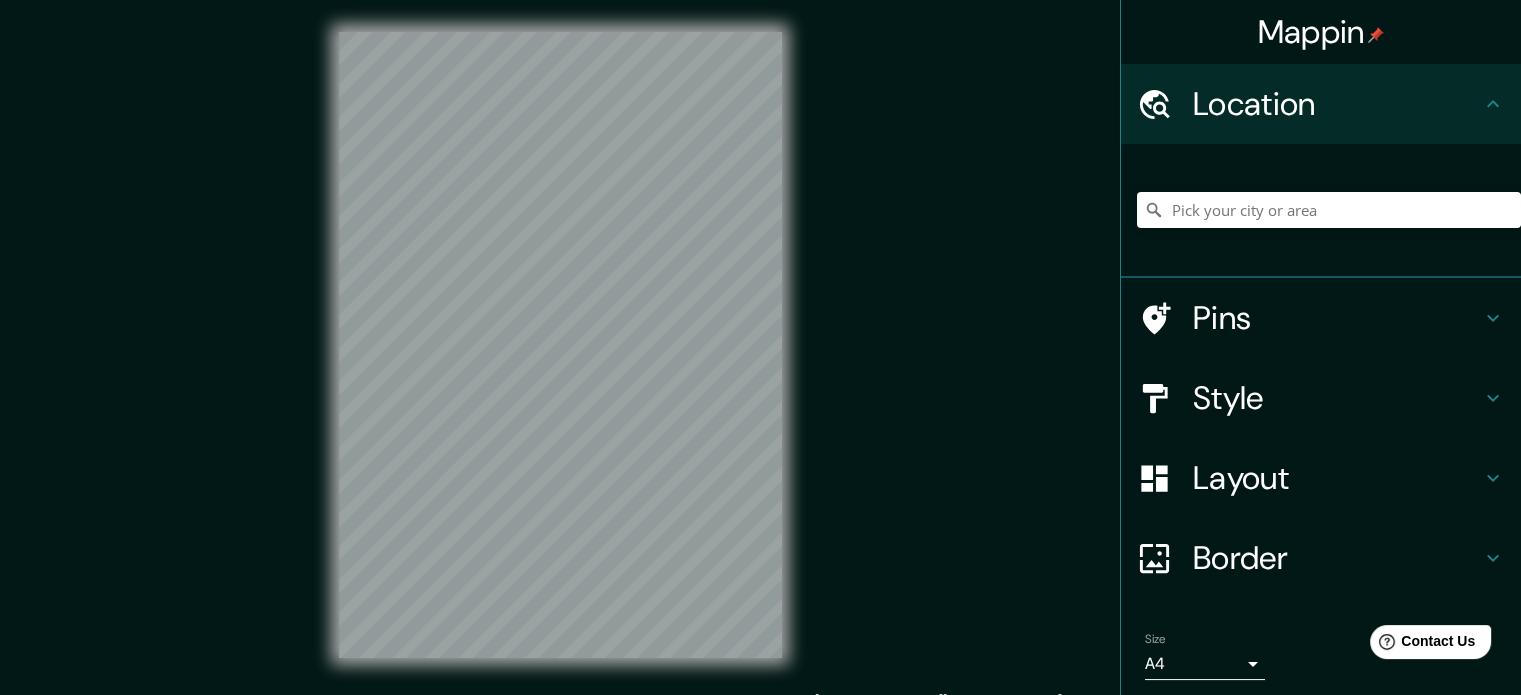 scroll, scrollTop: 0, scrollLeft: 0, axis: both 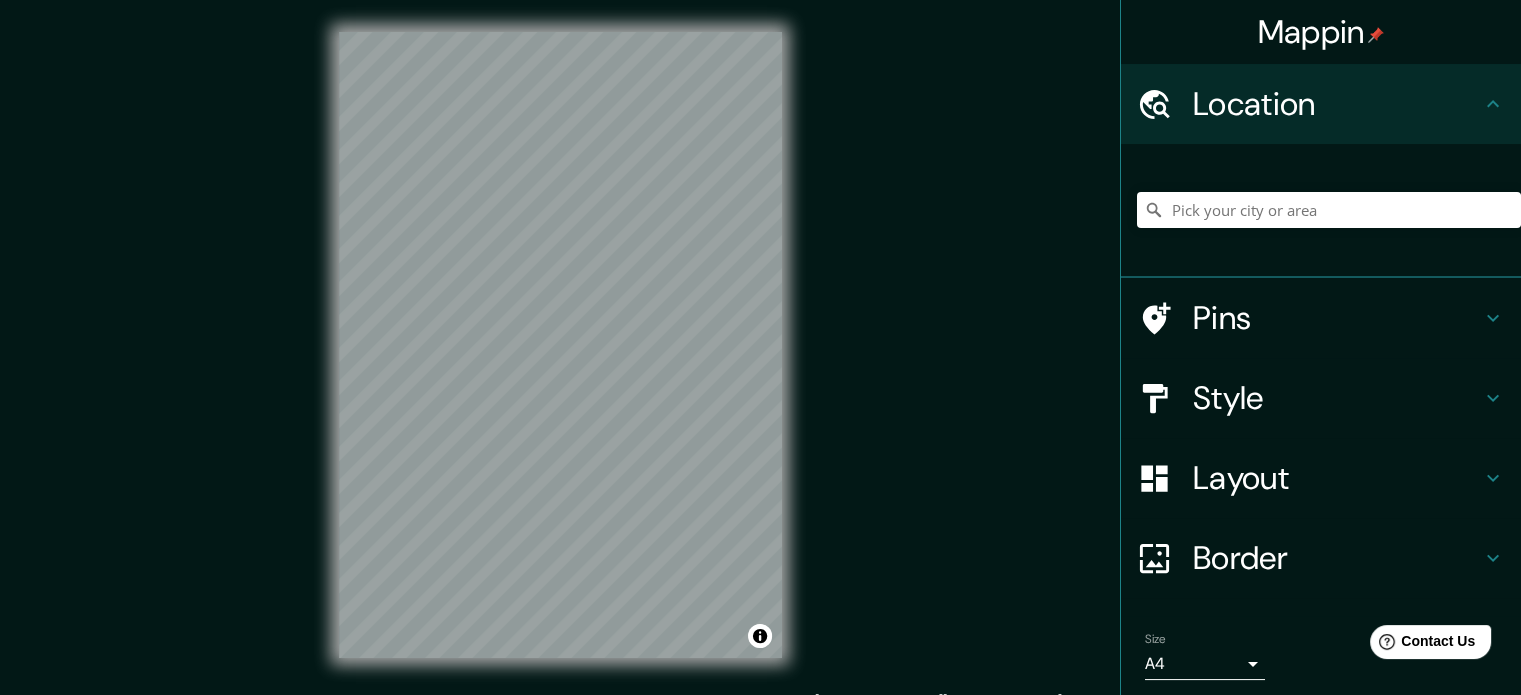 click on "Mappin Location Pins Style Layout Border Choose a border.  Hint : you can make layers of the frame opaque to create some cool effects. None Simple Transparent Fancy Size A4 single Zoom level too high - zoom in more Create your map © Mapbox   © OpenStreetMap   Improve this map Any problems, suggestions, or concerns please email    [EMAIL_ADDRESS][DOMAIN_NAME] . . ." at bounding box center (760, 347) 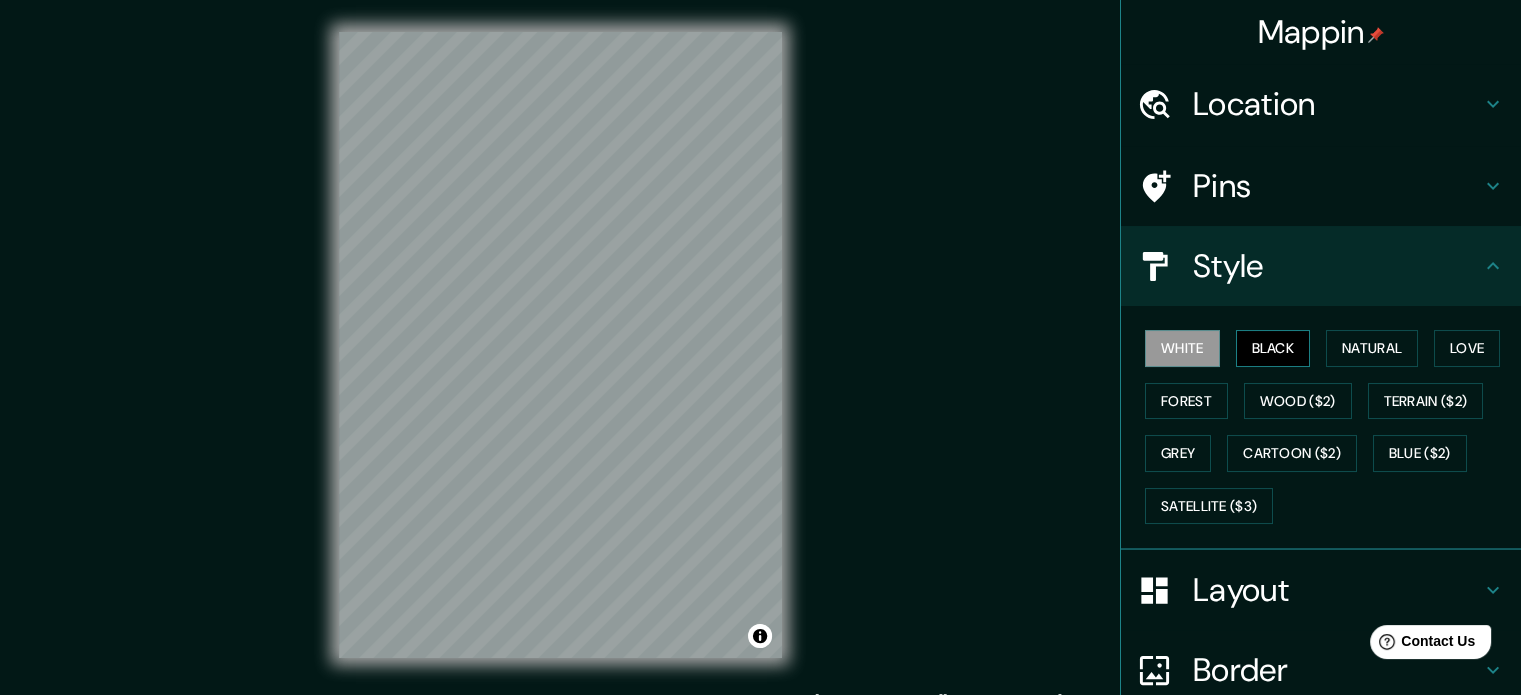 click on "Black" at bounding box center (1273, 348) 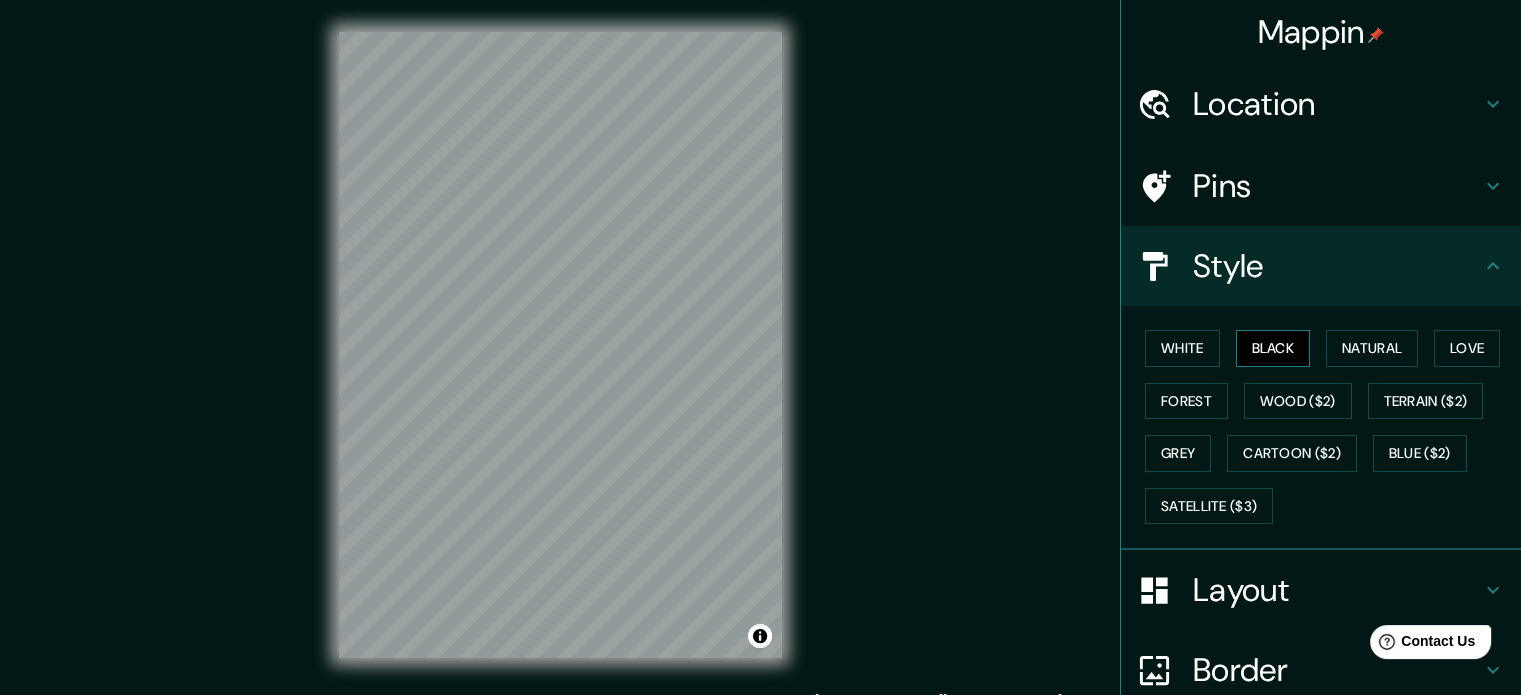 click on "Black" at bounding box center (1273, 348) 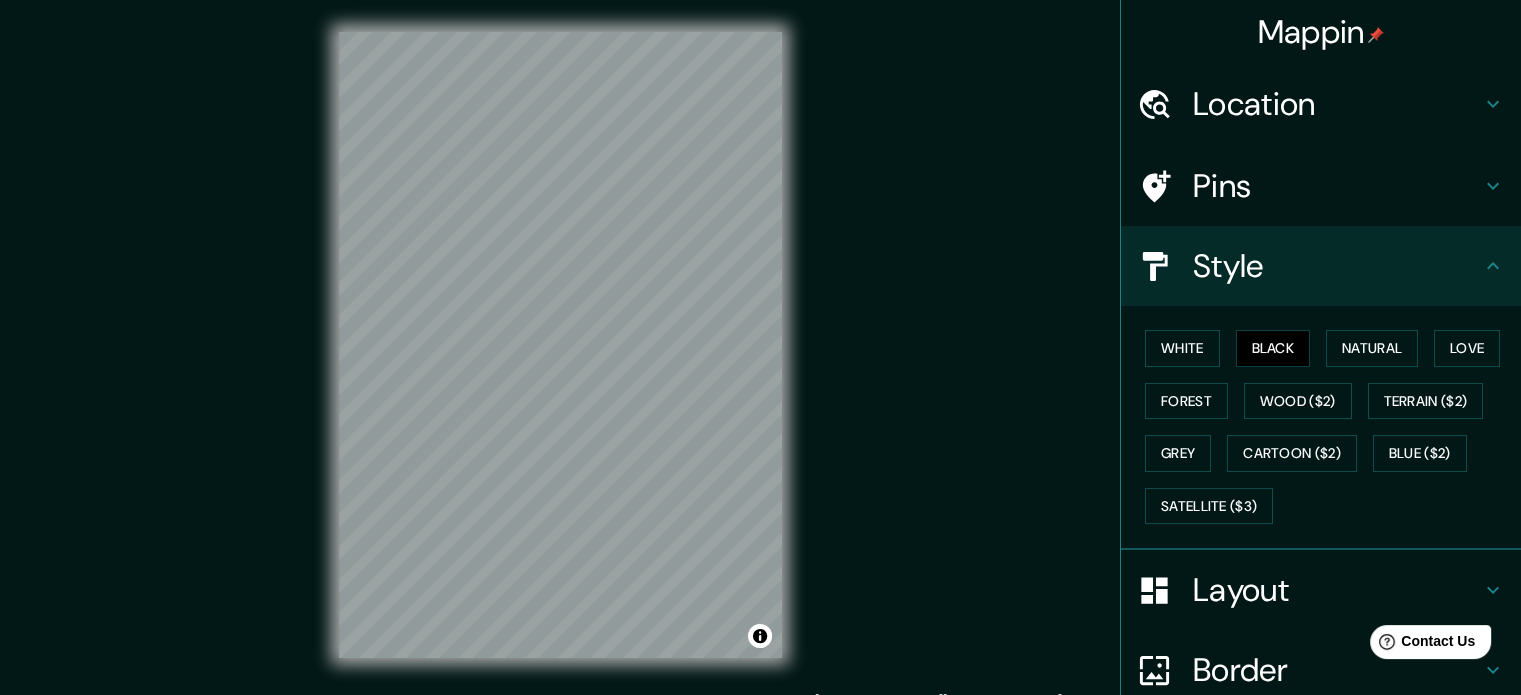 click on "© Mapbox   © OpenStreetMap   Improve this map" at bounding box center (560, 345) 